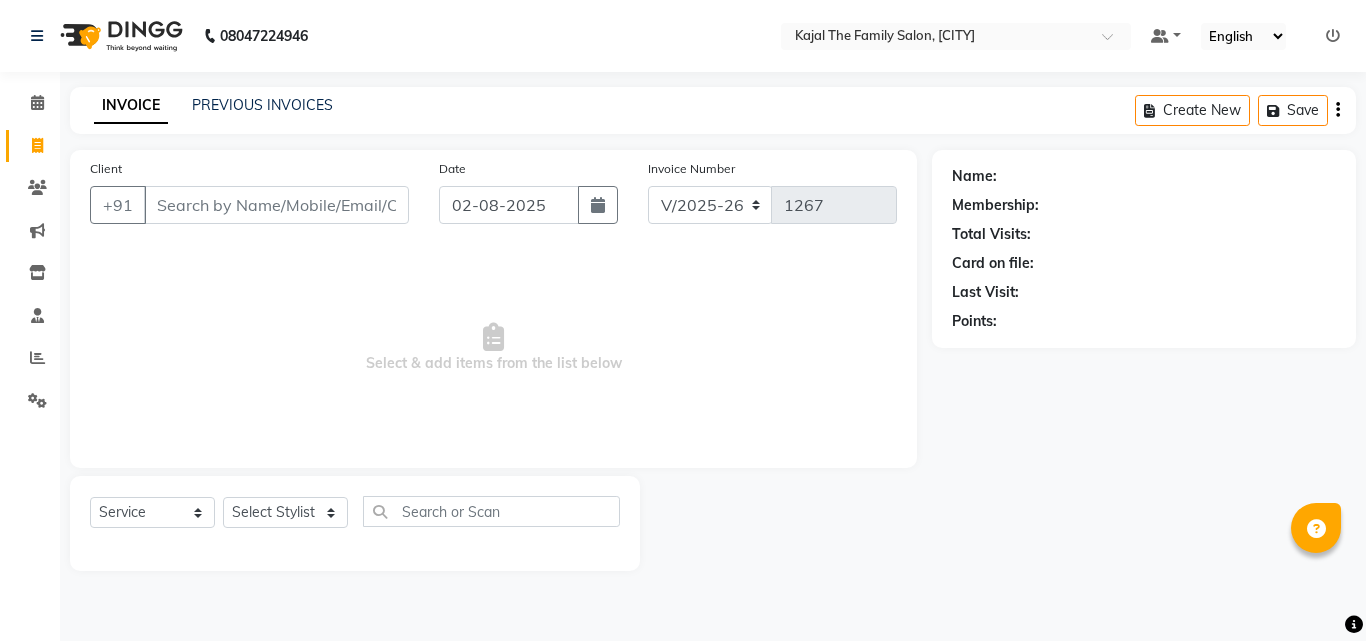 select on "39" 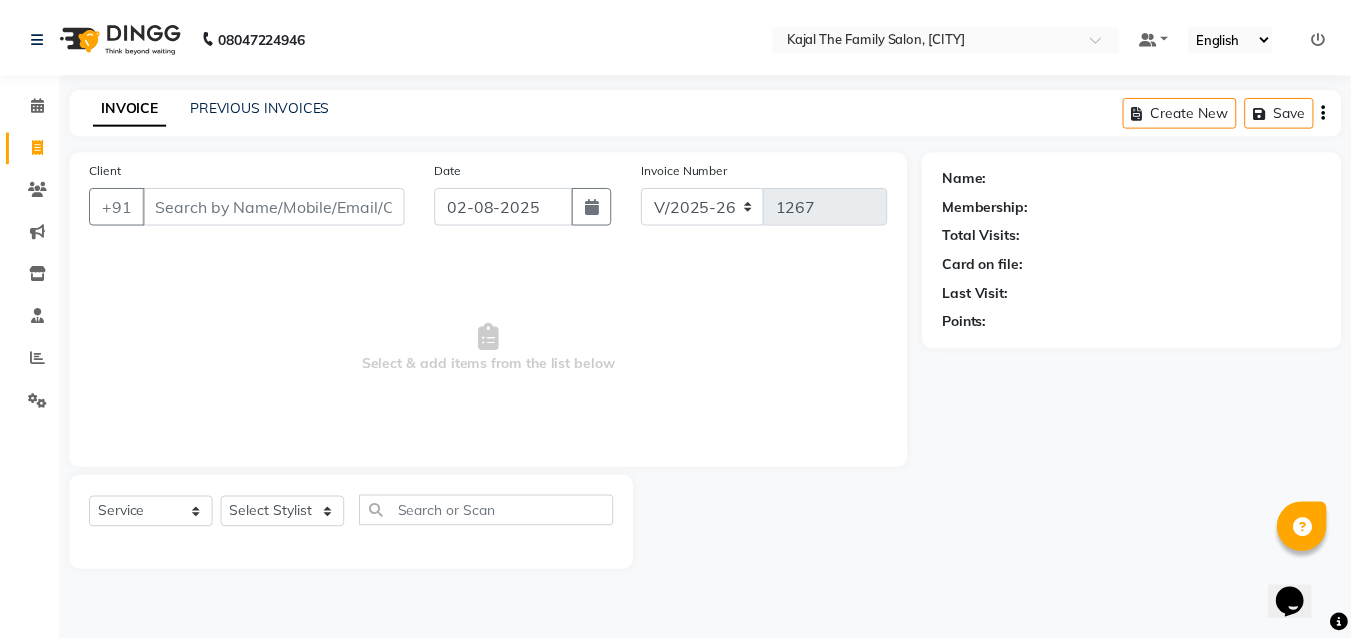 scroll, scrollTop: 0, scrollLeft: 0, axis: both 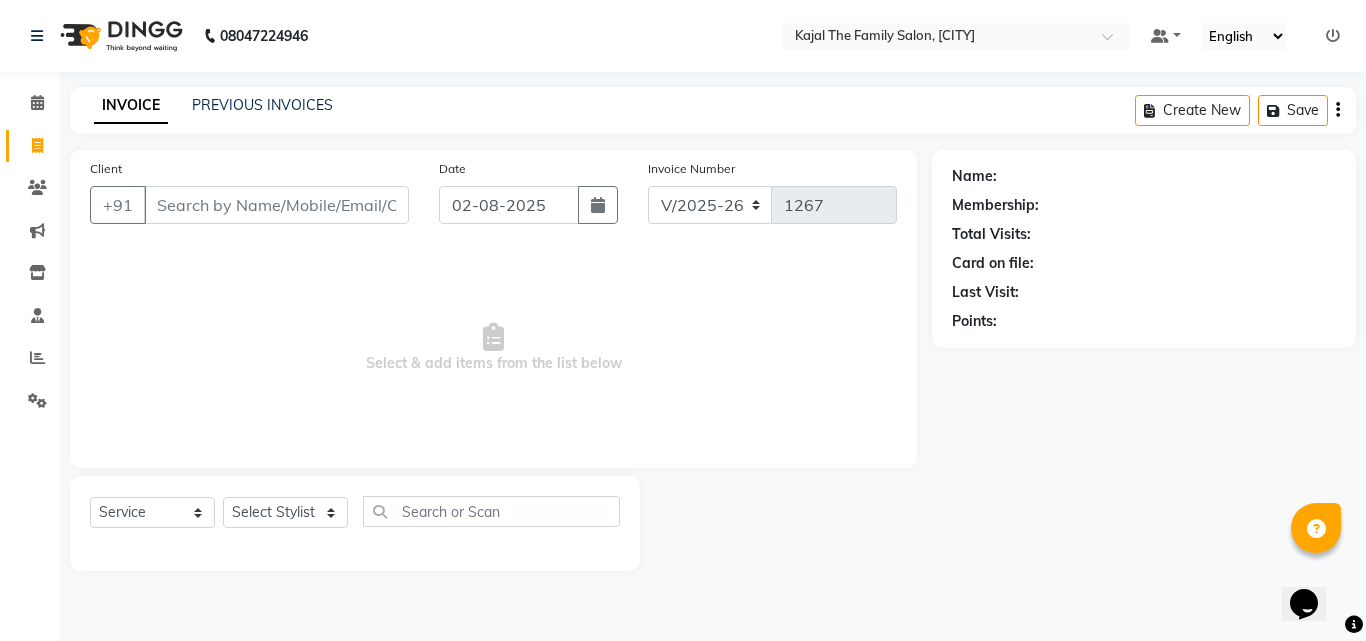 click on "Client" at bounding box center [276, 205] 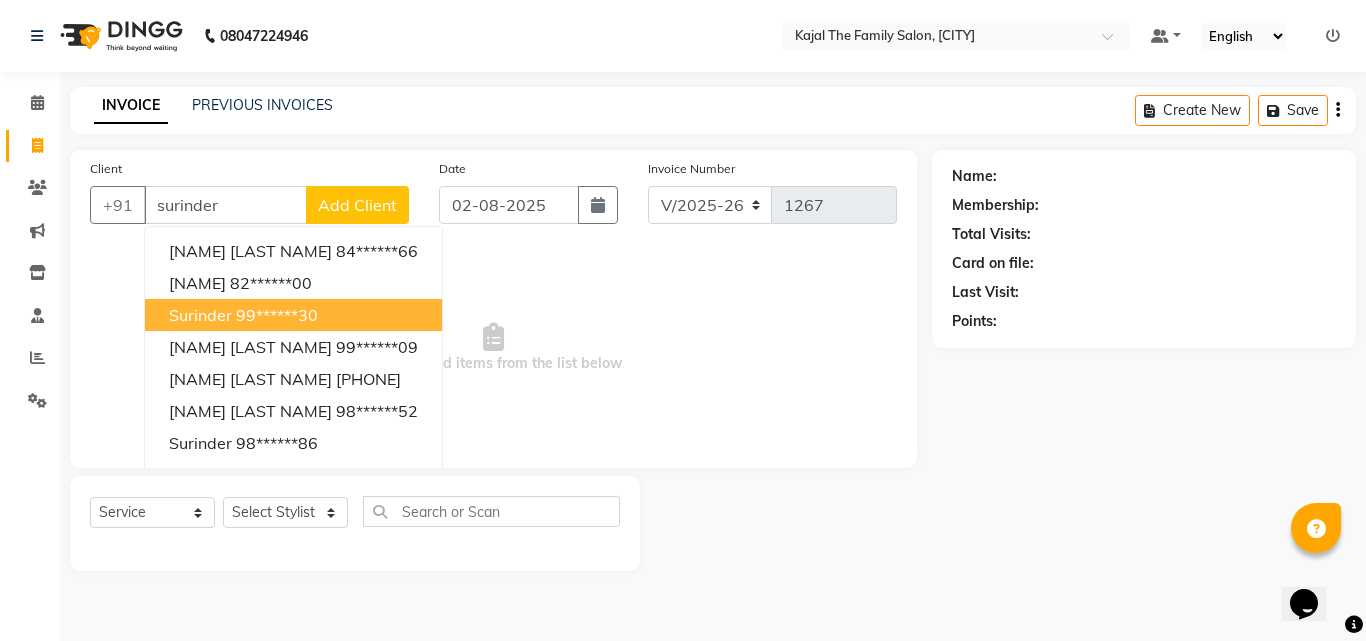 click on "99******30" at bounding box center (277, 315) 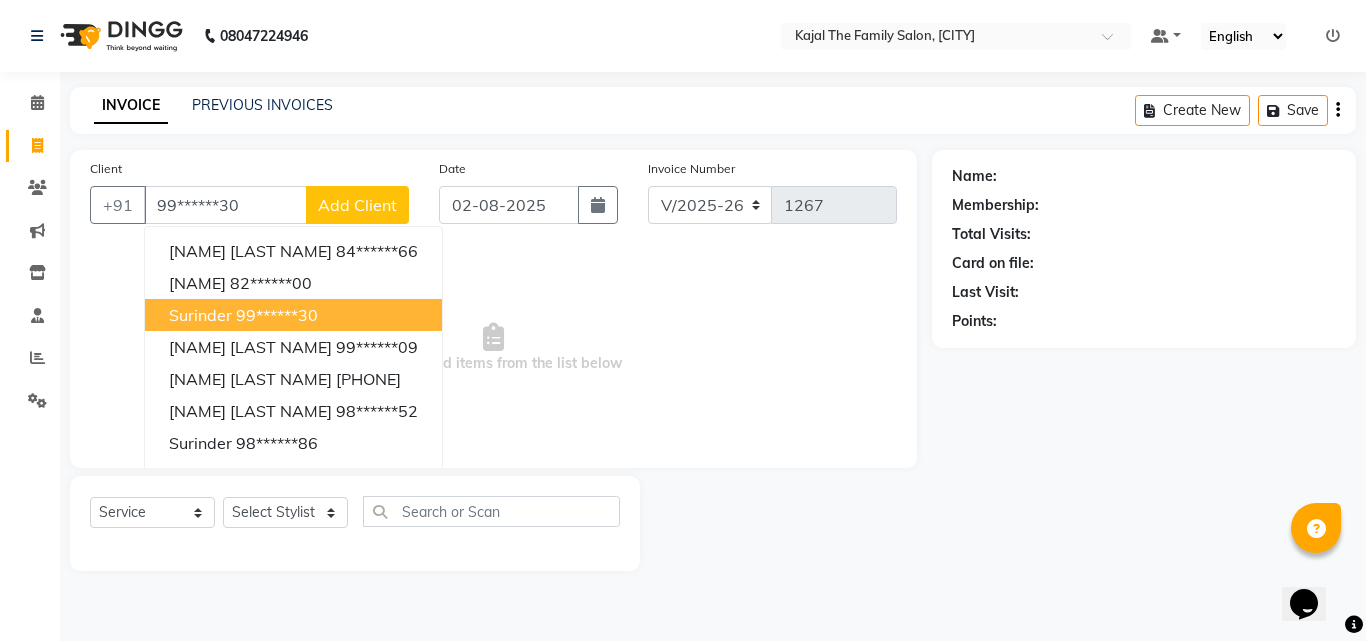 type on "99******30" 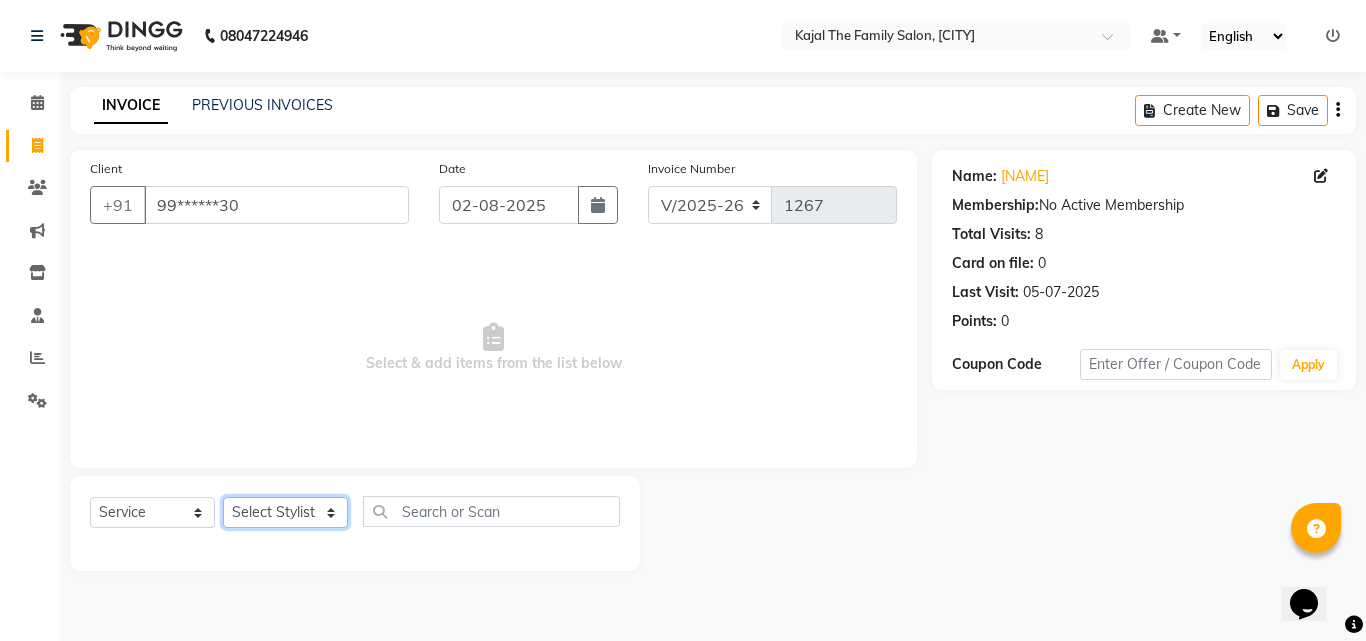 click on "Select Stylist [NAME] [NAME] [NAME] [NAME] [NAME] [NAME] [NAME] Reception [NAME] [NAME] [NAME] [NAME]" 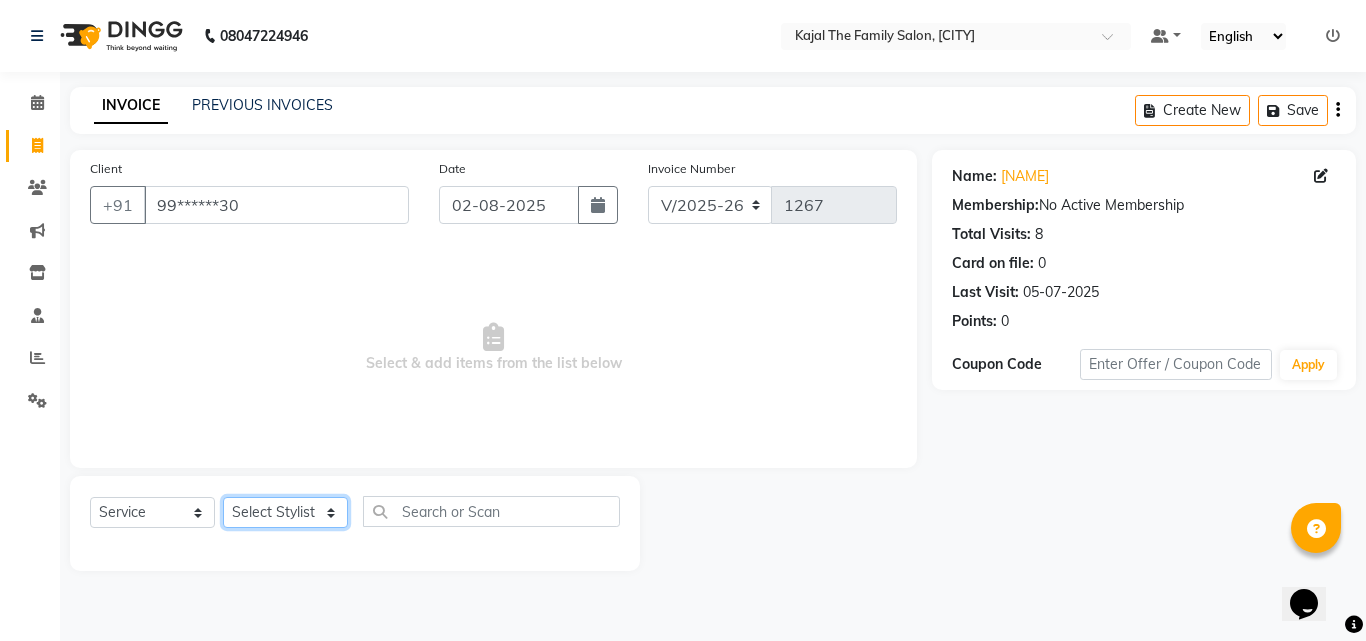 select on "87388" 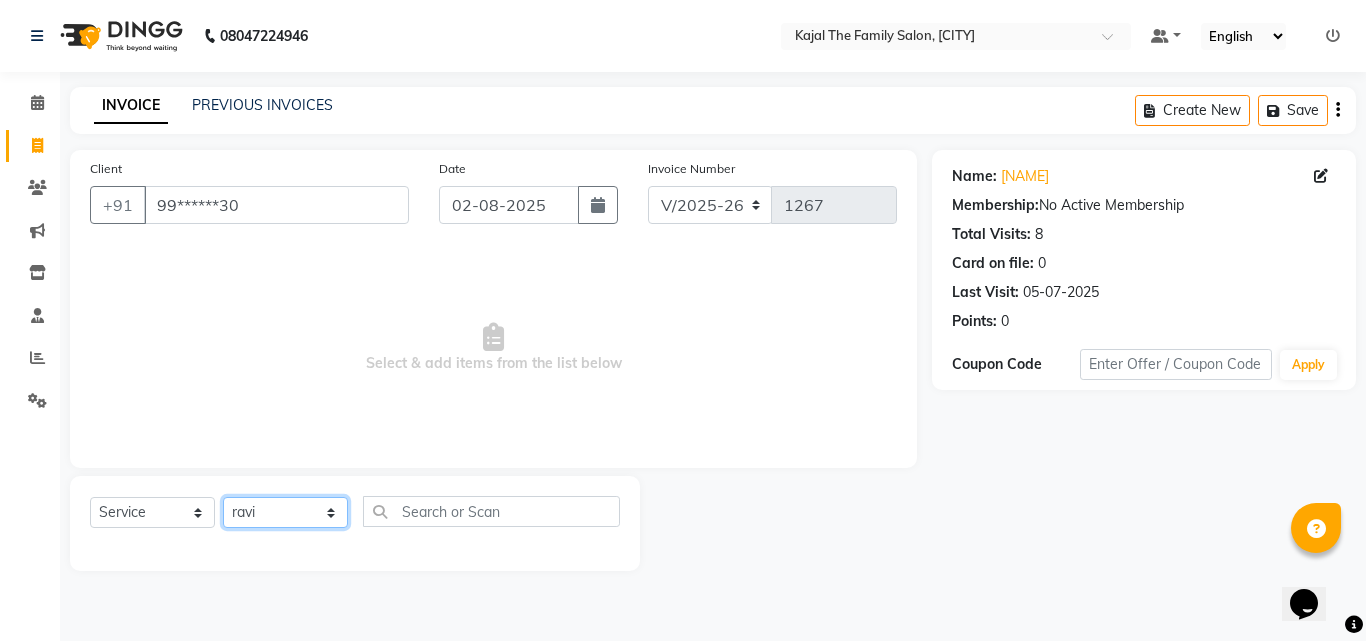 click on "Select Stylist [NAME] [NAME] [NAME] [NAME] [NAME] [NAME] [NAME] Reception [NAME] [NAME] [NAME] [NAME]" 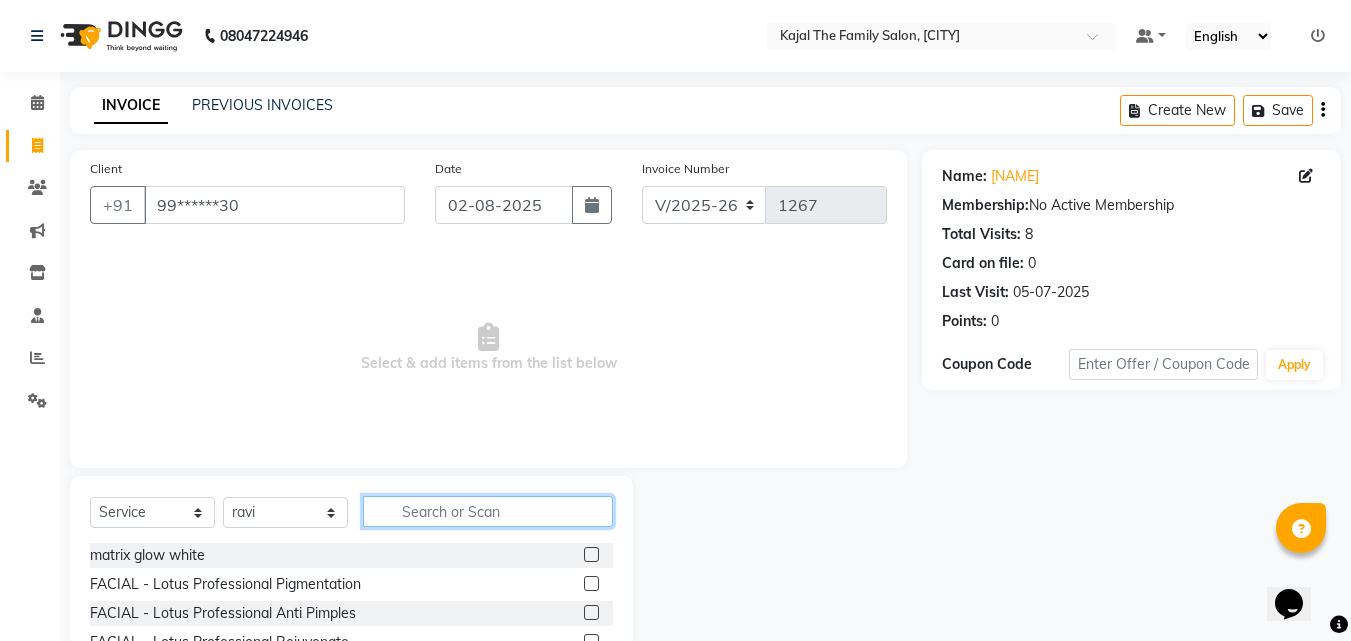 click 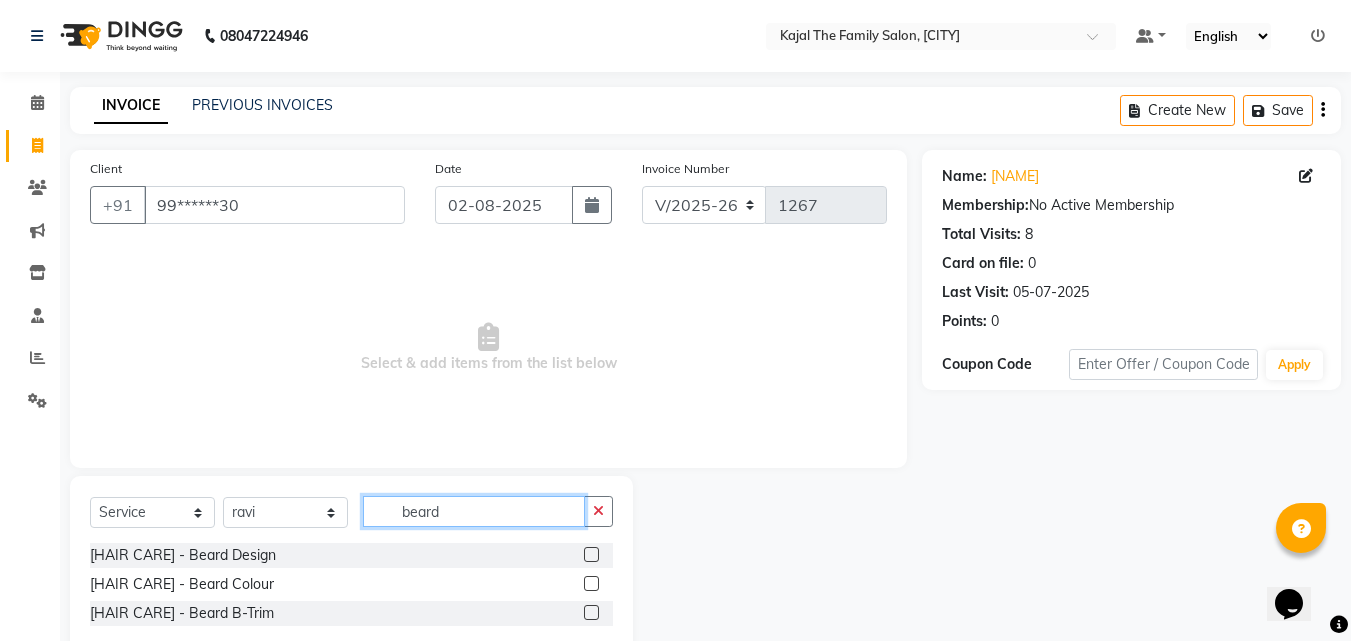 type on "beard" 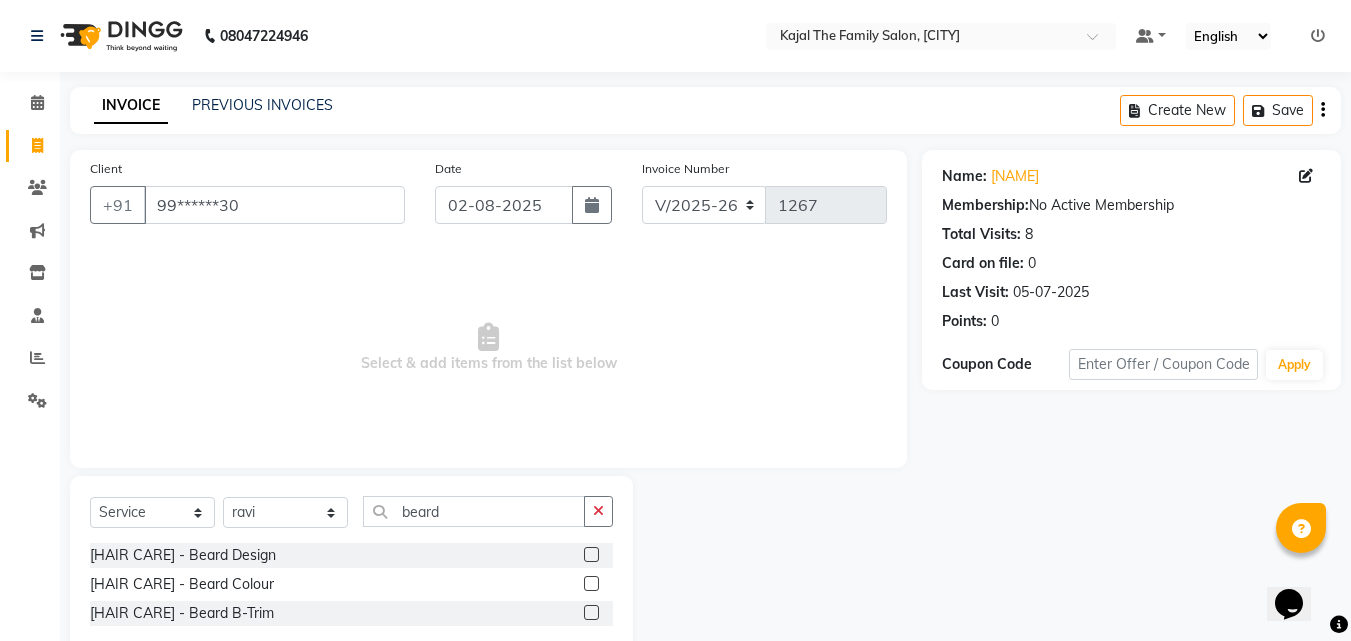 click 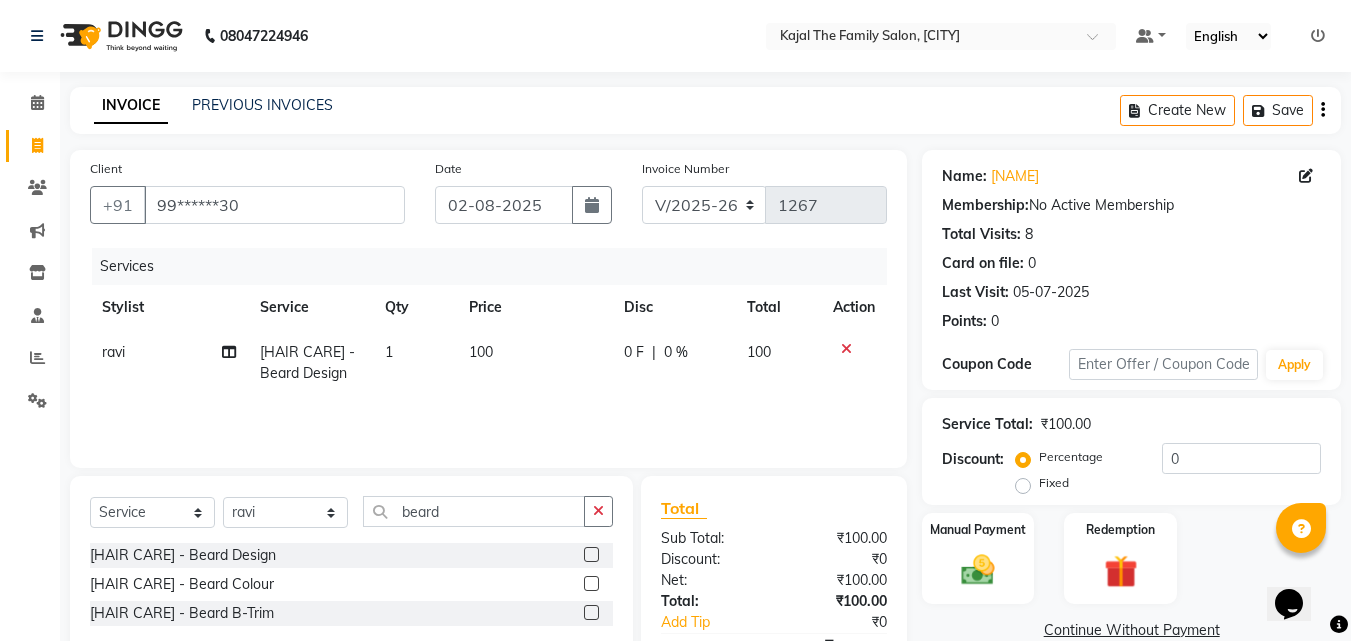 click 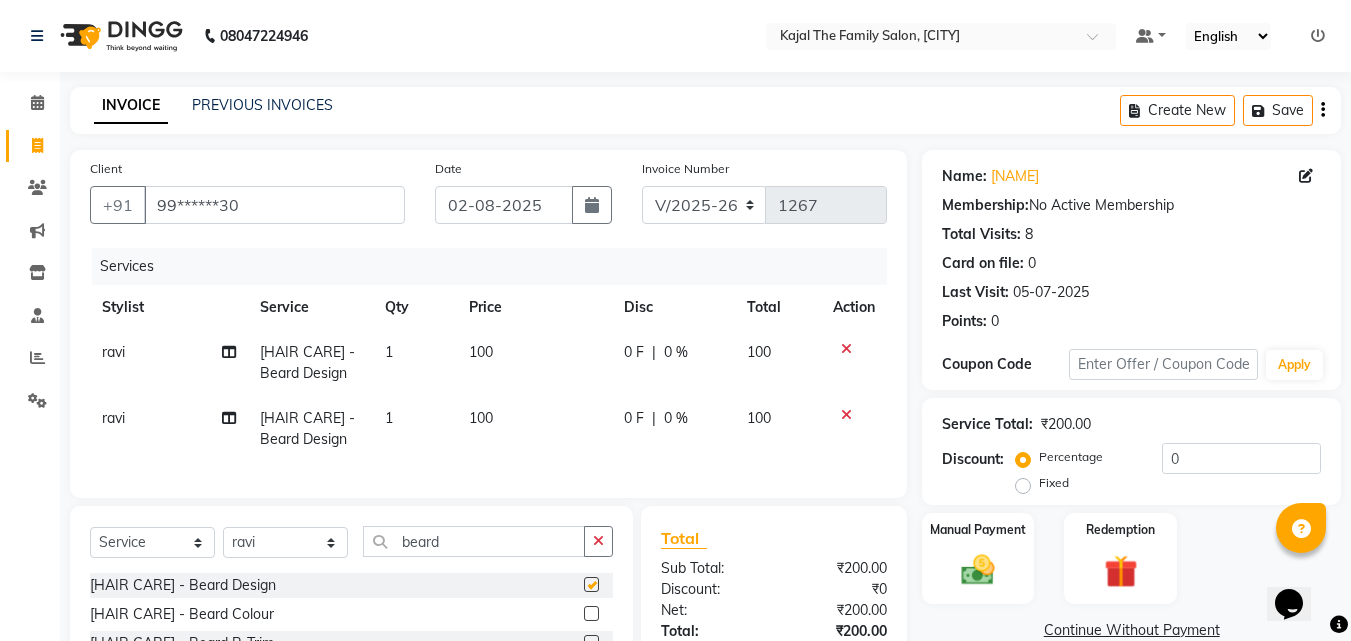 checkbox on "false" 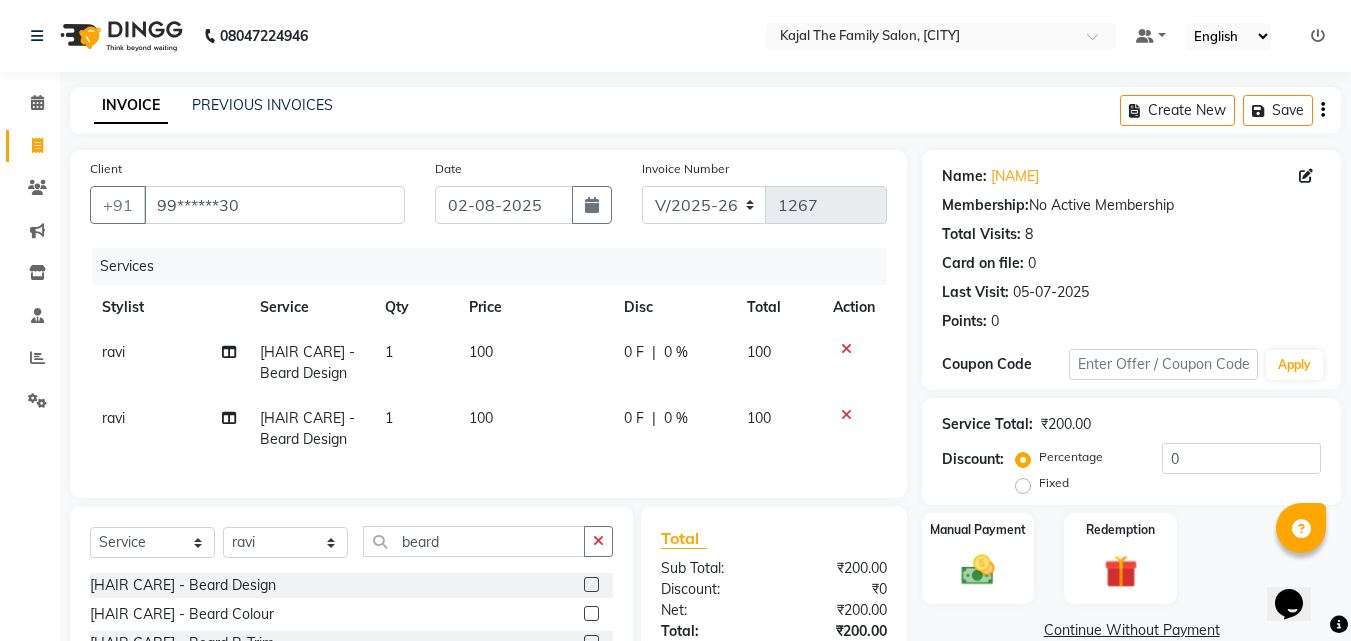 scroll, scrollTop: 100, scrollLeft: 0, axis: vertical 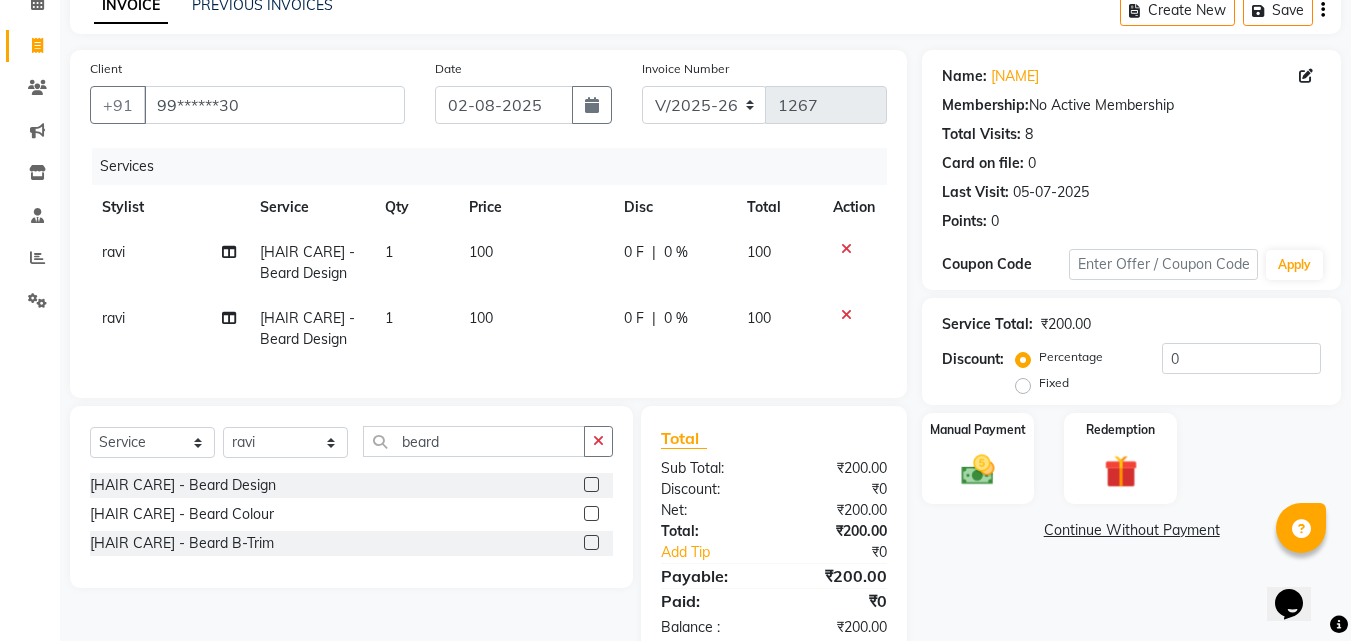 click 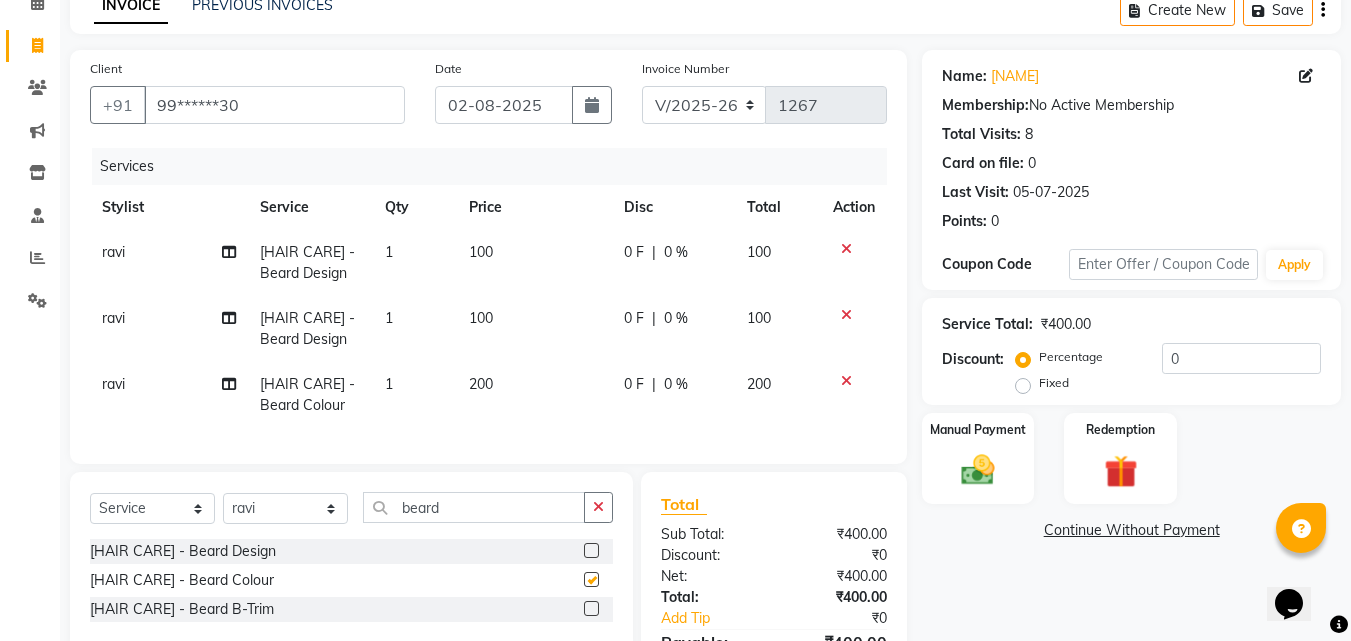 checkbox on "false" 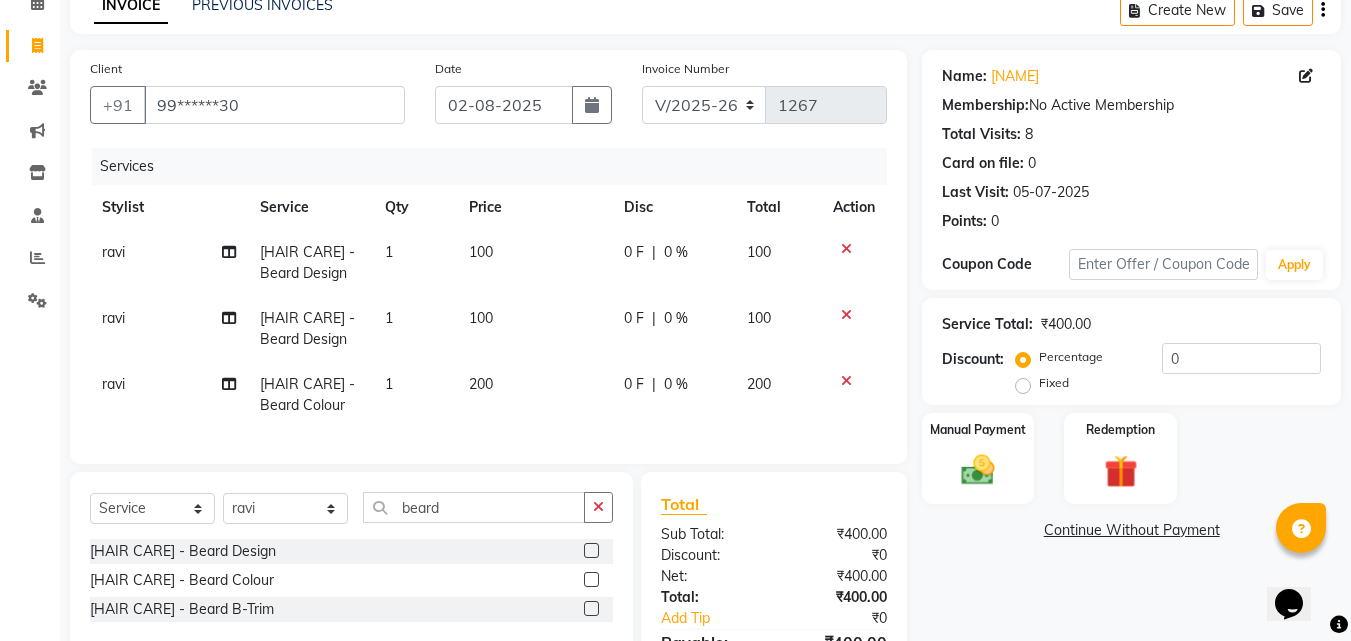 click on "200" 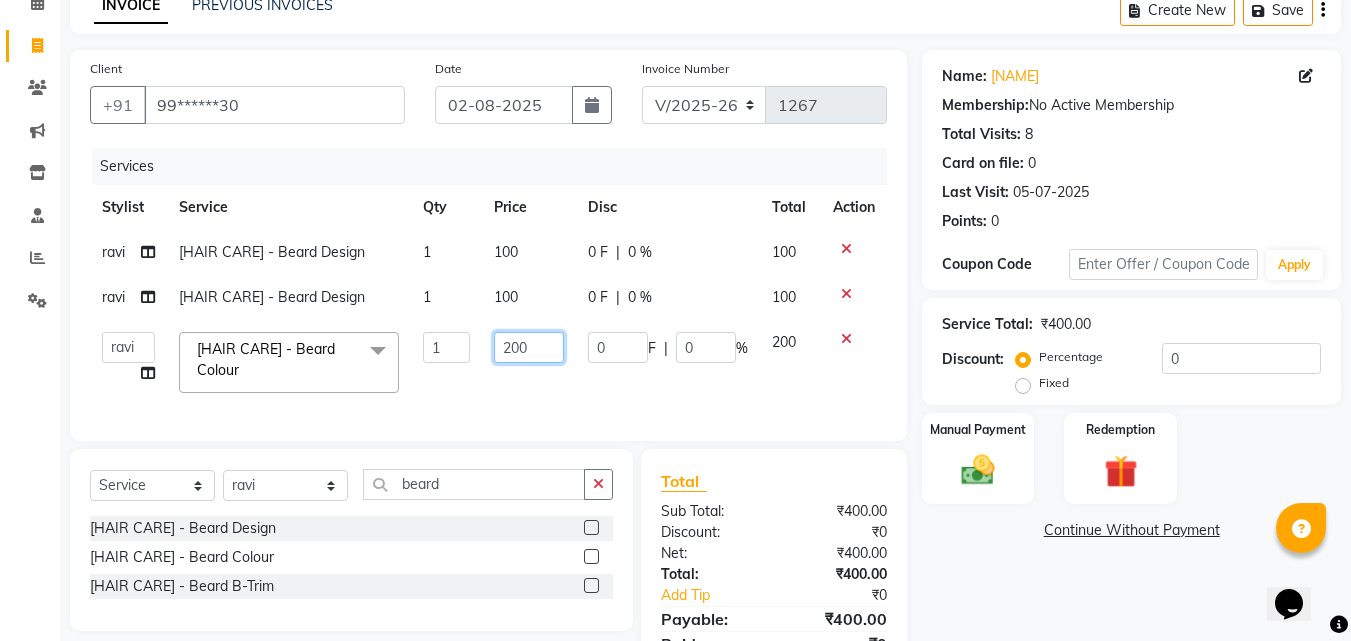 click on "200" 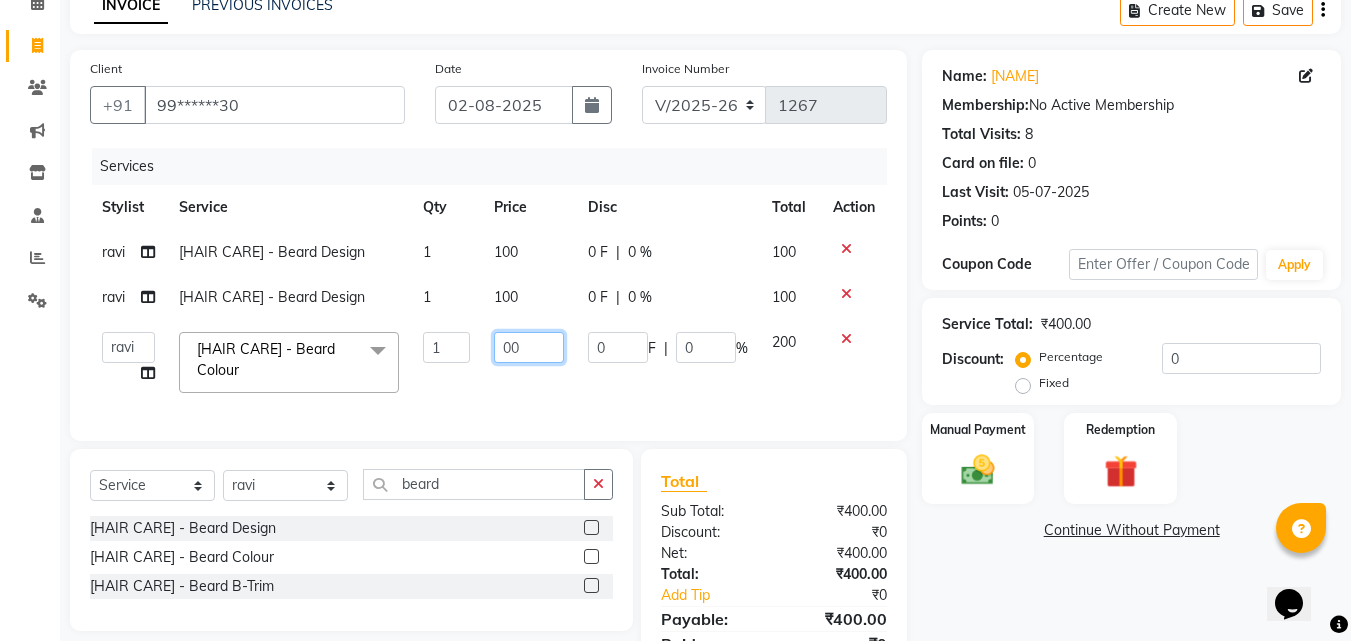 type on "300" 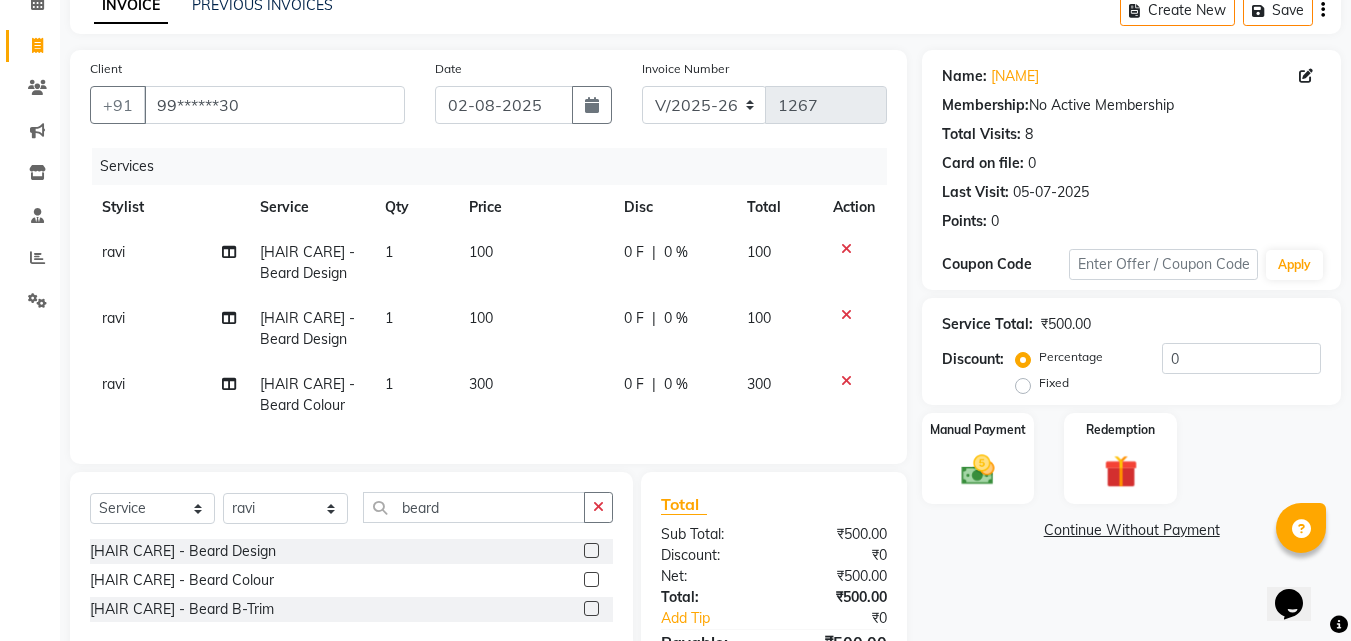 click on "300" 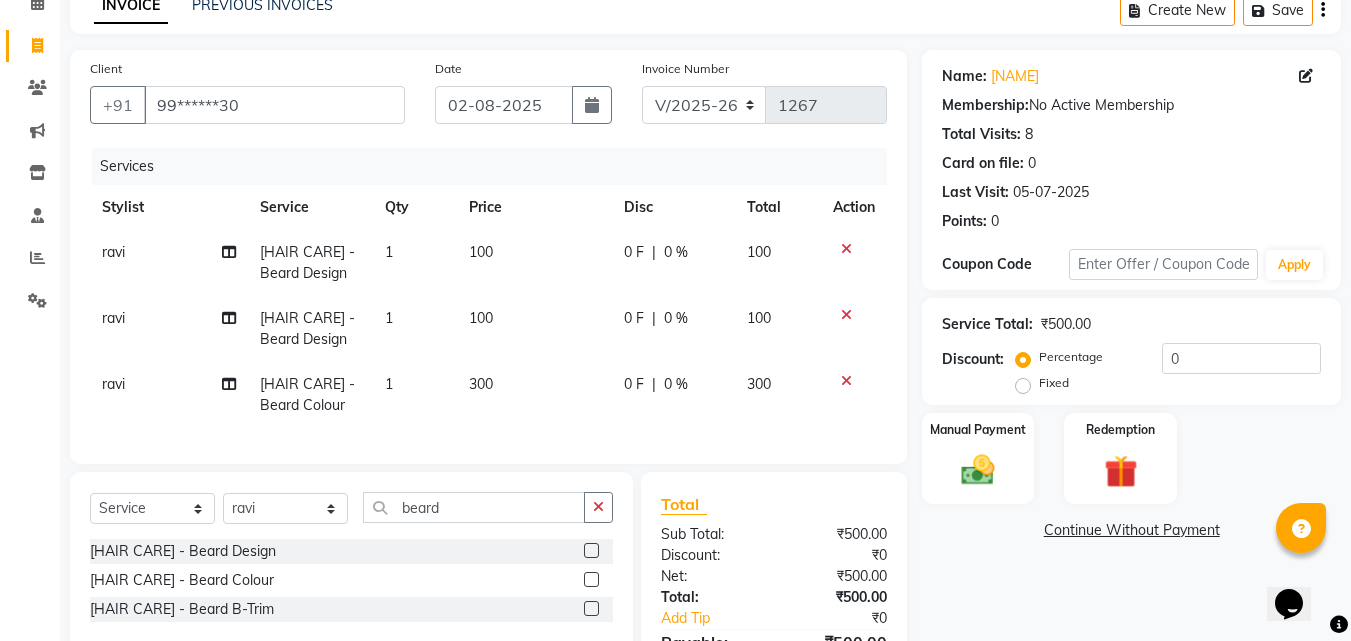 select on "87388" 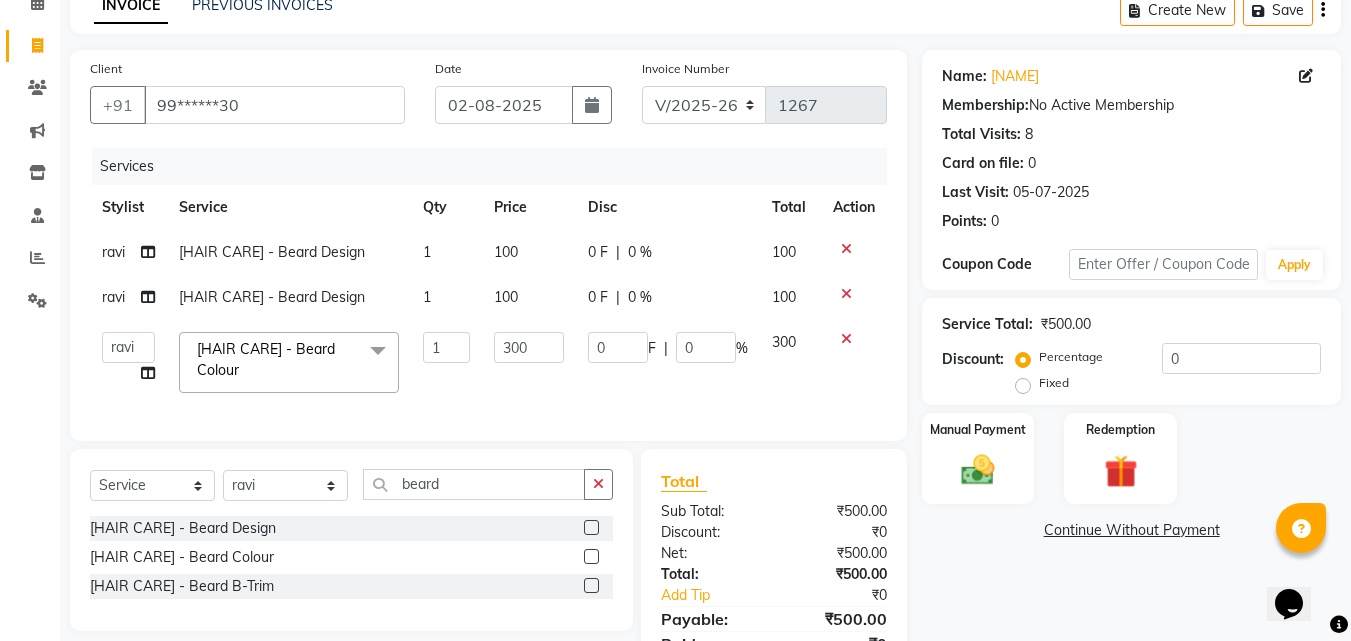 click on "Manual Payment Redemption" 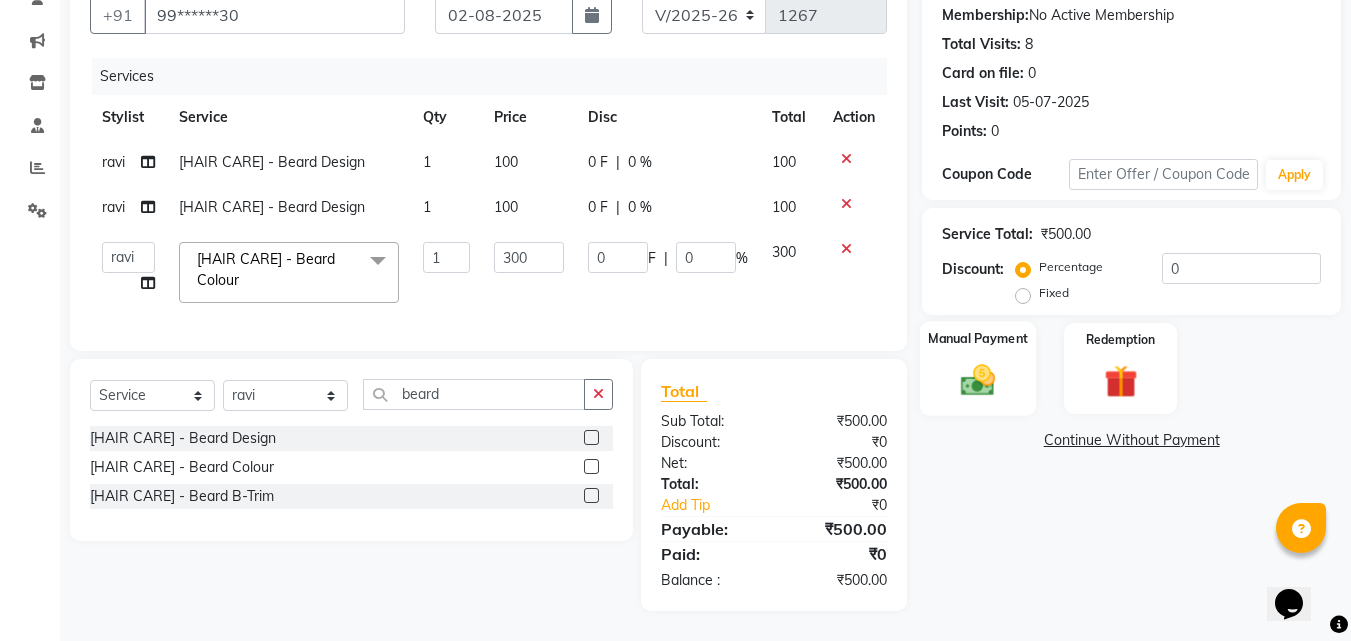 click 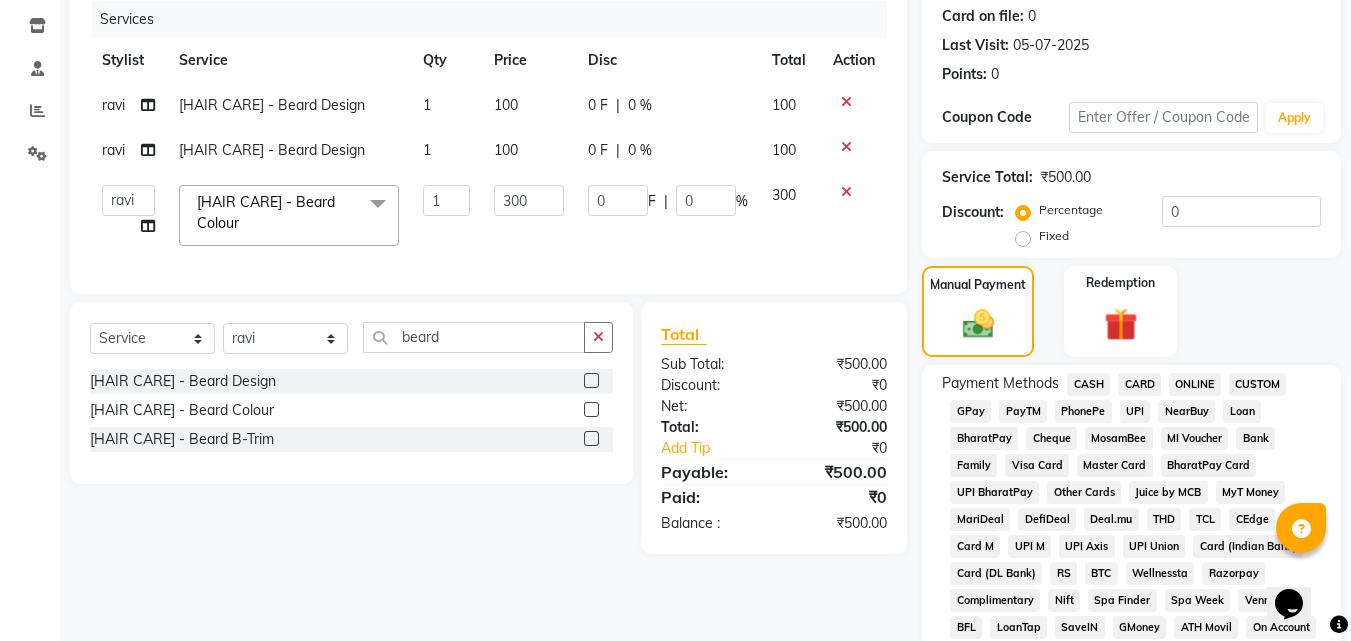 click on "CASH" 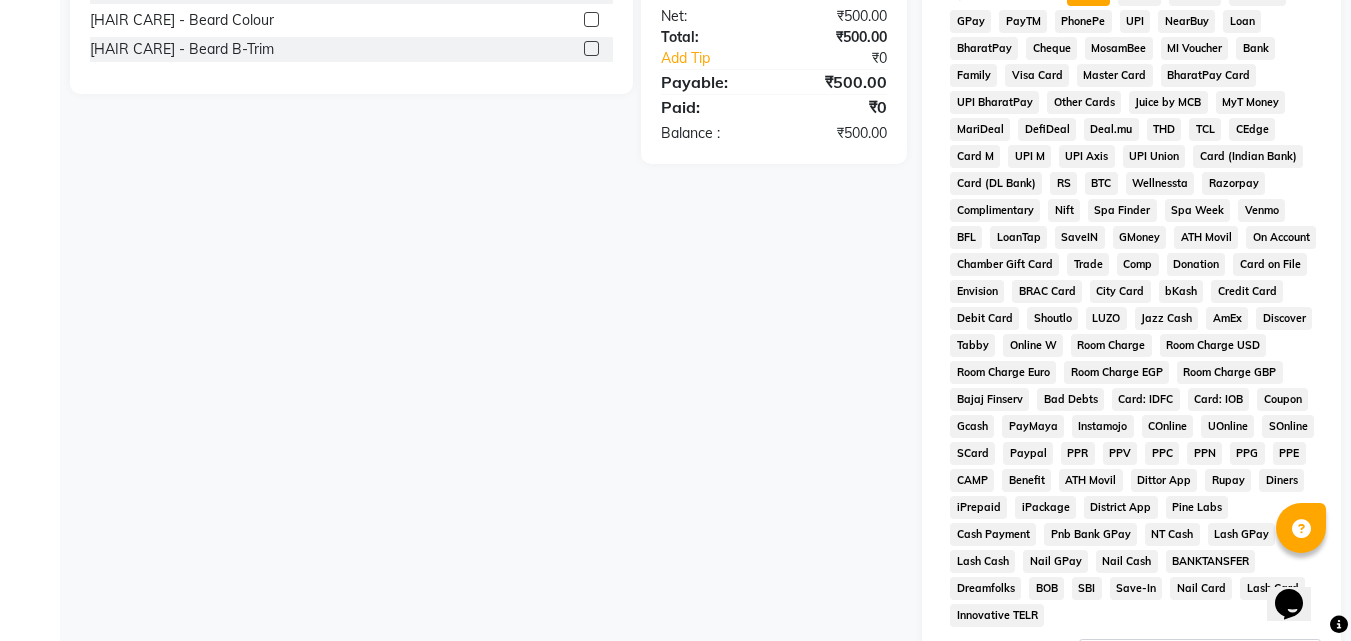 scroll, scrollTop: 747, scrollLeft: 0, axis: vertical 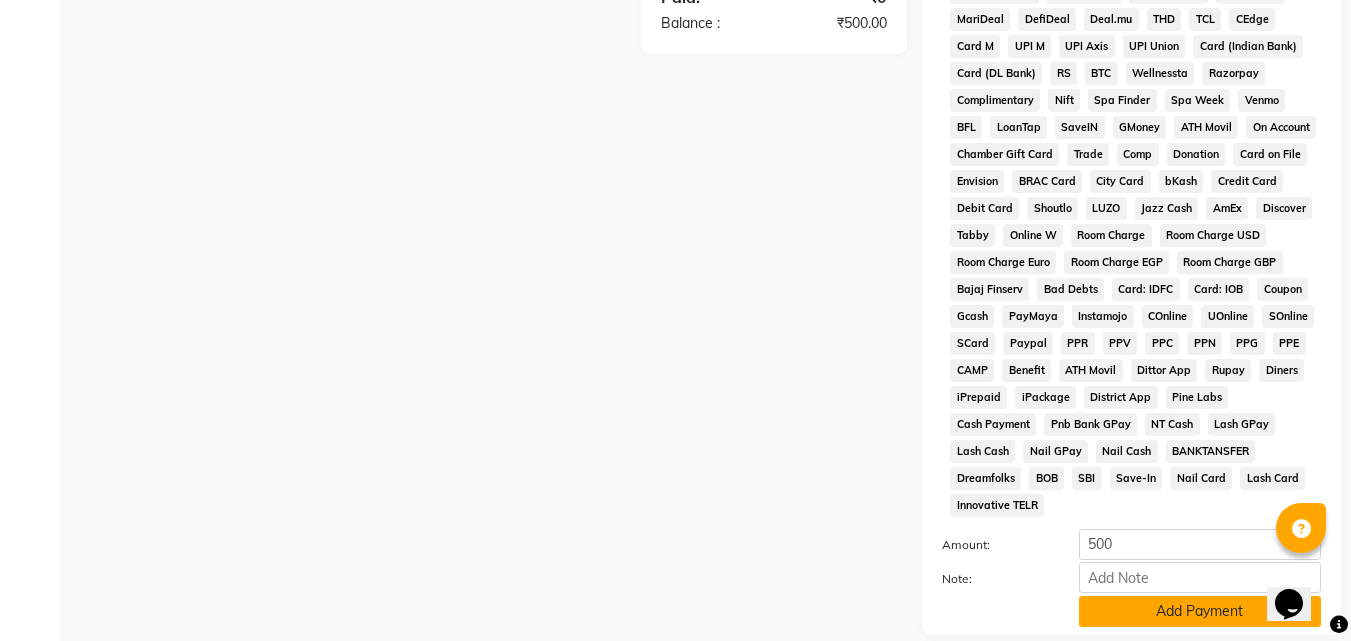 click on "Add Payment" 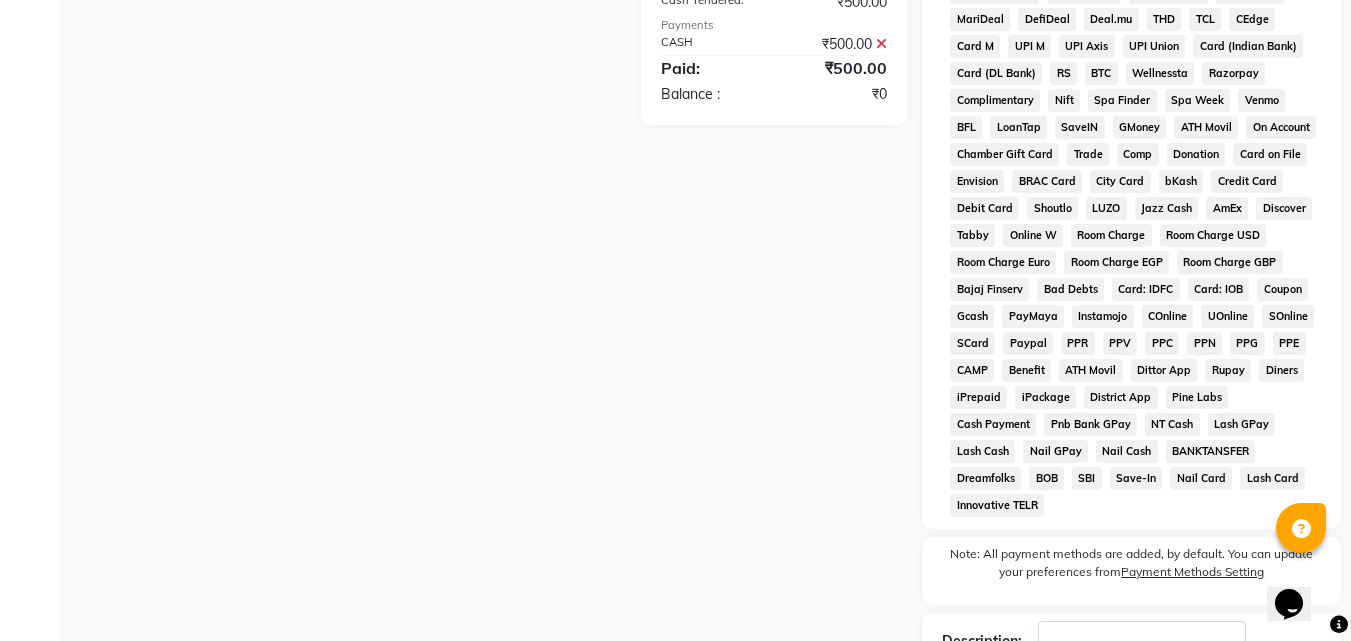 scroll, scrollTop: 888, scrollLeft: 0, axis: vertical 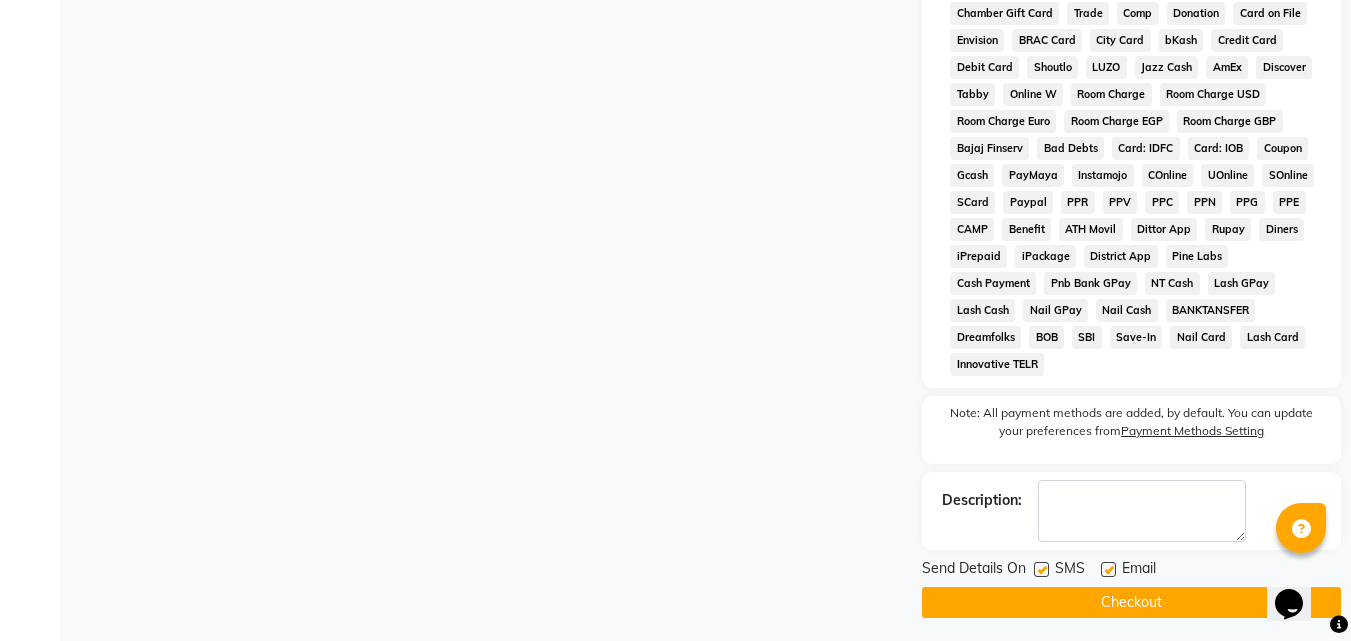 click 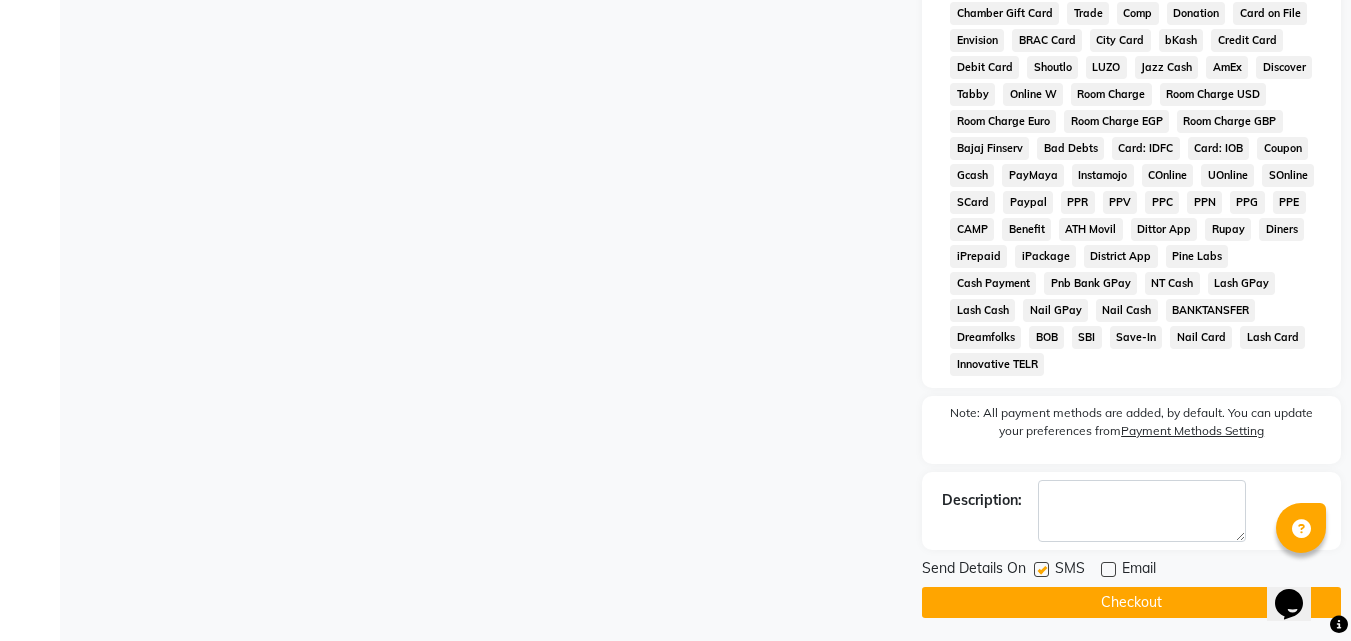 click on "Checkout" 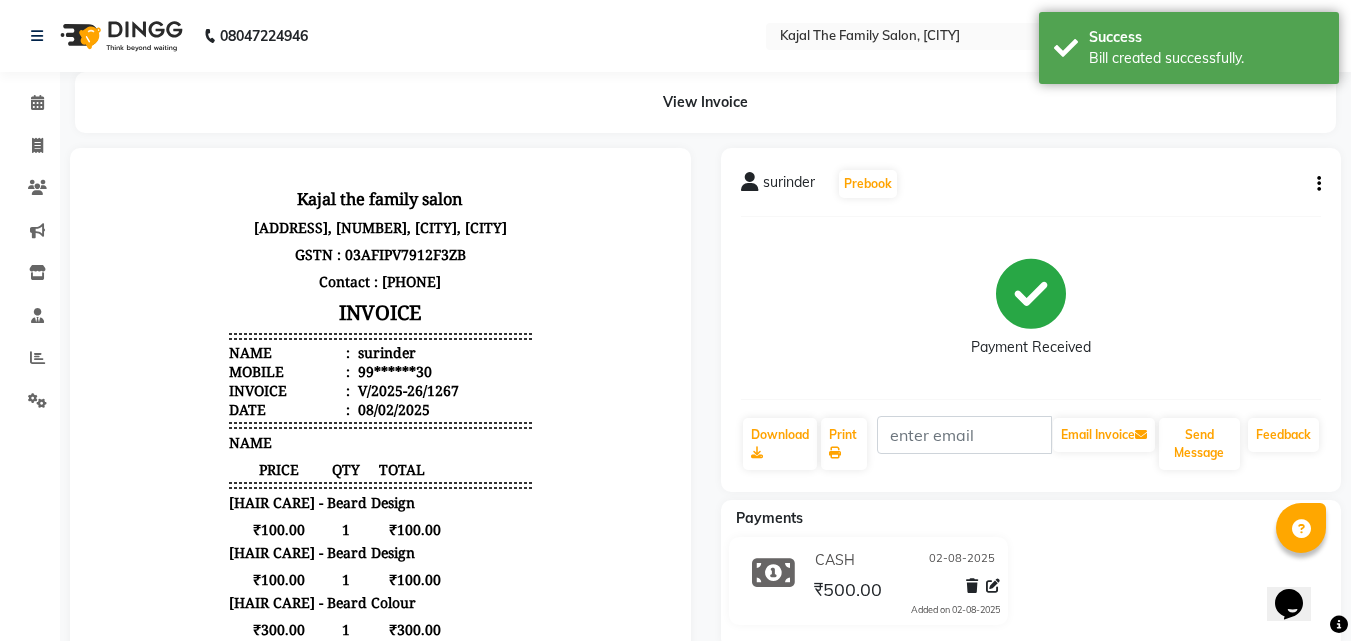 scroll, scrollTop: 0, scrollLeft: 0, axis: both 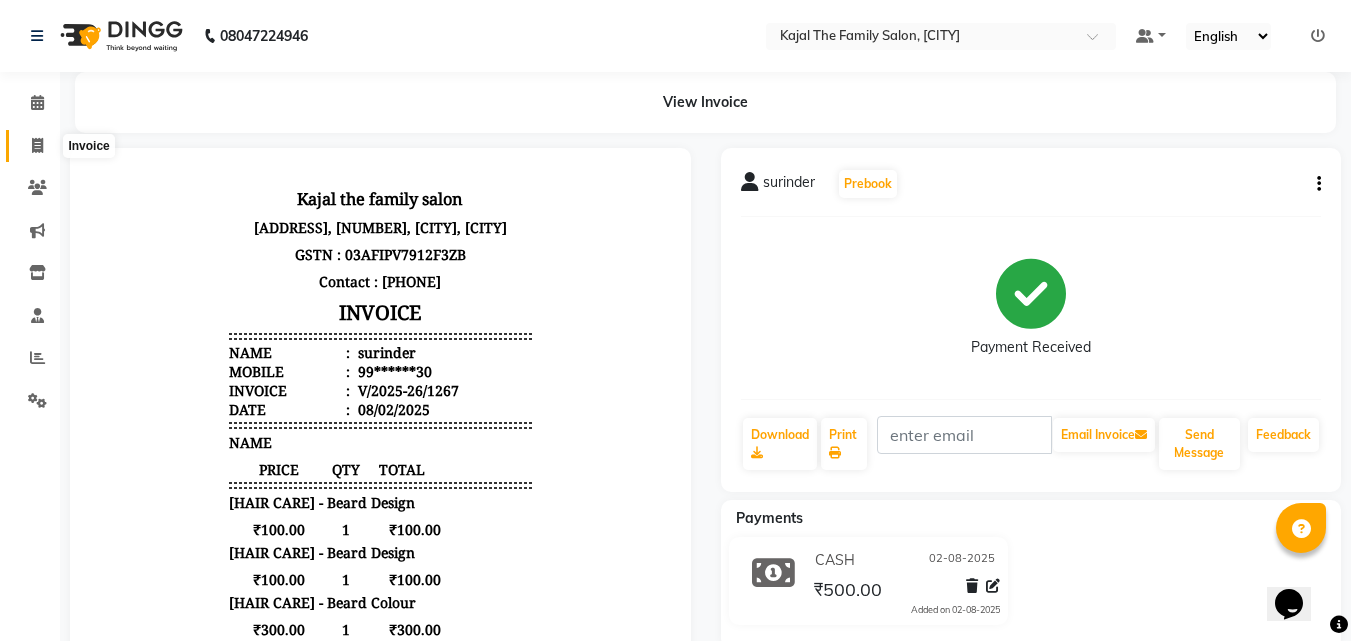 click 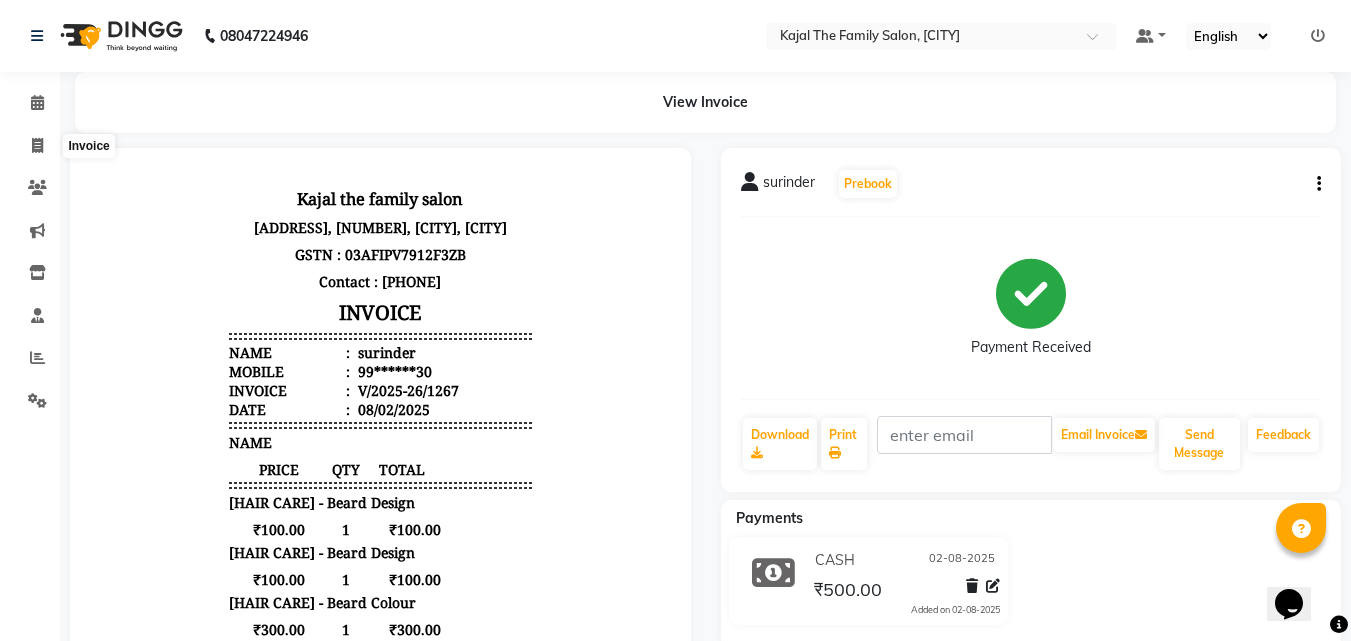 select on "service" 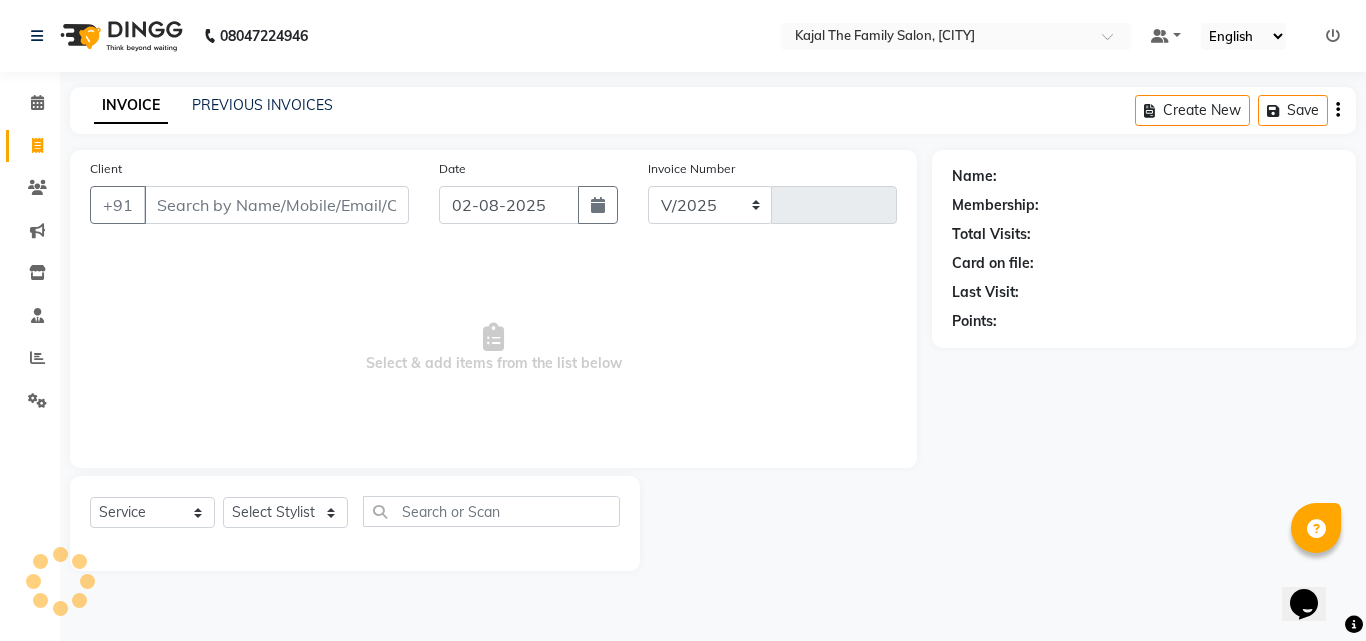 select on "39" 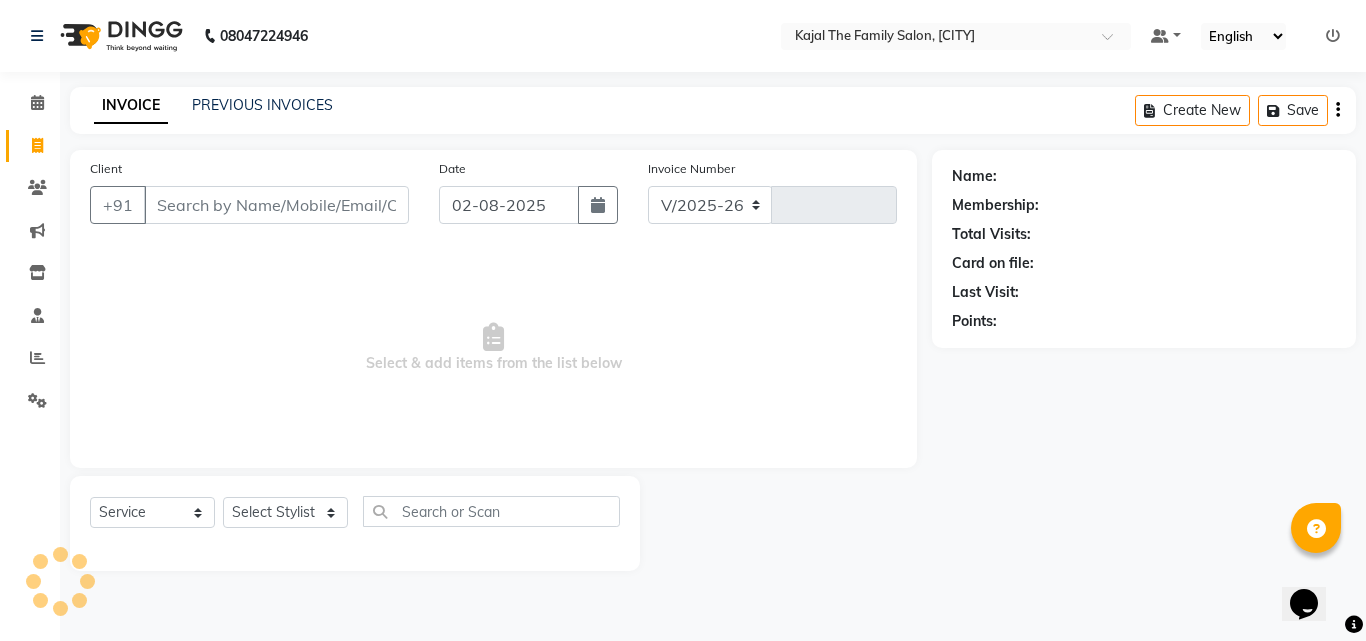 type on "1268" 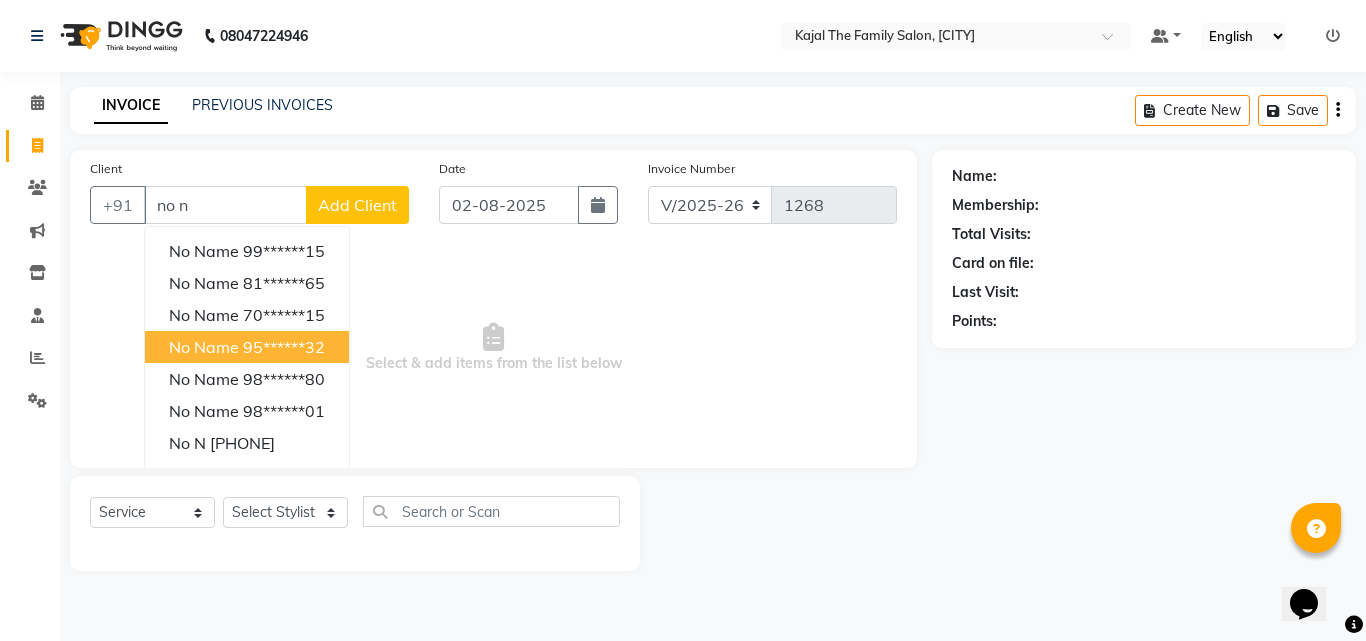 click on "no name [PHONE]" at bounding box center (247, 347) 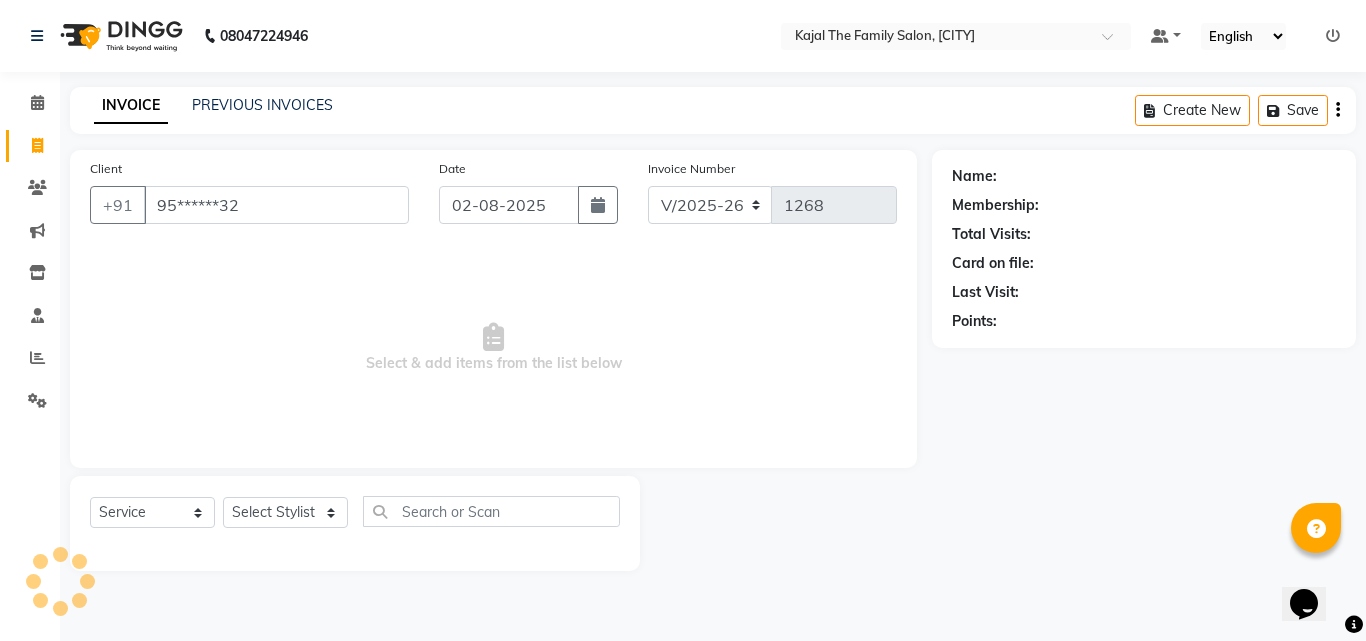 type on "95******32" 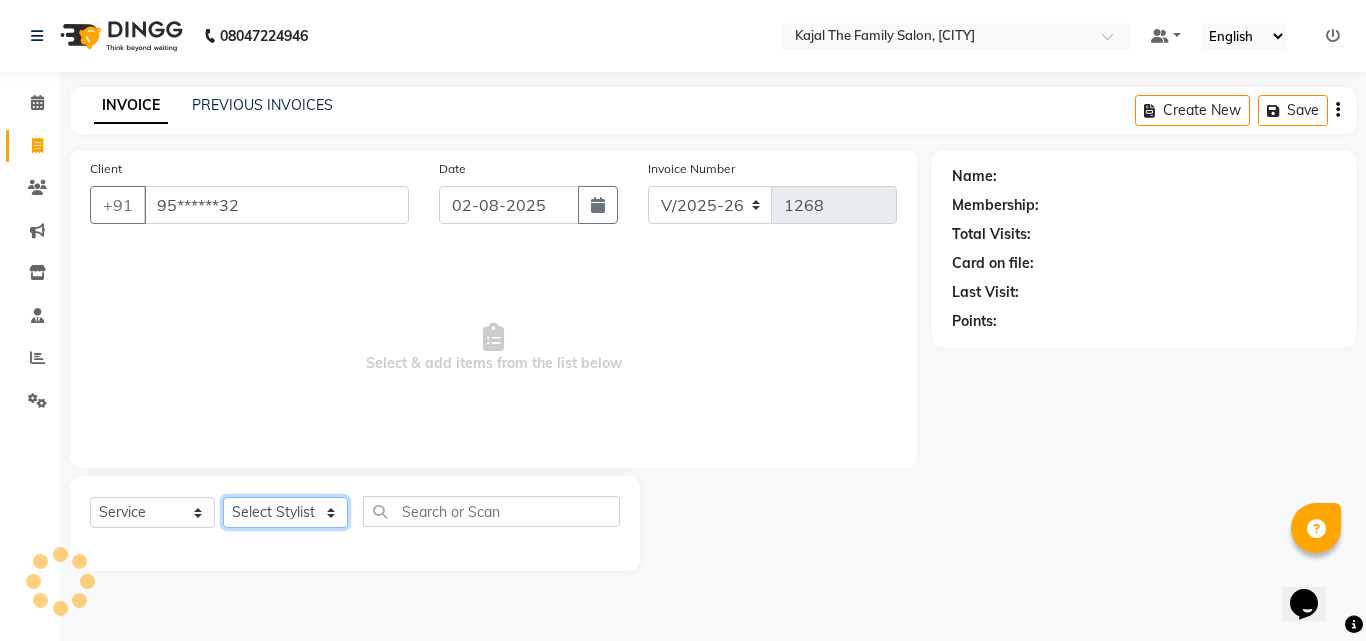 click on "Select Stylist [NAME] [NAME] [NAME] [NAME] [NAME] [NAME] [NAME] Reception [NAME] [NAME] [NAME] [NAME]" 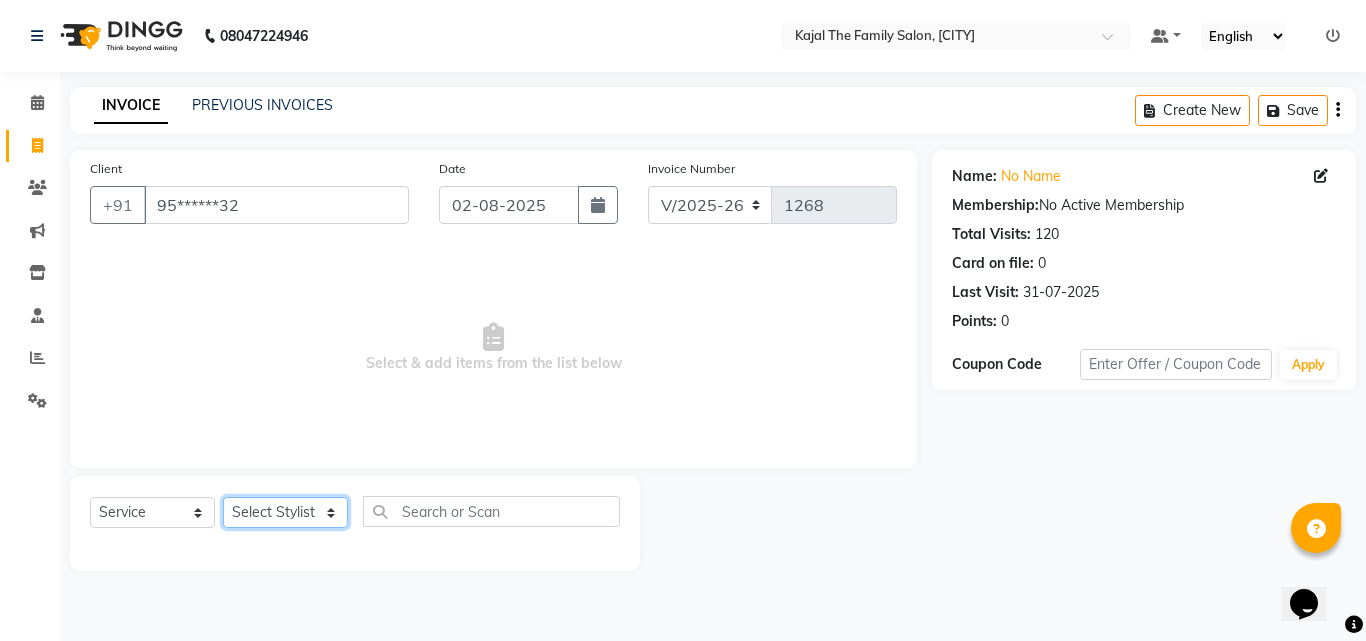 select on "[NUMBER]" 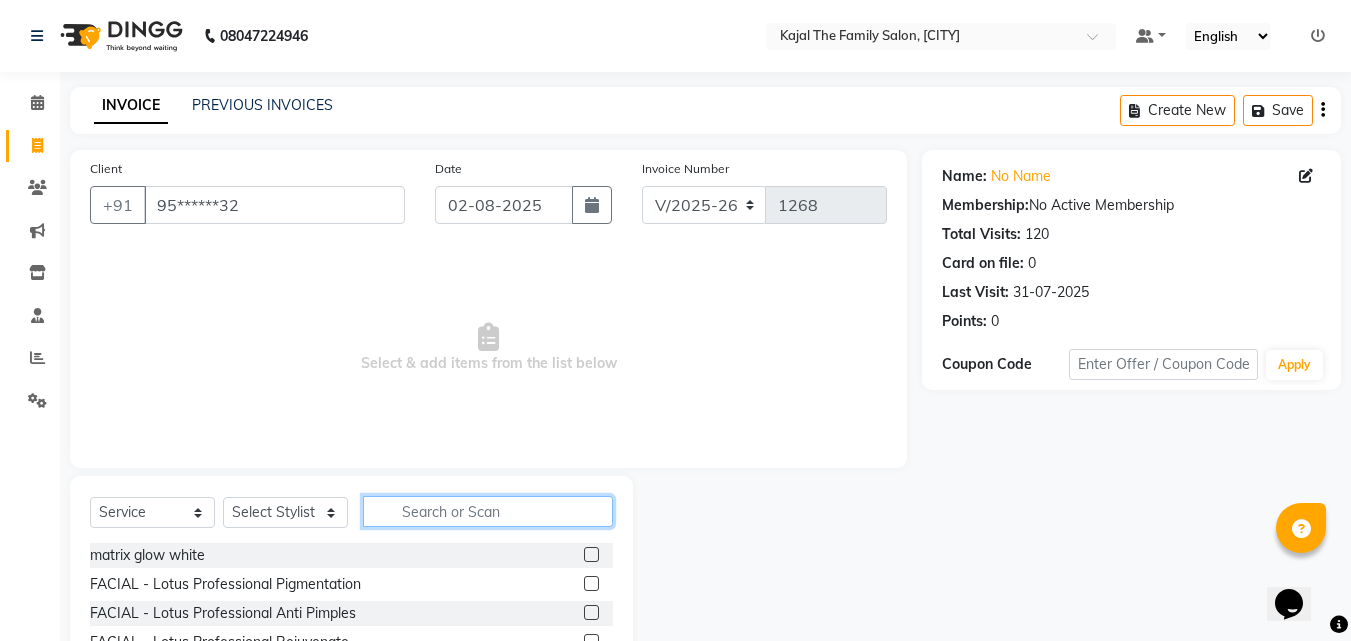 click 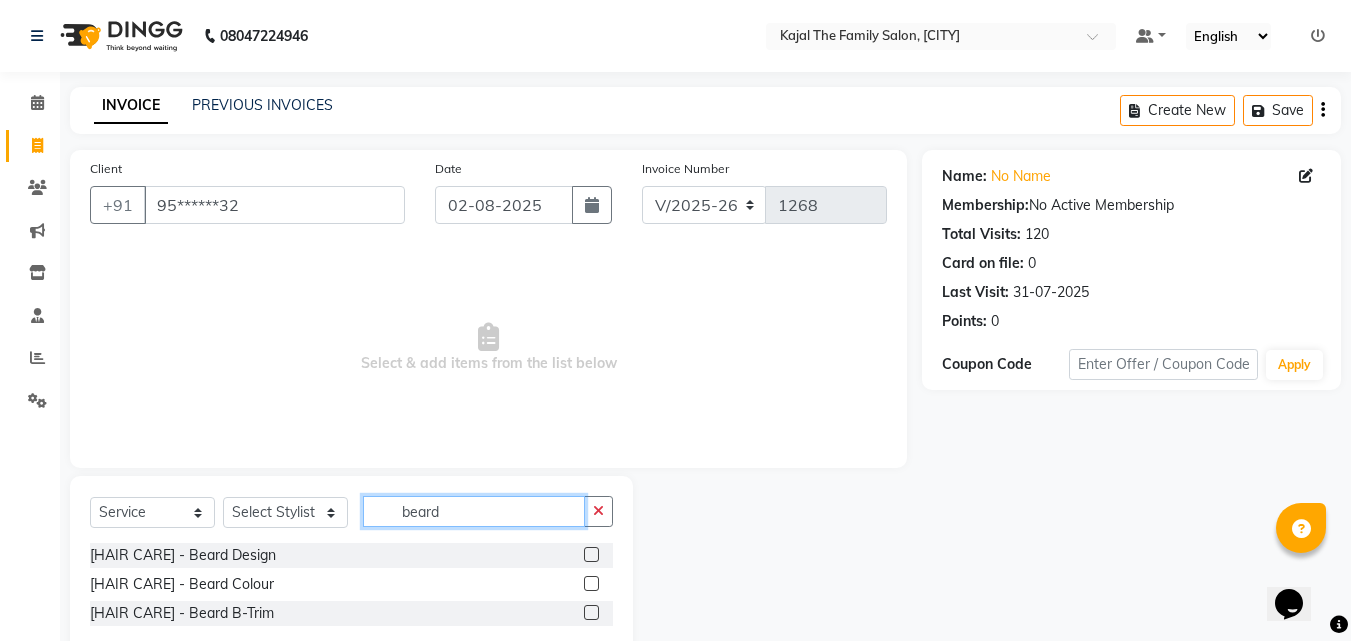 type on "beard" 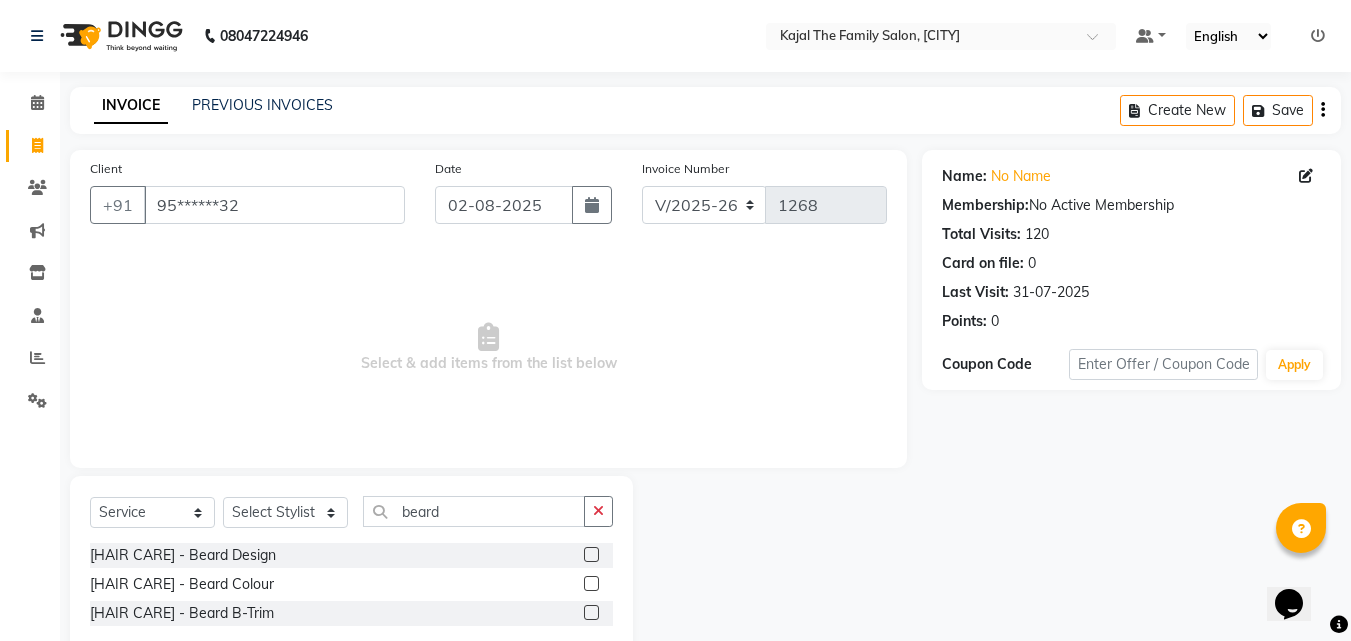click 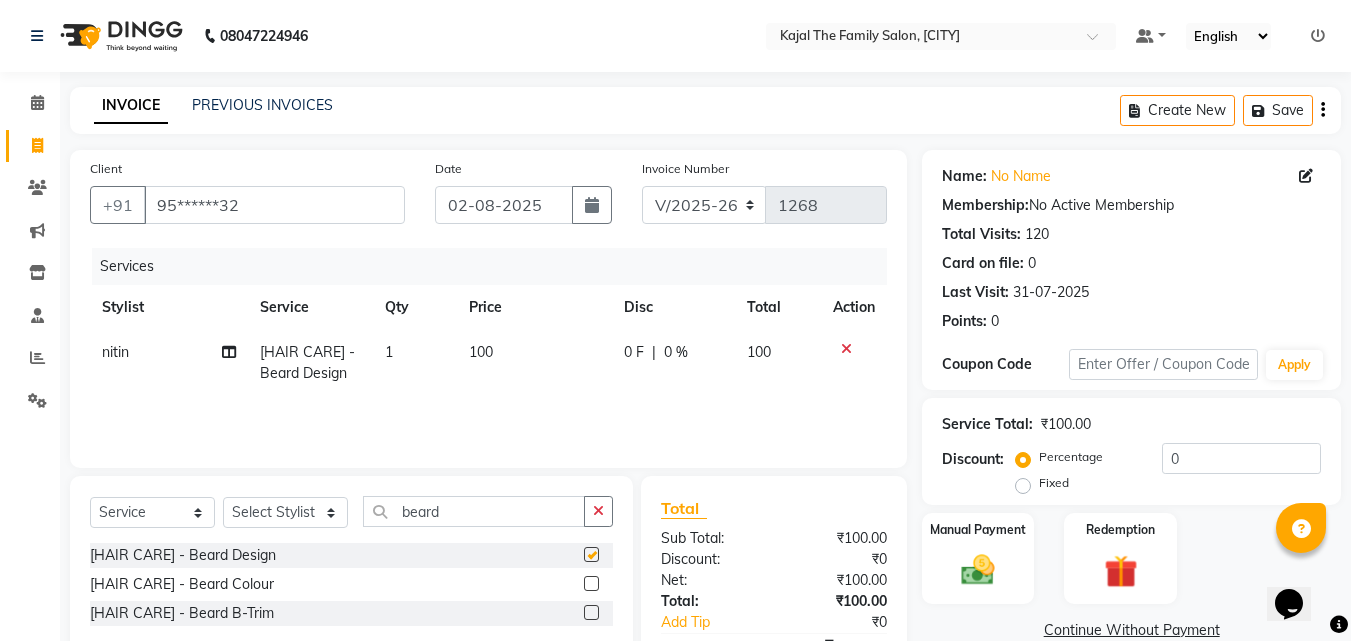 checkbox on "false" 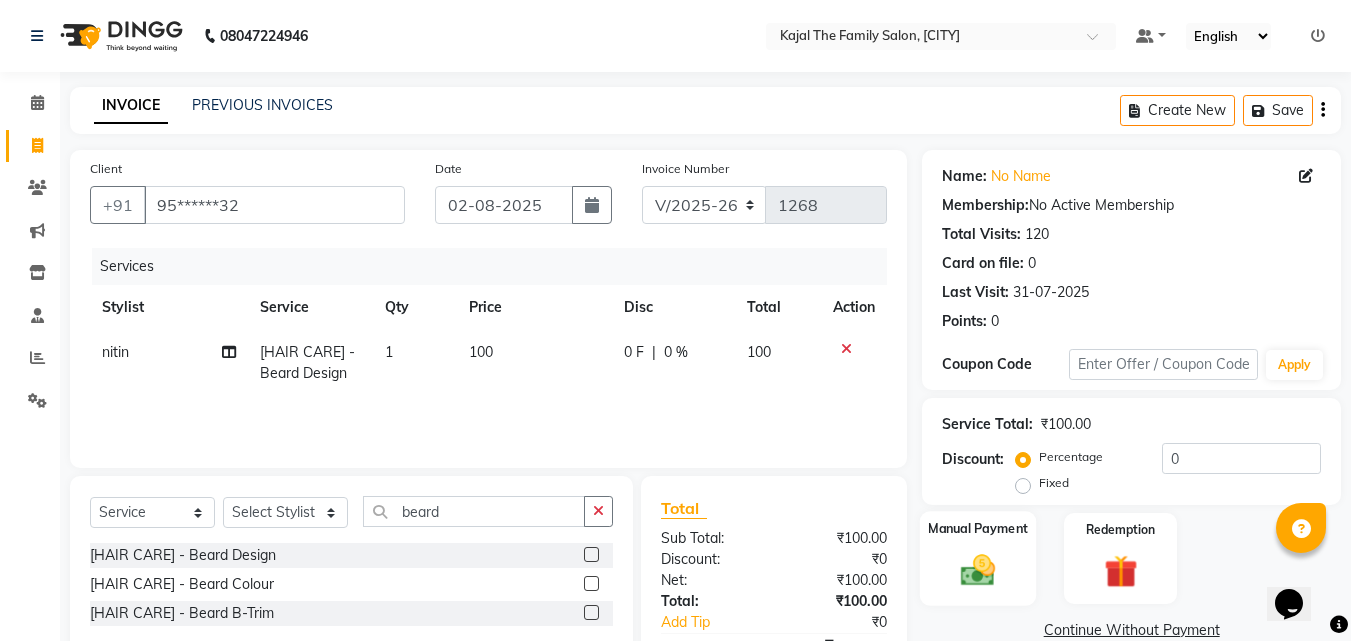 click 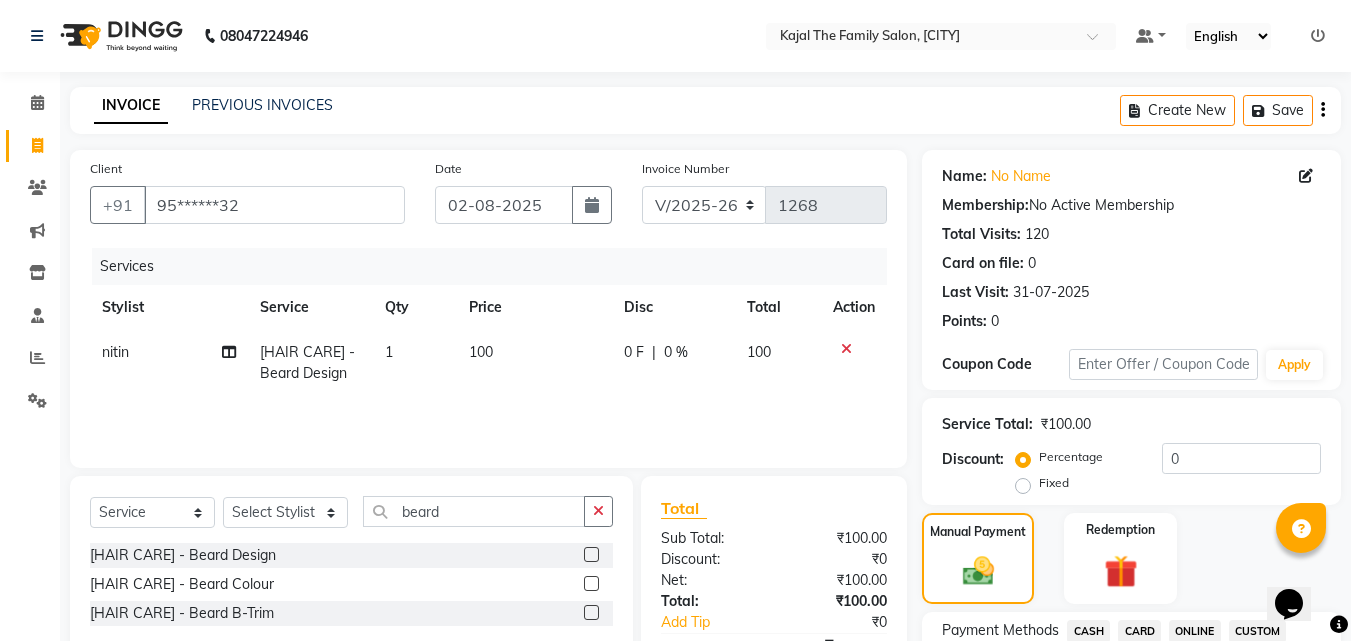 click on "CASH" 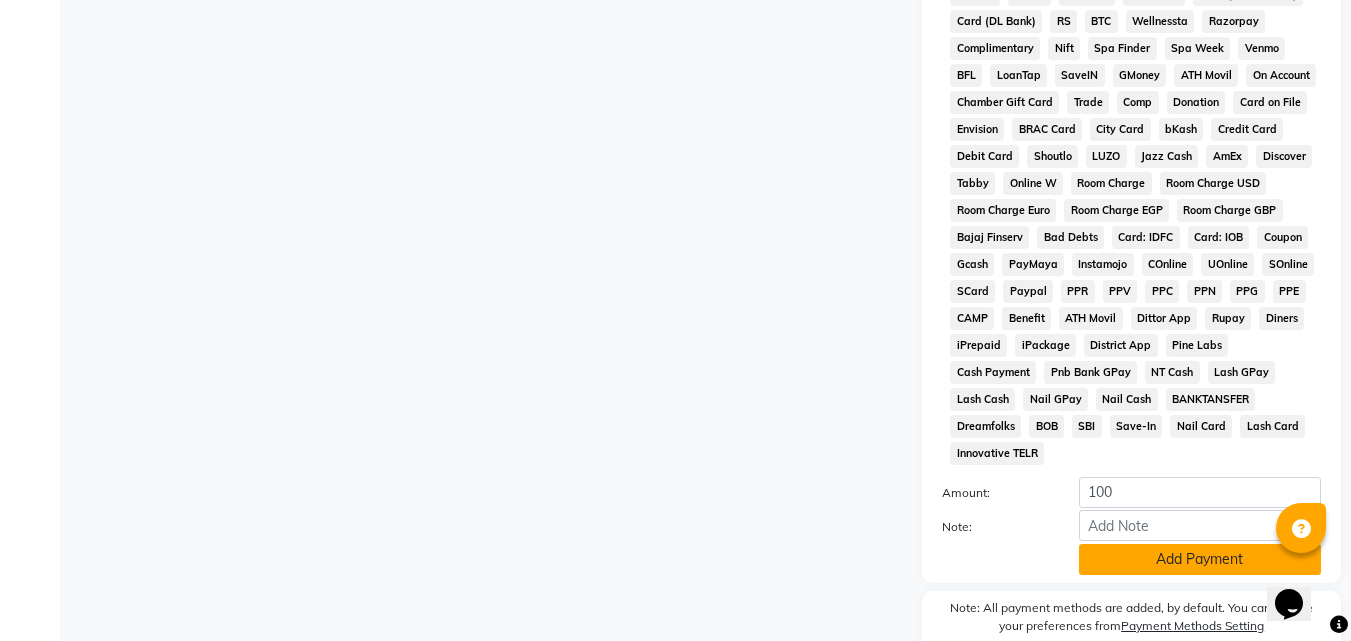 scroll, scrollTop: 800, scrollLeft: 0, axis: vertical 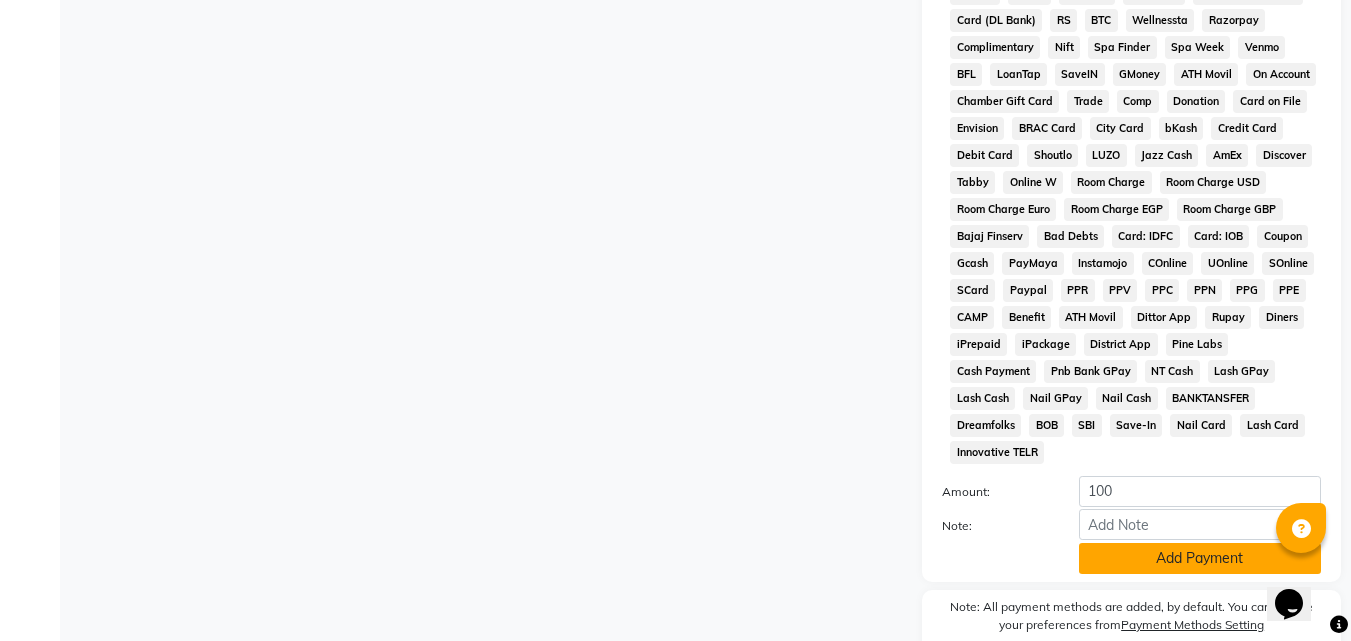 click on "Add Payment" 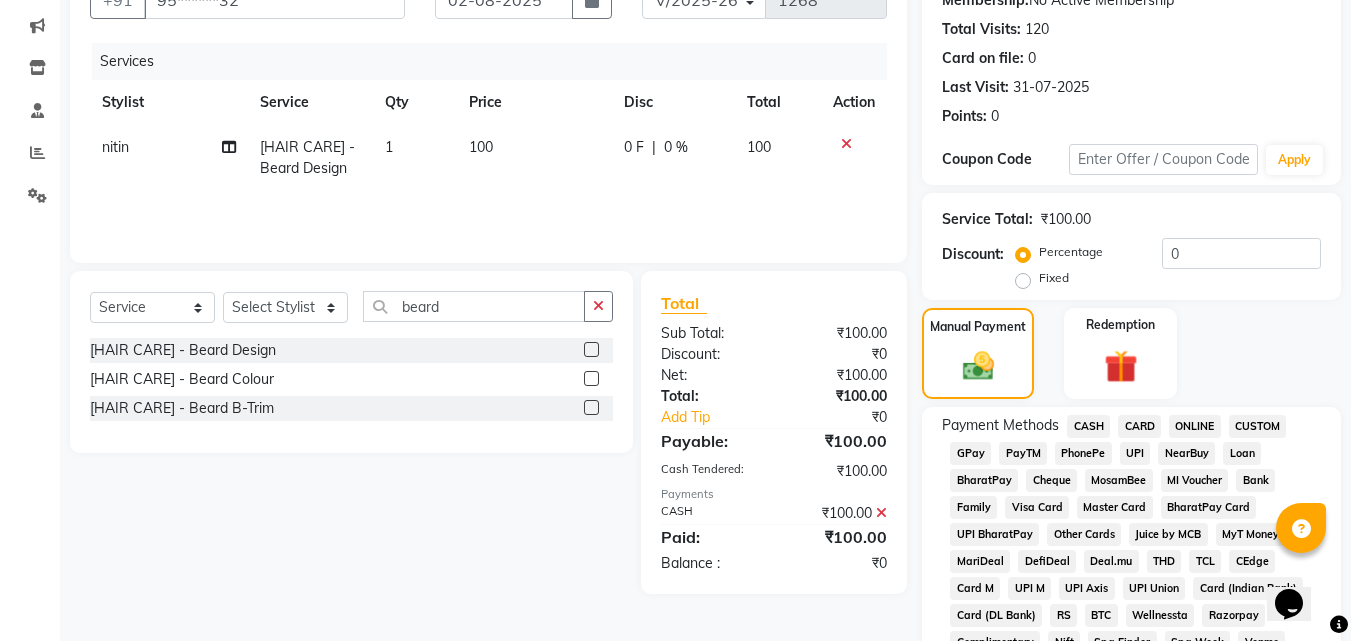scroll, scrollTop: 200, scrollLeft: 0, axis: vertical 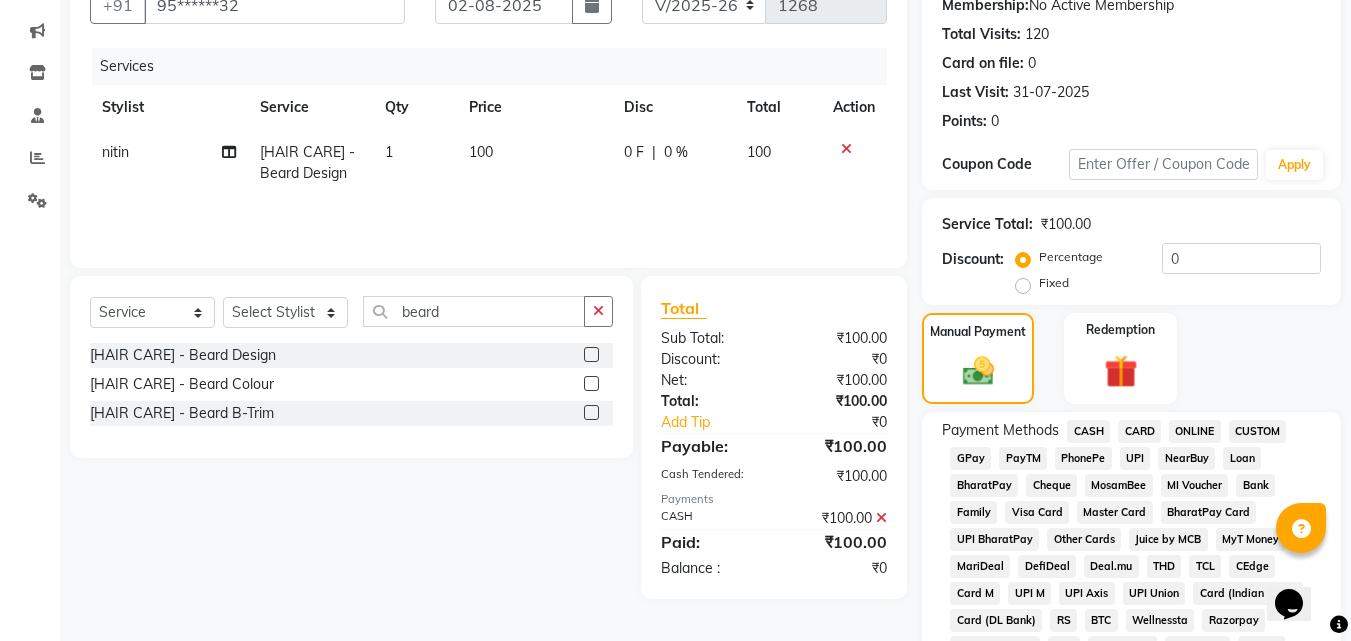 click on "100" 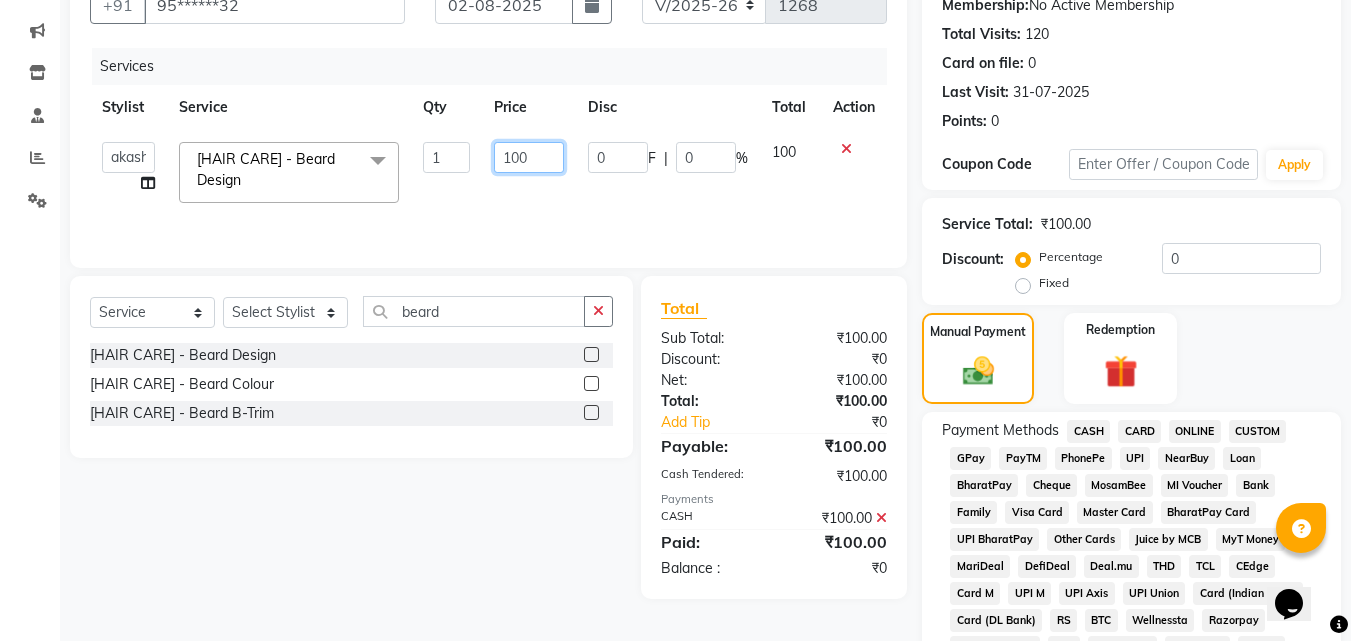 click on "100" 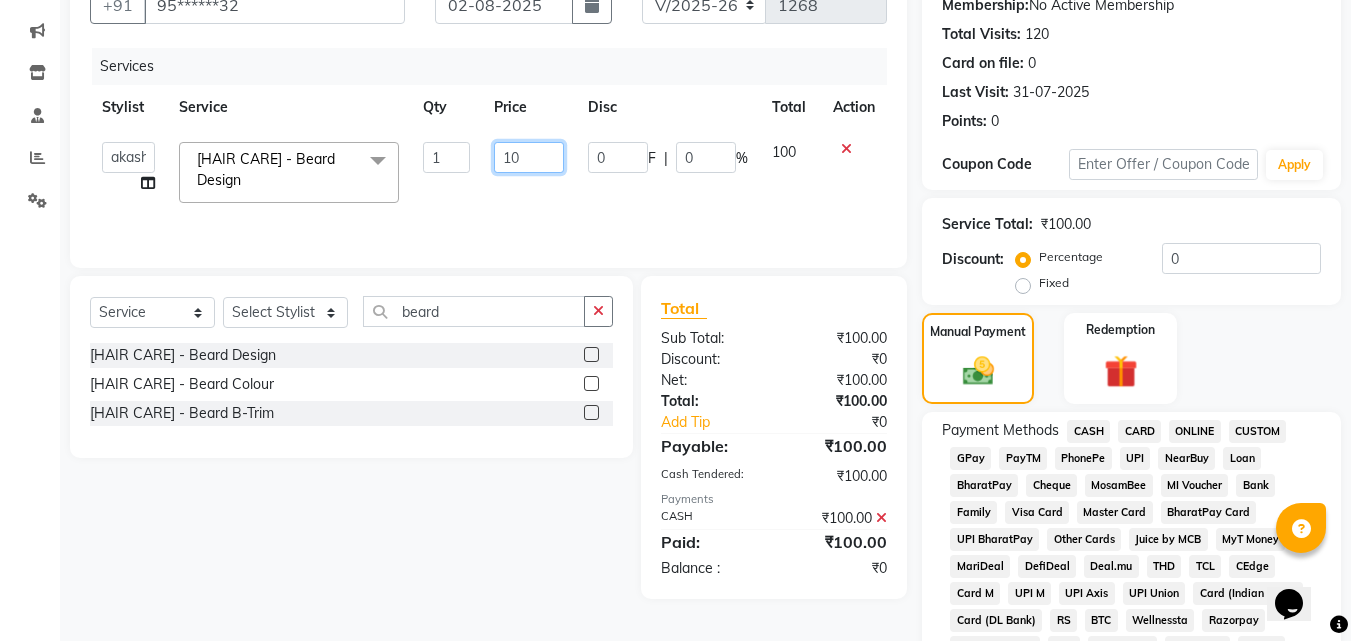 type on "150" 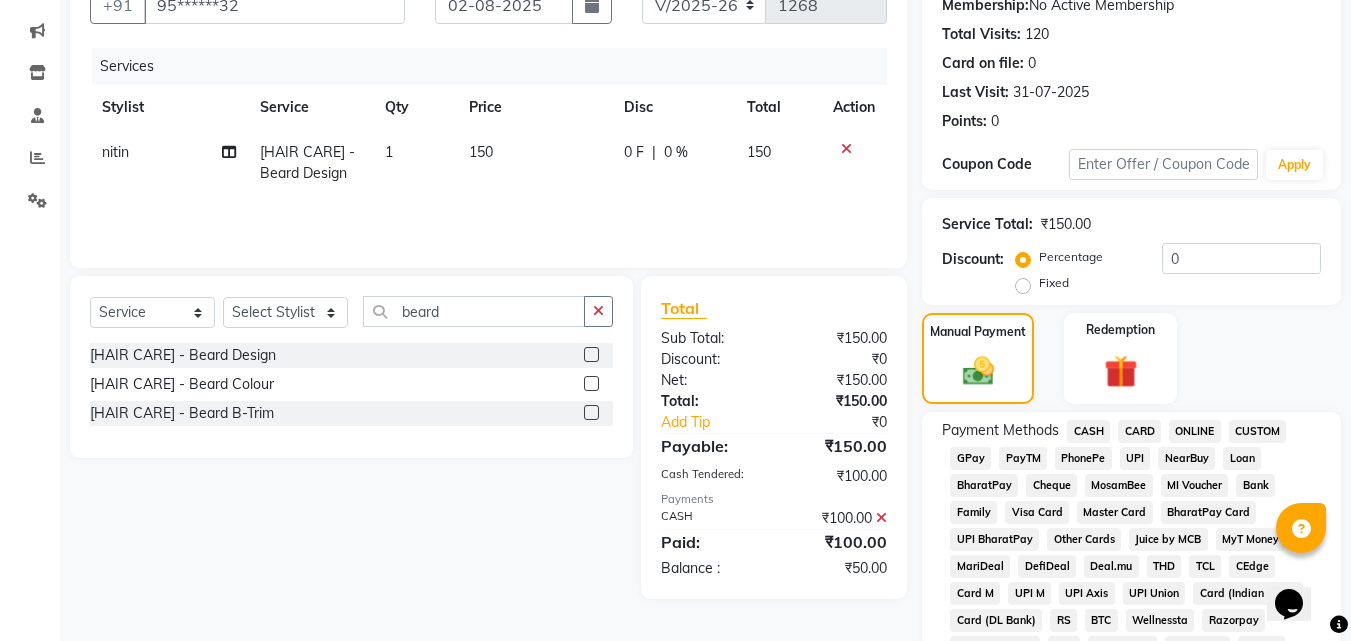 click on "0 F | 0 %" 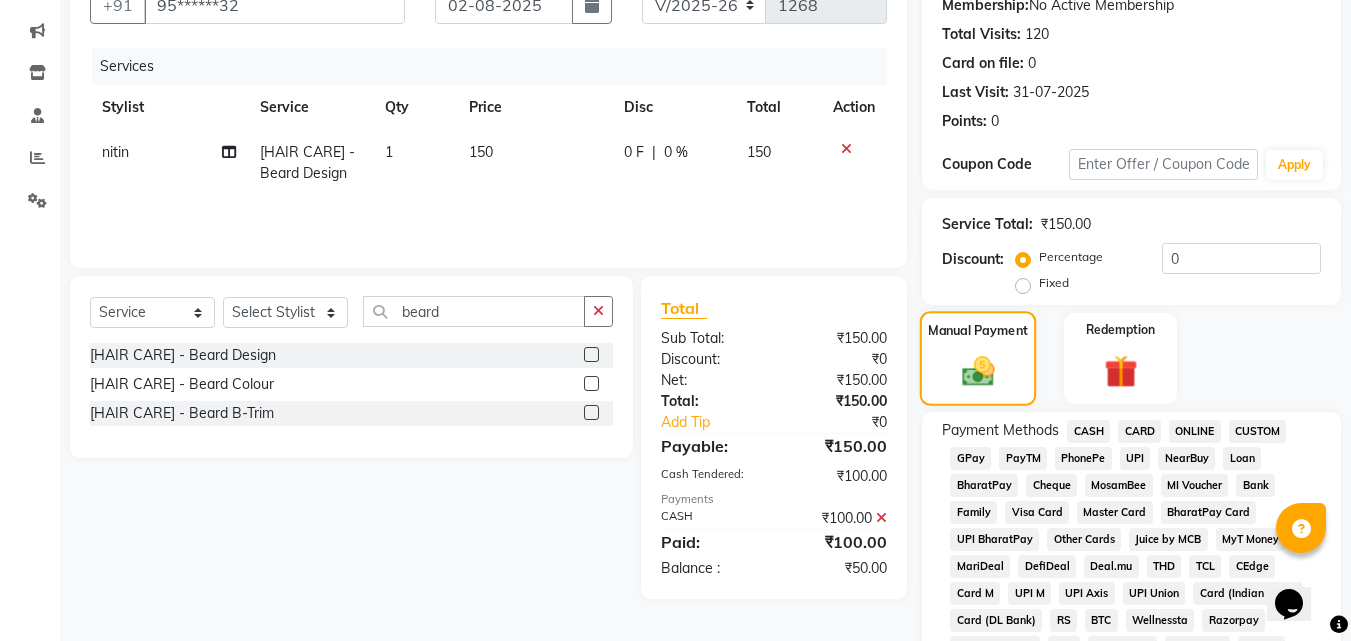 select on "[NUMBER]" 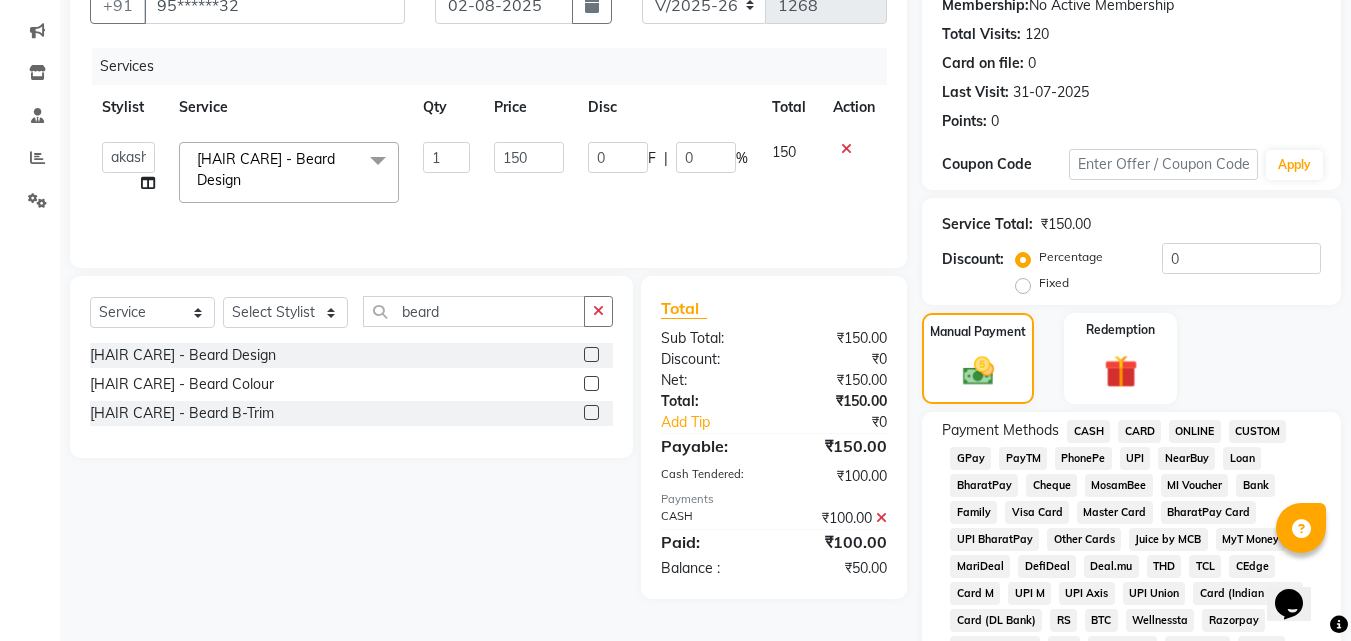 click on "CASH" 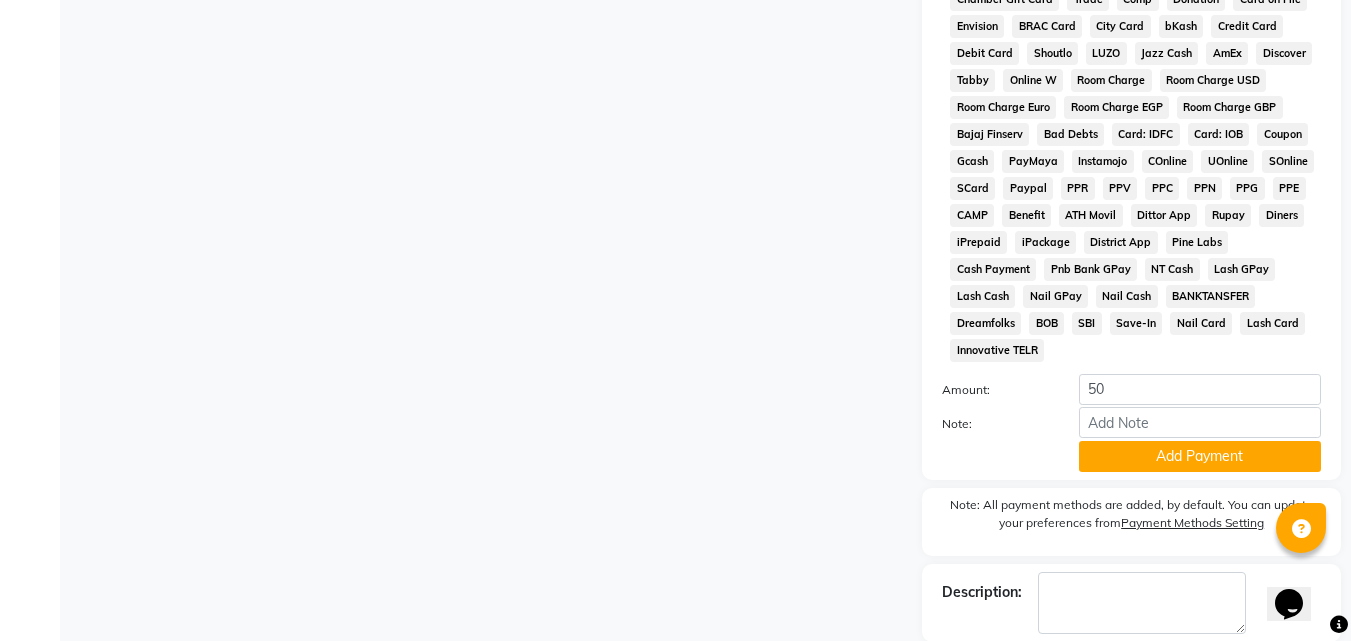 scroll, scrollTop: 1001, scrollLeft: 0, axis: vertical 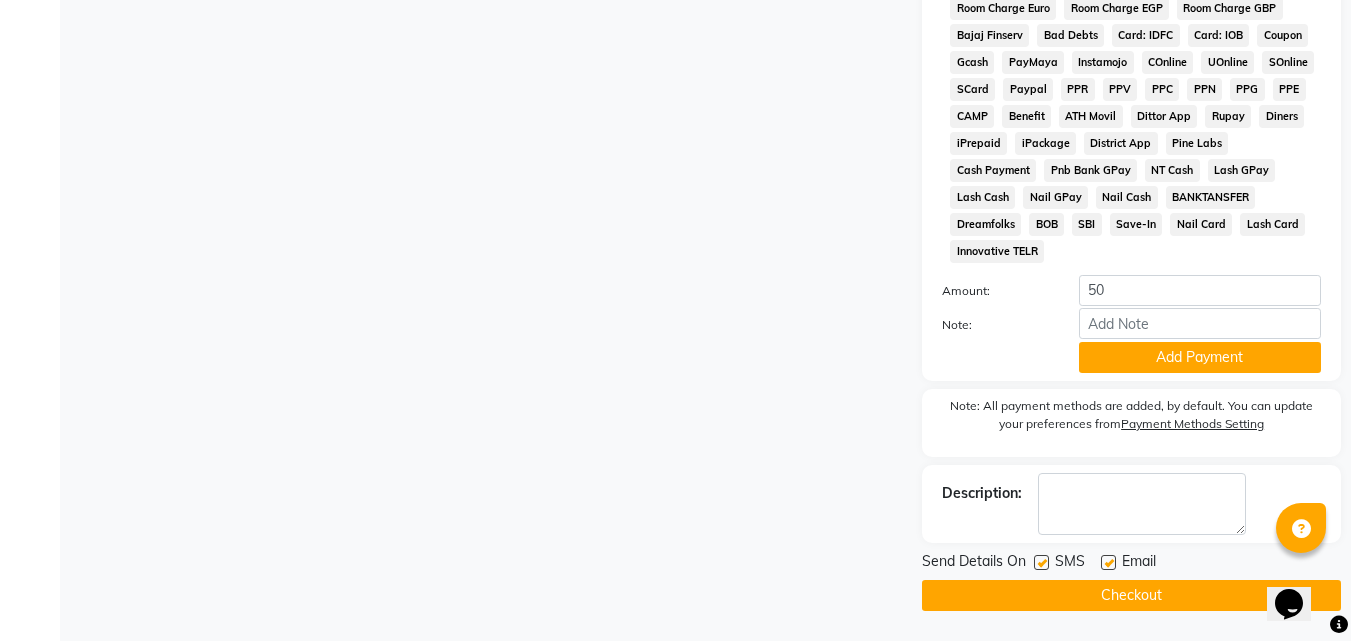 click 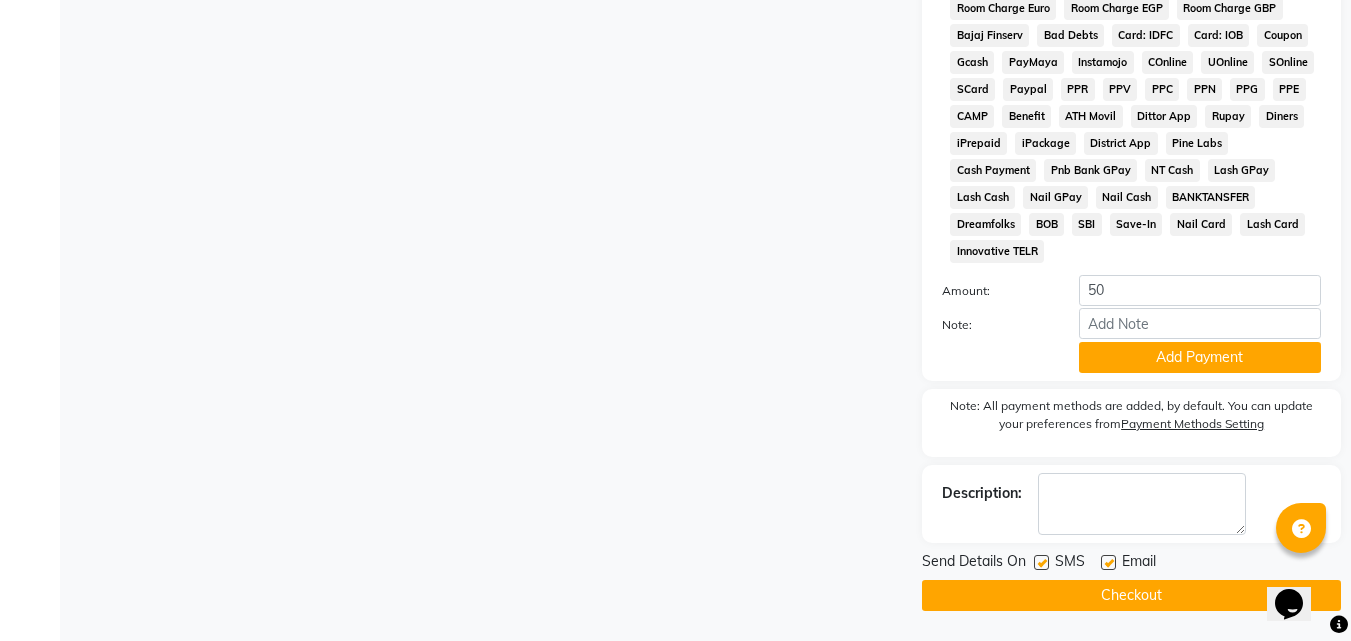 click at bounding box center (1107, 563) 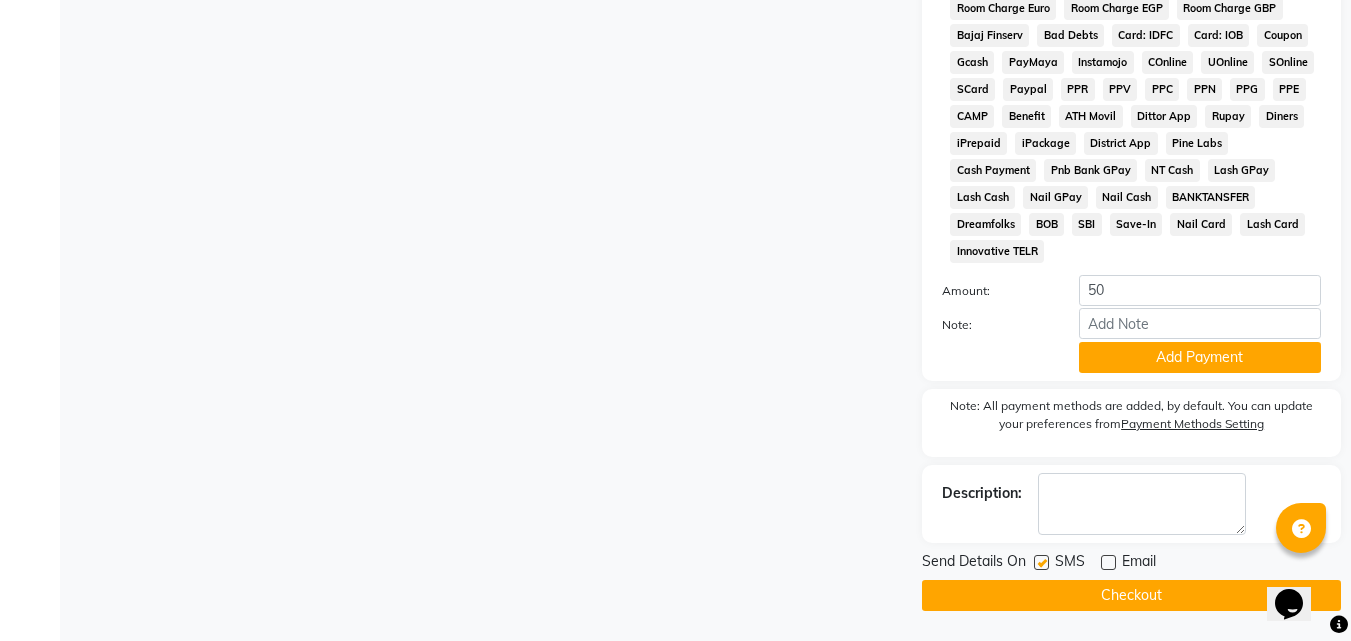 click on "Checkout" 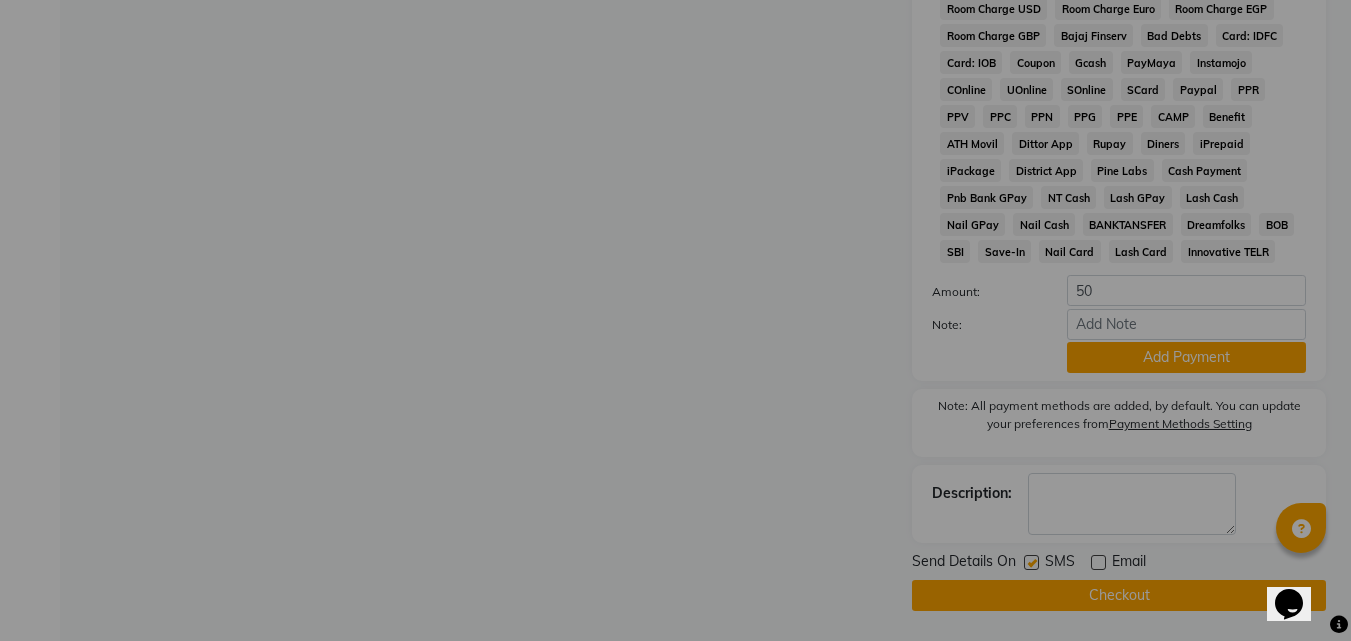 scroll, scrollTop: 975, scrollLeft: 0, axis: vertical 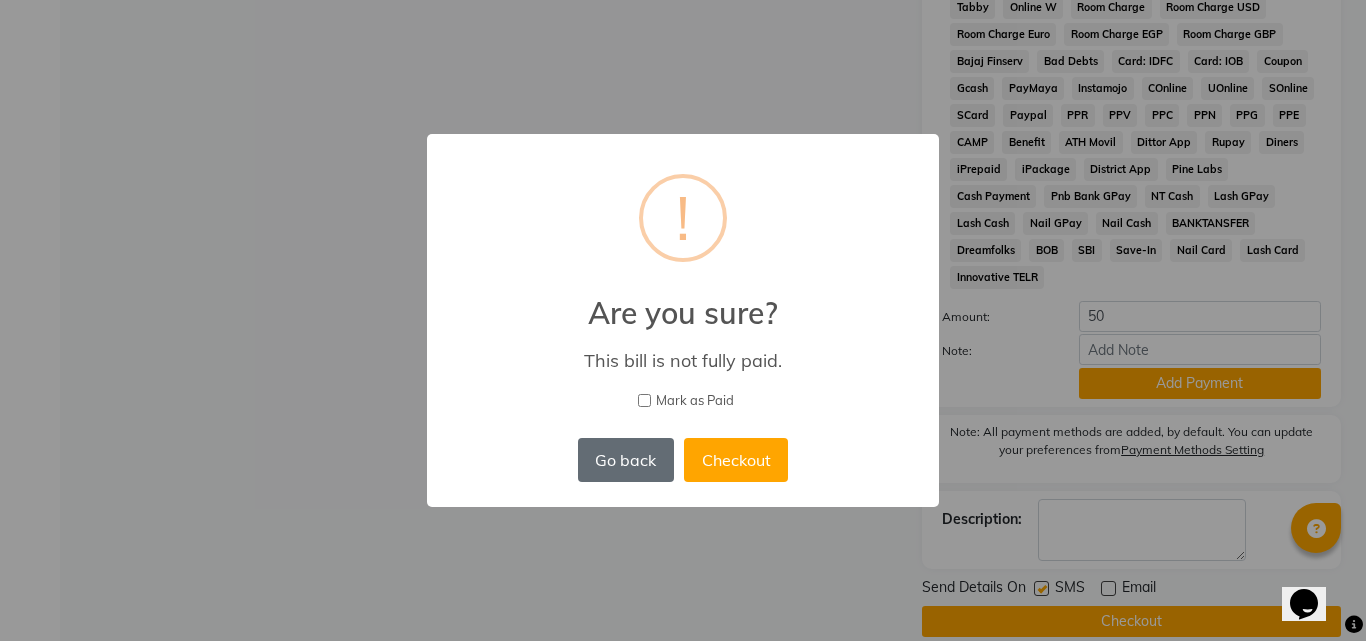 click on "Go back" at bounding box center [626, 460] 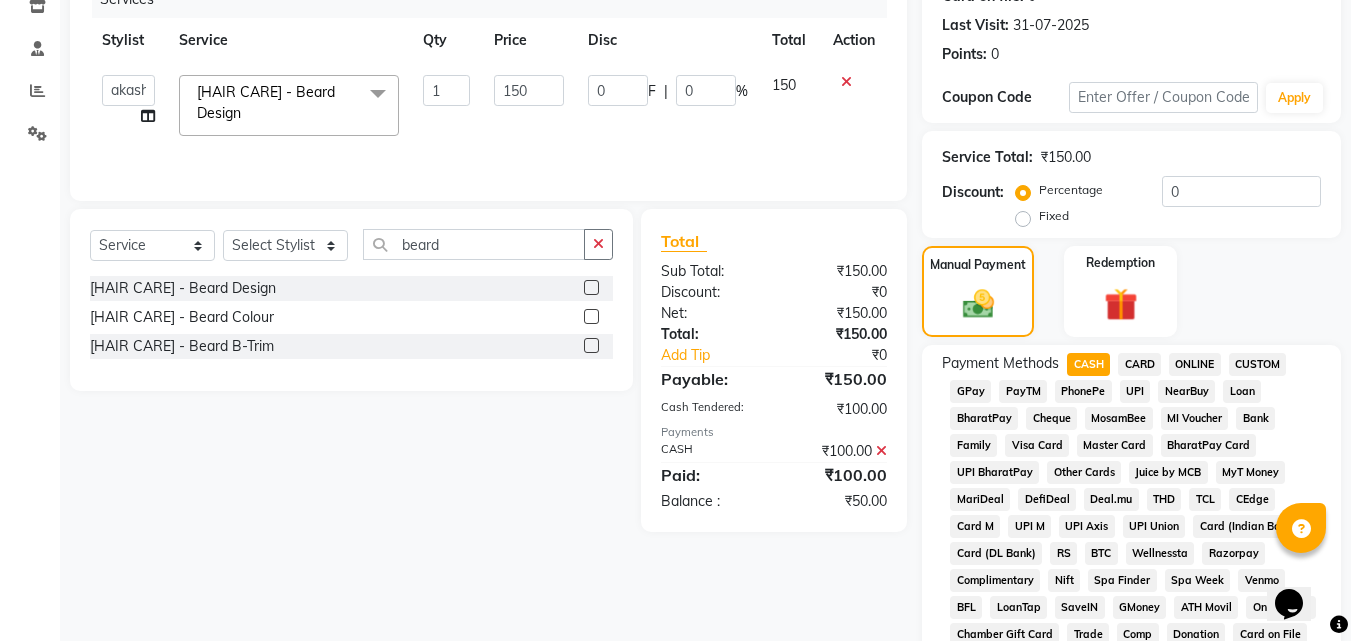scroll, scrollTop: 175, scrollLeft: 0, axis: vertical 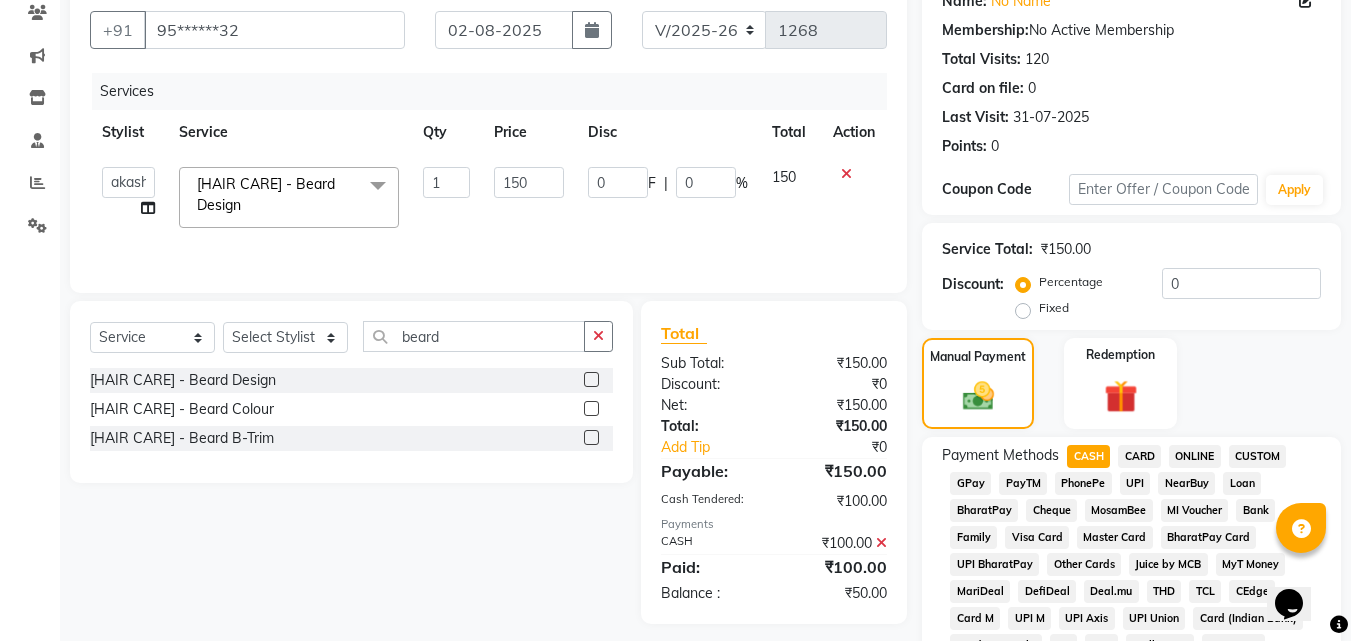 click on "Services Stylist Service Qty Price Disc Total Action [NAME] [NAME] [NAME] [NAME] [NAME] [NAME] [NAME] Reception [NAME] [NAME] [NAME] [NAME] [HAIR CARE] - Beard Design x matrix glow white [TREATMENT] - Lotus Professional Pigmentation [TREATMENT] - Lotus Professional AntiPimples [TREATMENT] - Lotus Professional Rejuvenate [TREATMENT] - Lotus Professional Hydration [TREATMENT] - Lotus Professional Instant Glow [TREATMENT] - Lotus Professional Forever Gold [TREATMENT] - Phytomo Whitening [TREATMENT] - Cheryl's (Matrix) Instant Glow [TREATMENT] - Cheryl's (Matrix) Sensei Acne Treatment [TREATMENT] - Cheryl's (Matrix) Fairness Treatment [TREATMENT] - Cheryl's (Matrix) Fairness Treatment for Sensitive [TREATMENT] - Lotus Ultimo (Premium) Oyster Pearl Whitening [TREATMENT] - Lotus Ultimo (Premium) Platinum Anti Ageing [TREATMENT] - Lotus Ultimo (Premium) Gold 24 Karat [TREATMENT] - Lotus Professional Fruit Facial Whitening [TREATMENT] - Lotus Professional Fruit Facial Pigmentation [TREATMENT] - Lotus Professional Fruit Facial Anti Ageing [TREATMENT] - KERATIN phytomo facial 1 150" 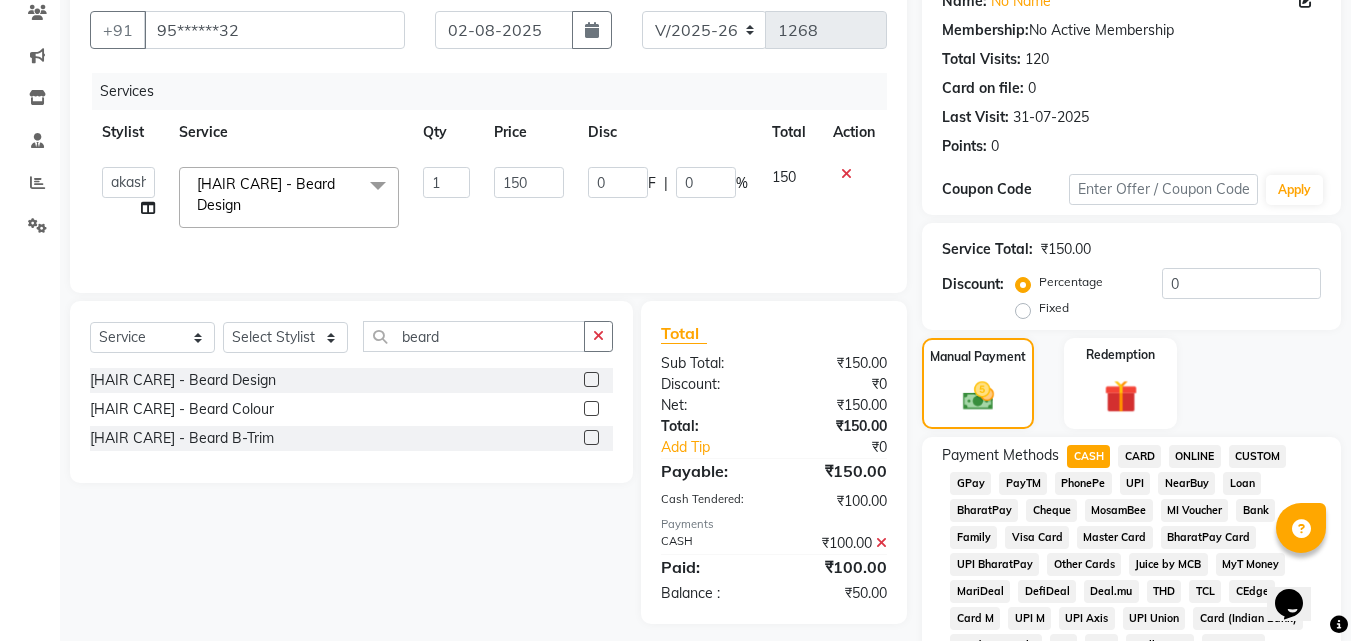 click on "CASH" 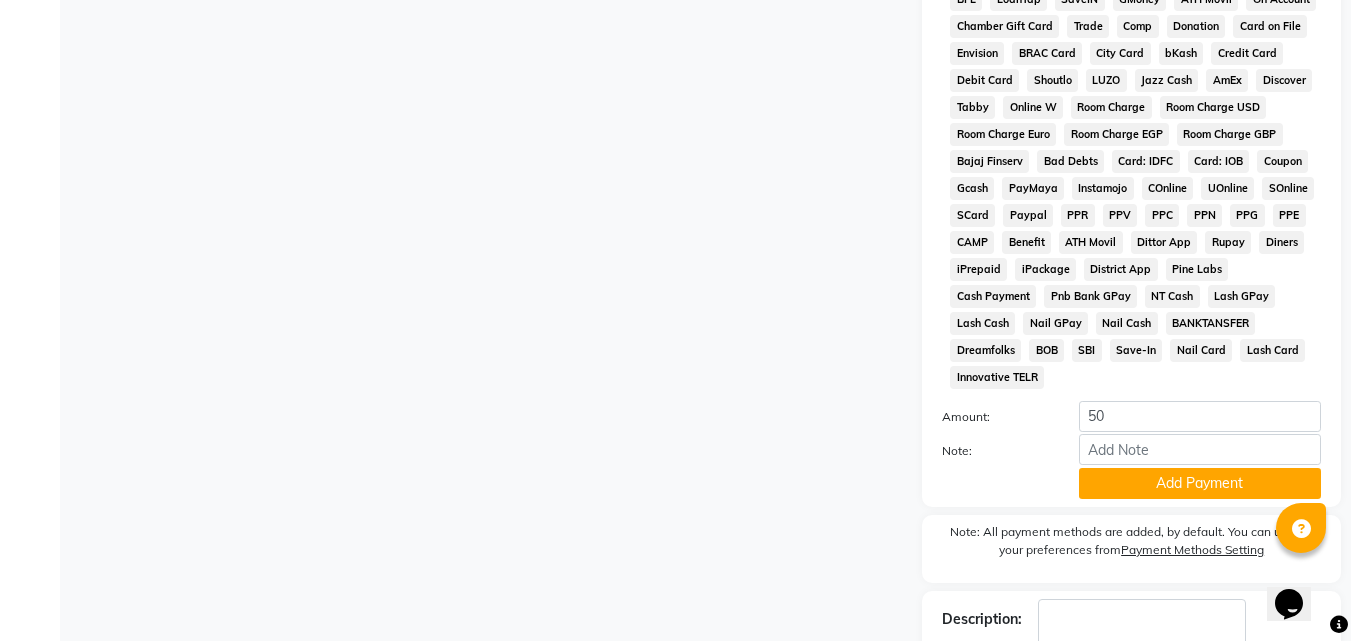 scroll, scrollTop: 1001, scrollLeft: 0, axis: vertical 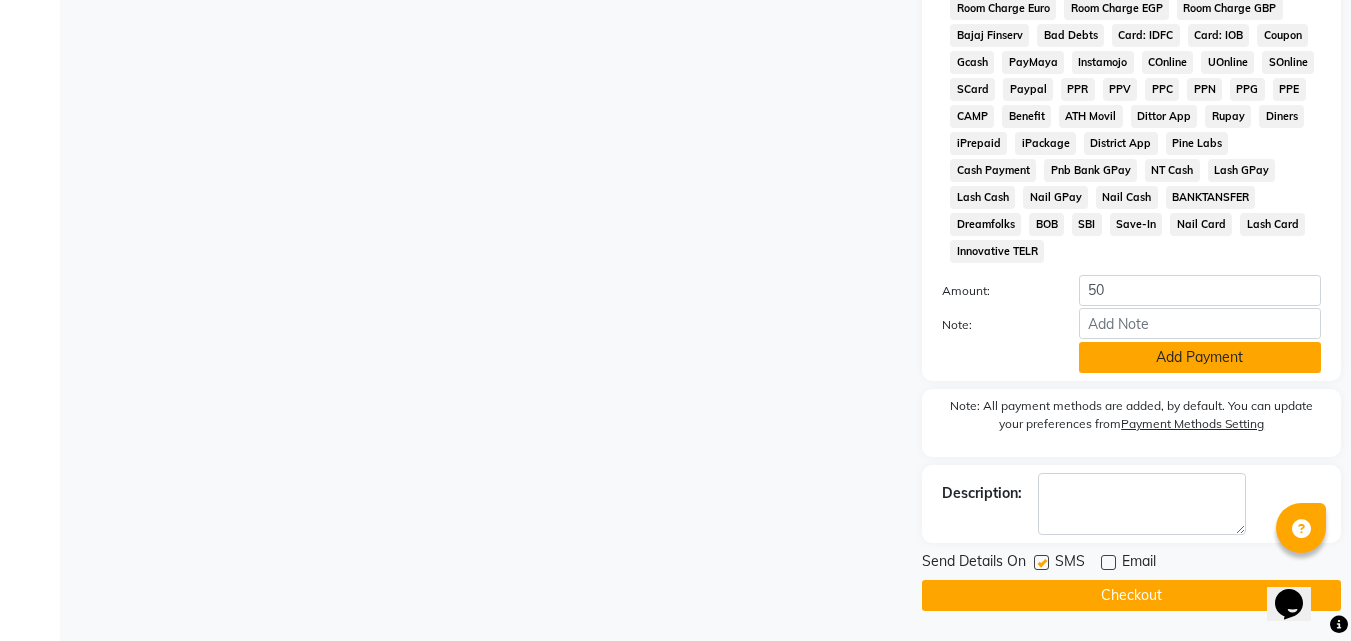 click on "Add Payment" 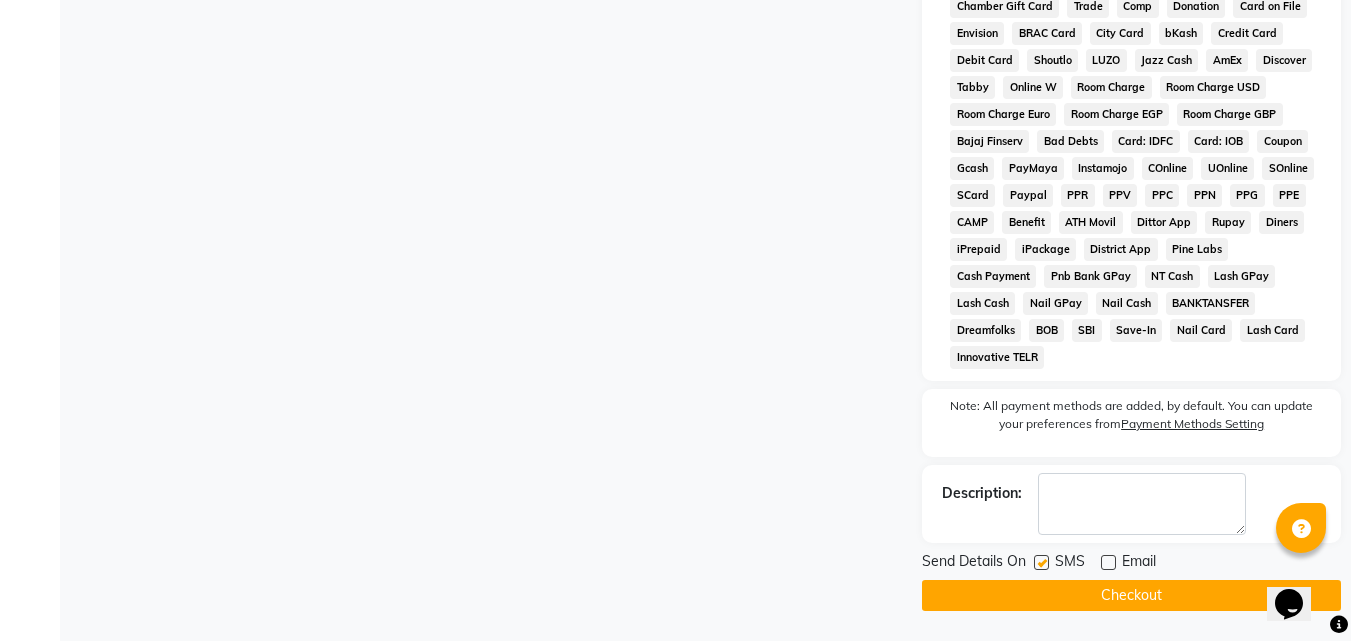 scroll, scrollTop: 895, scrollLeft: 0, axis: vertical 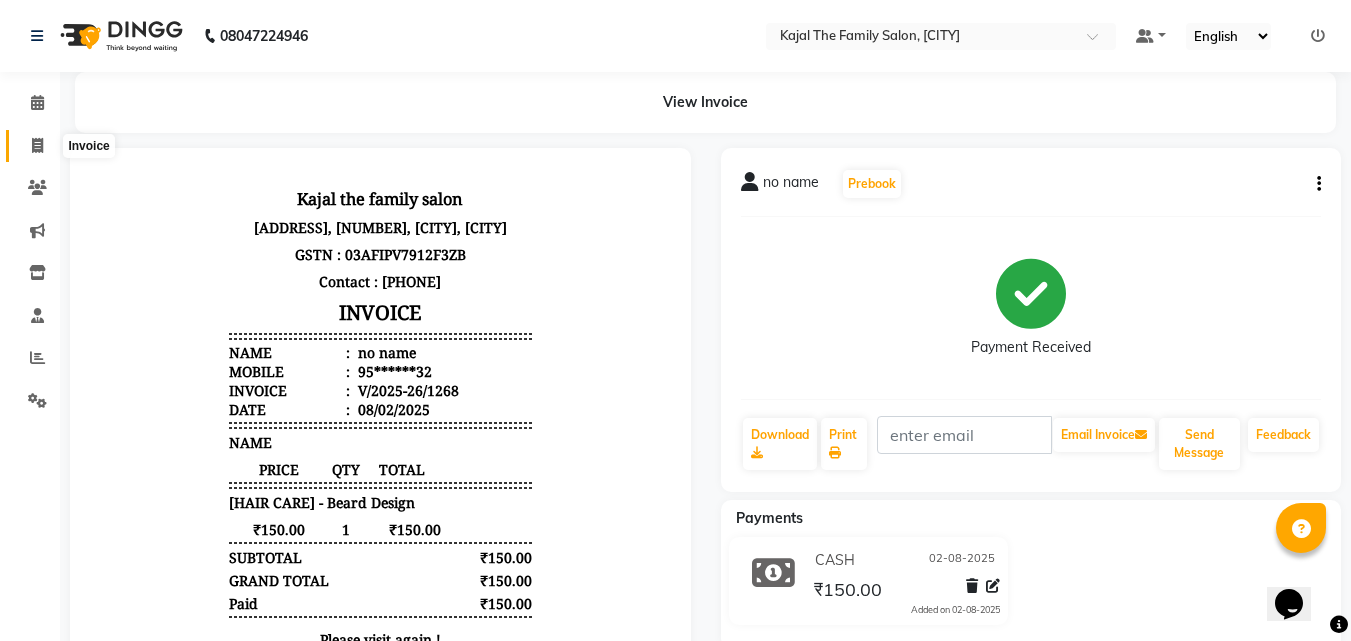 click 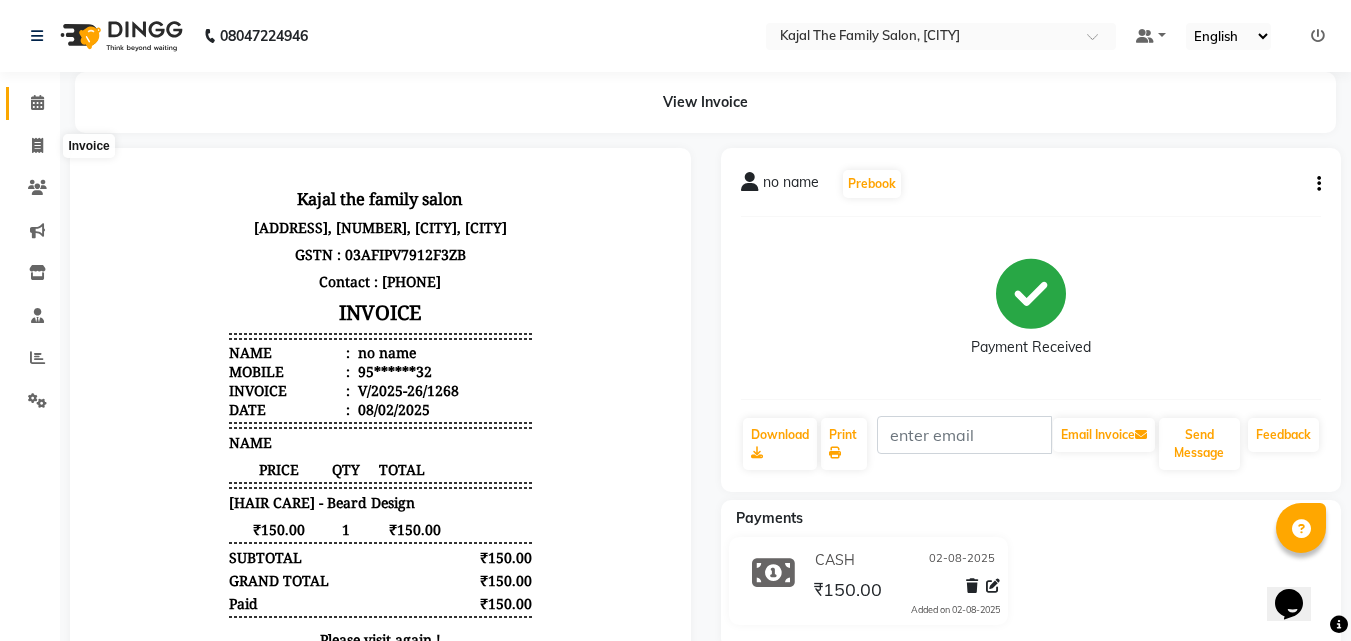 select on "service" 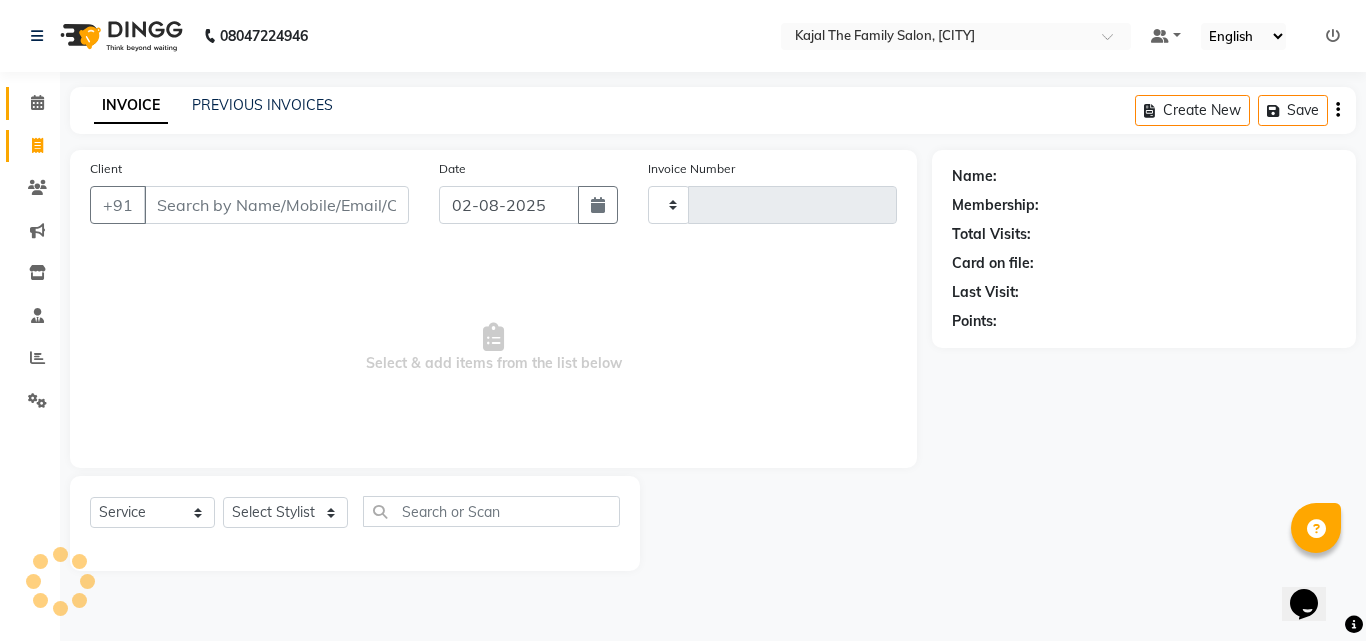 type on "1269" 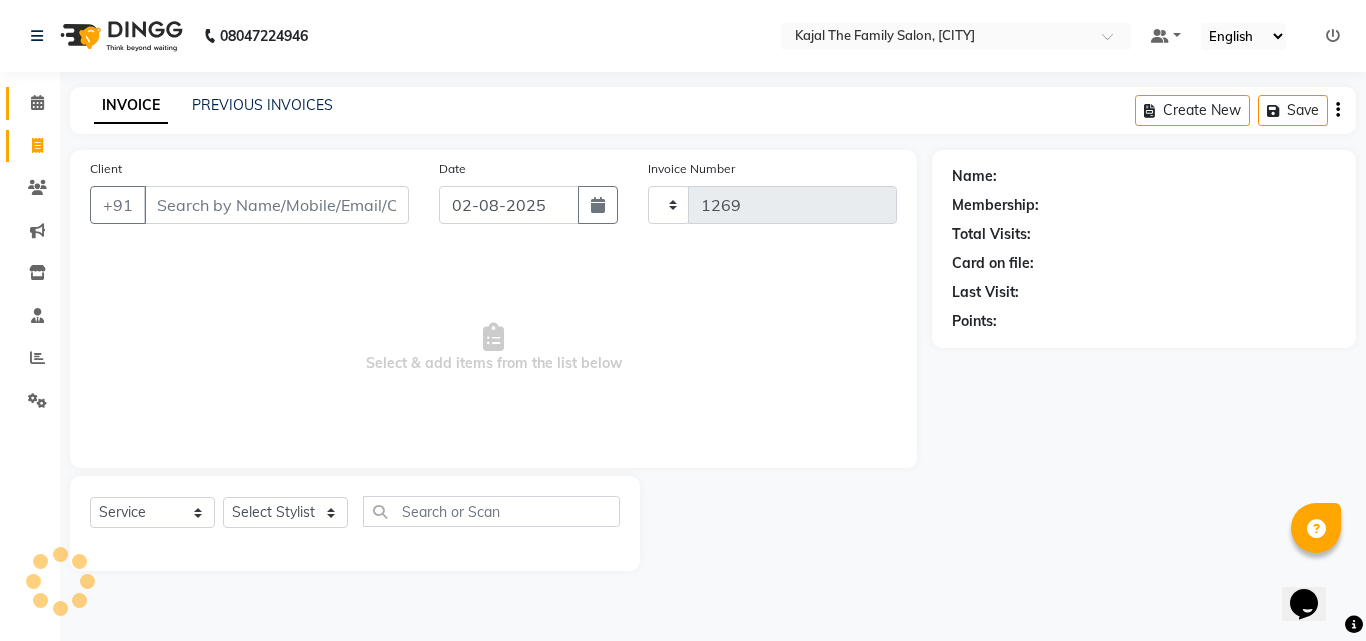 select on "39" 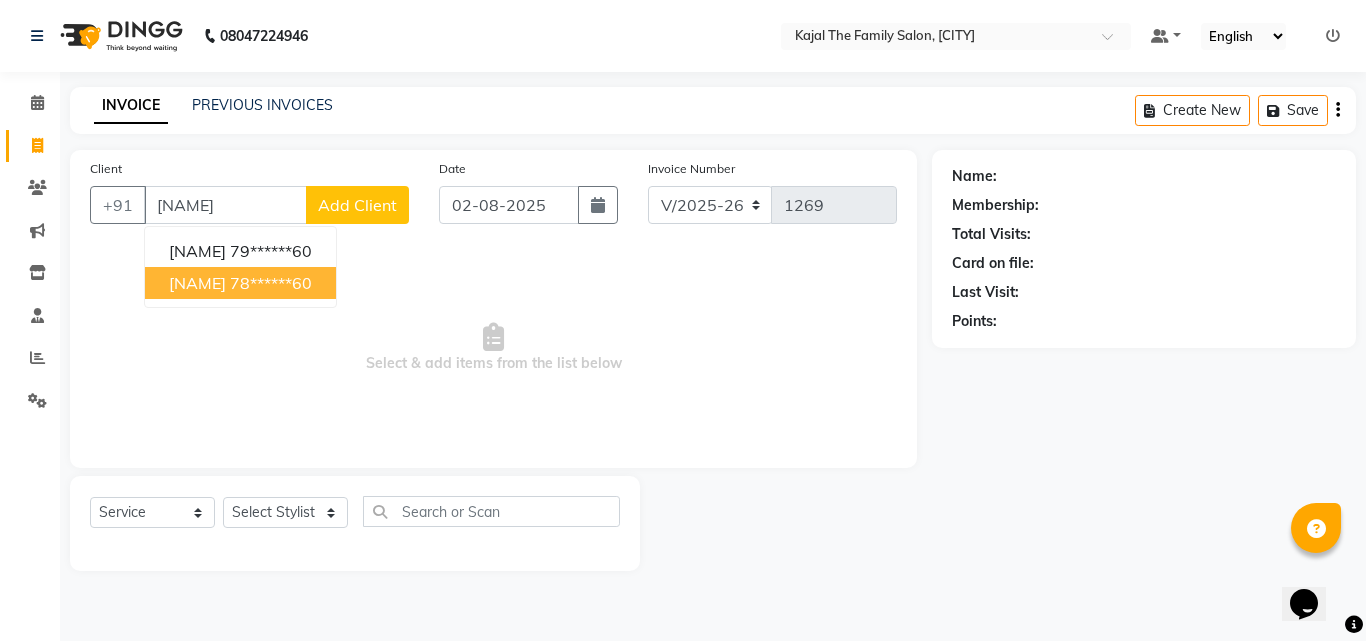 click on "[NAME]" at bounding box center (197, 283) 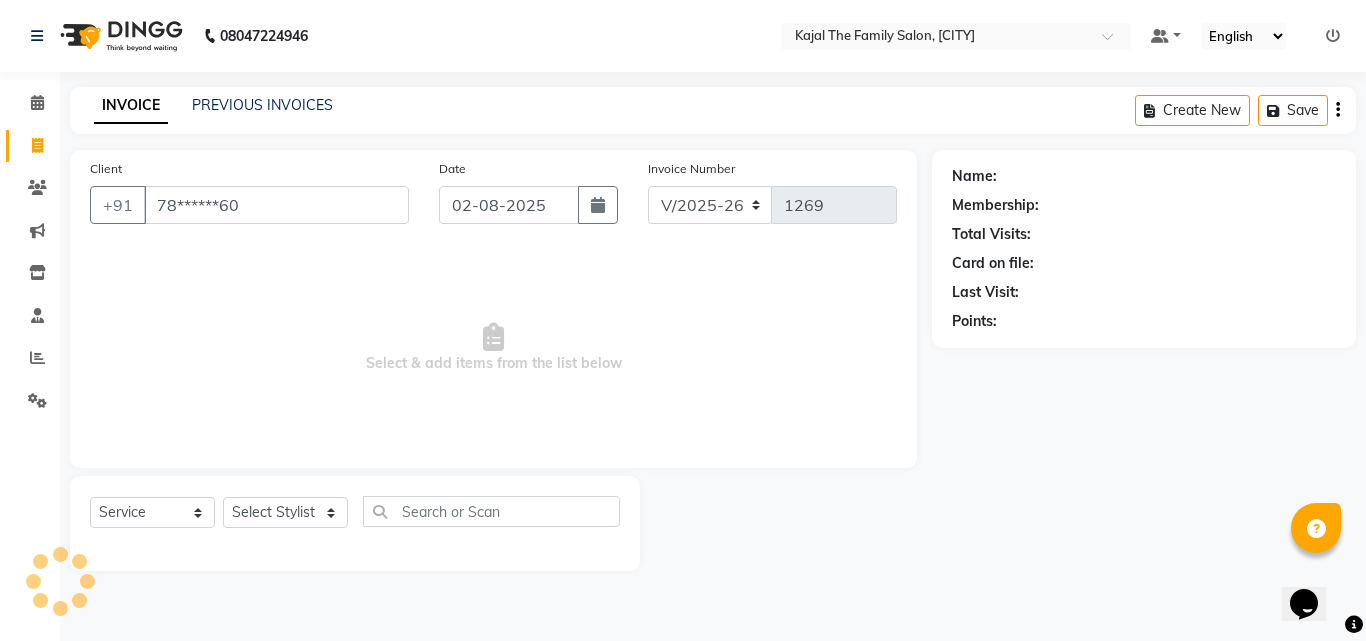 type on "78******60" 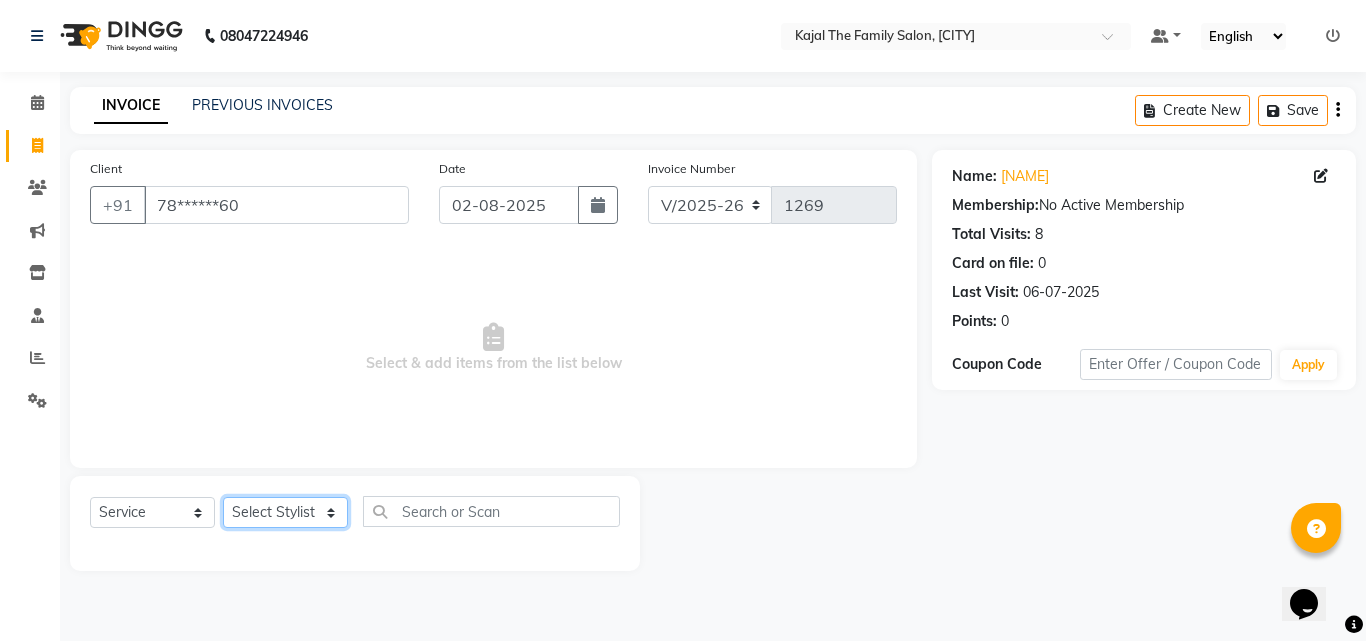 click on "Select Stylist [NAME] [NAME] [NAME] [NAME] [NAME] [NAME] [NAME] Reception [NAME] [NAME] [NAME] [NAME]" 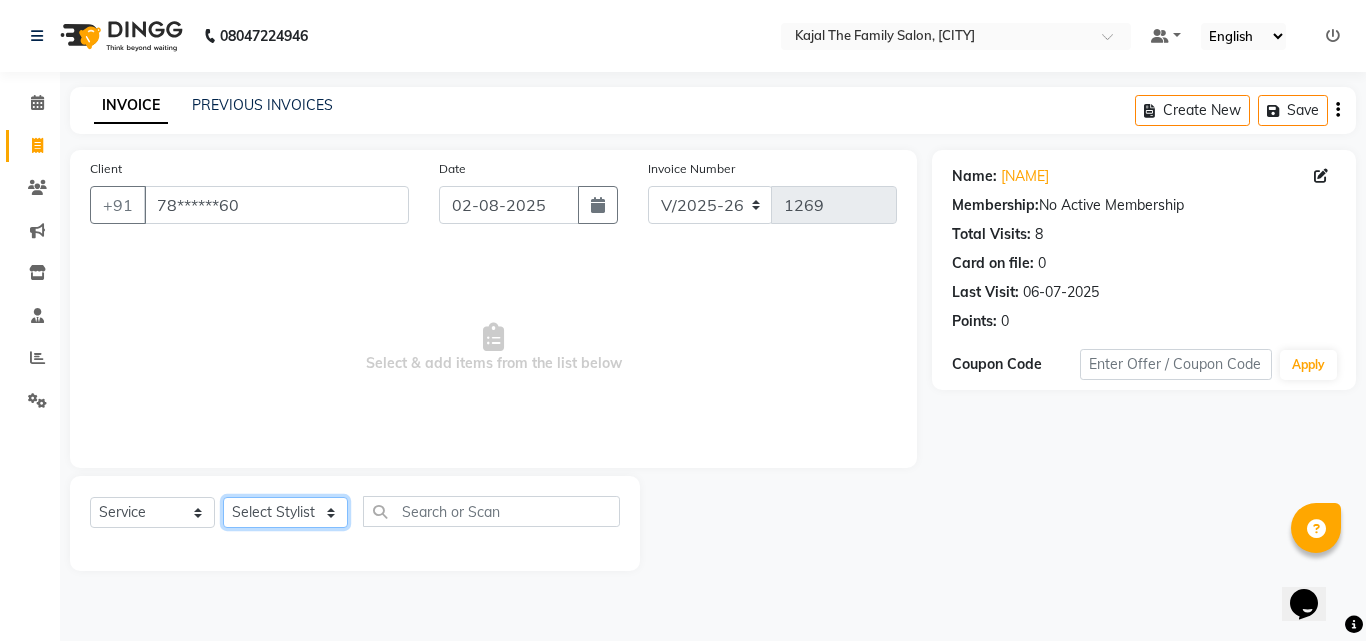 click on "Select Stylist [NAME] [NAME] [NAME] [NAME] [NAME] [NAME] [NAME] Reception [NAME] [NAME] [NAME] [NAME]" 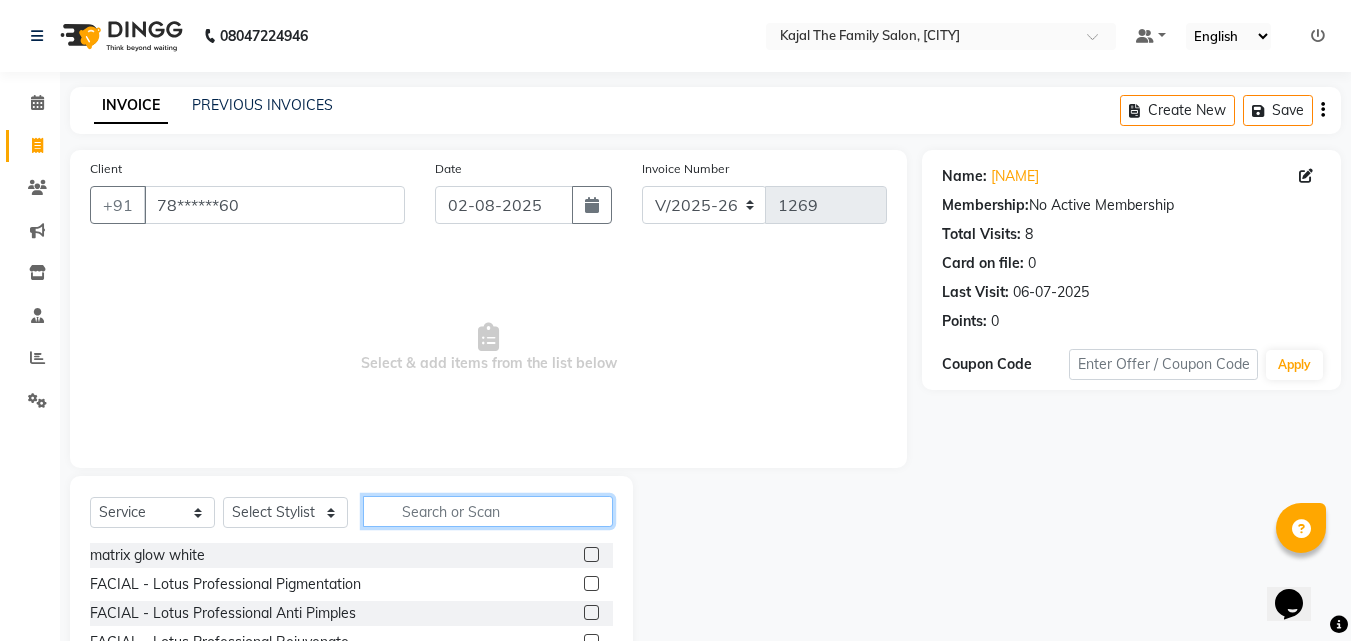 click 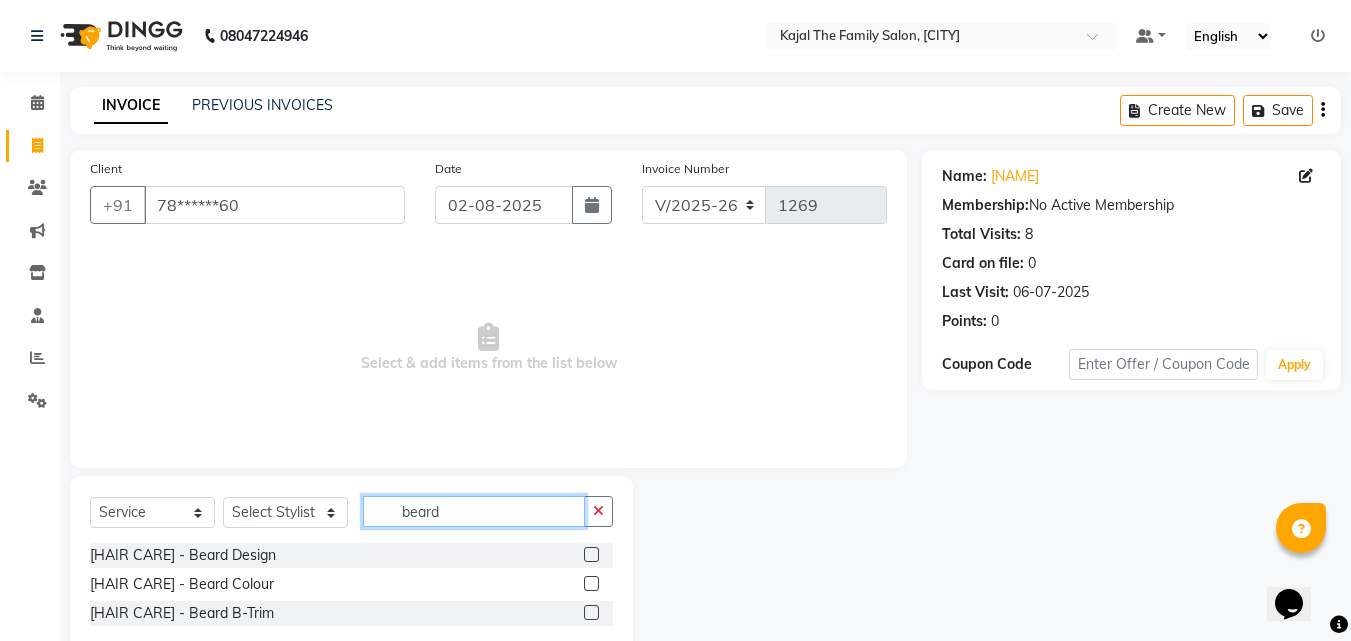 type on "beard" 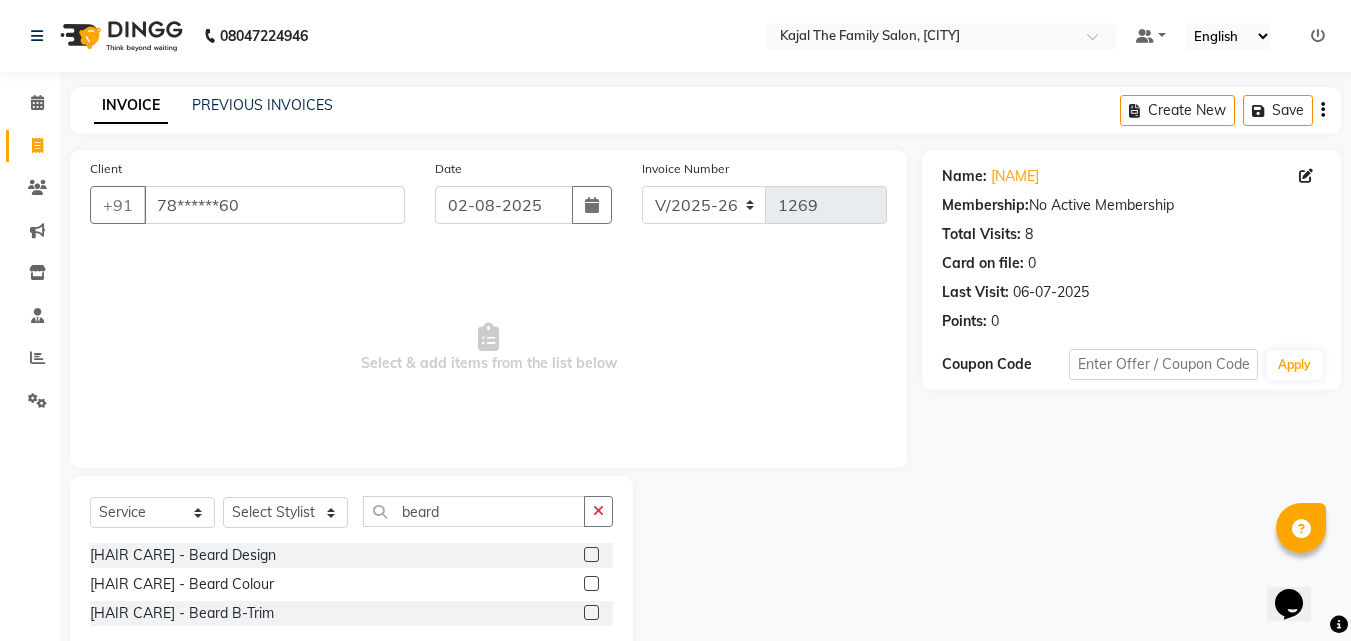 click 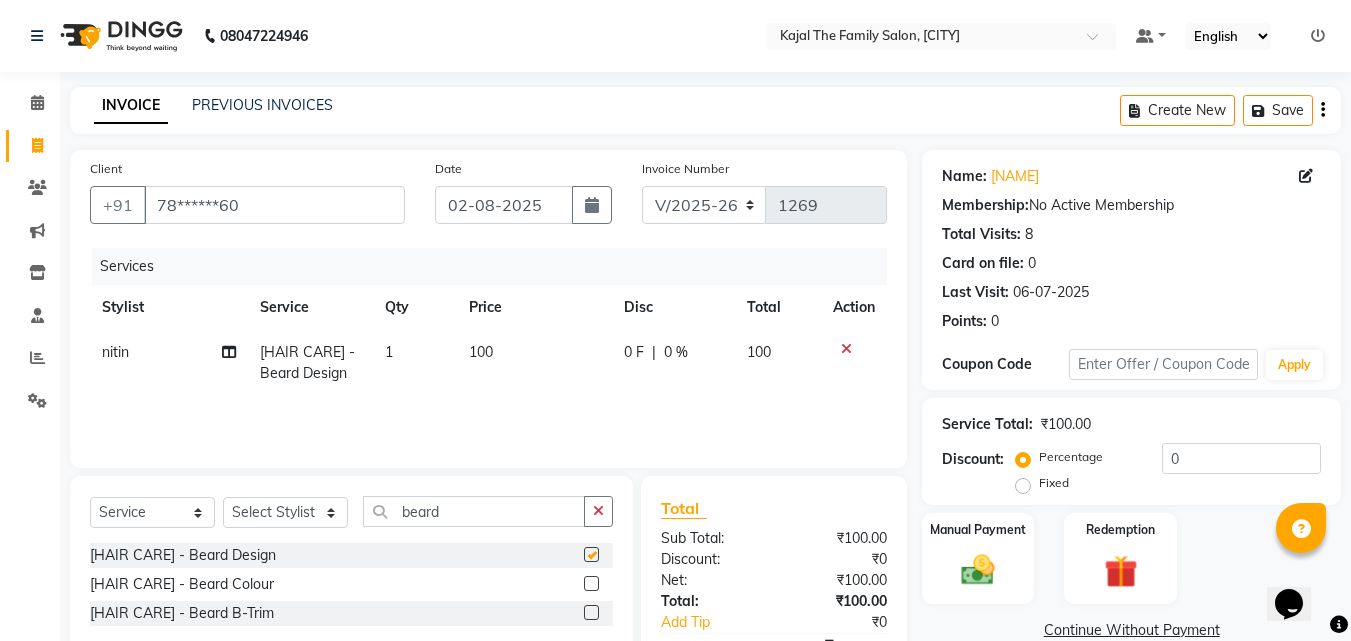 checkbox on "false" 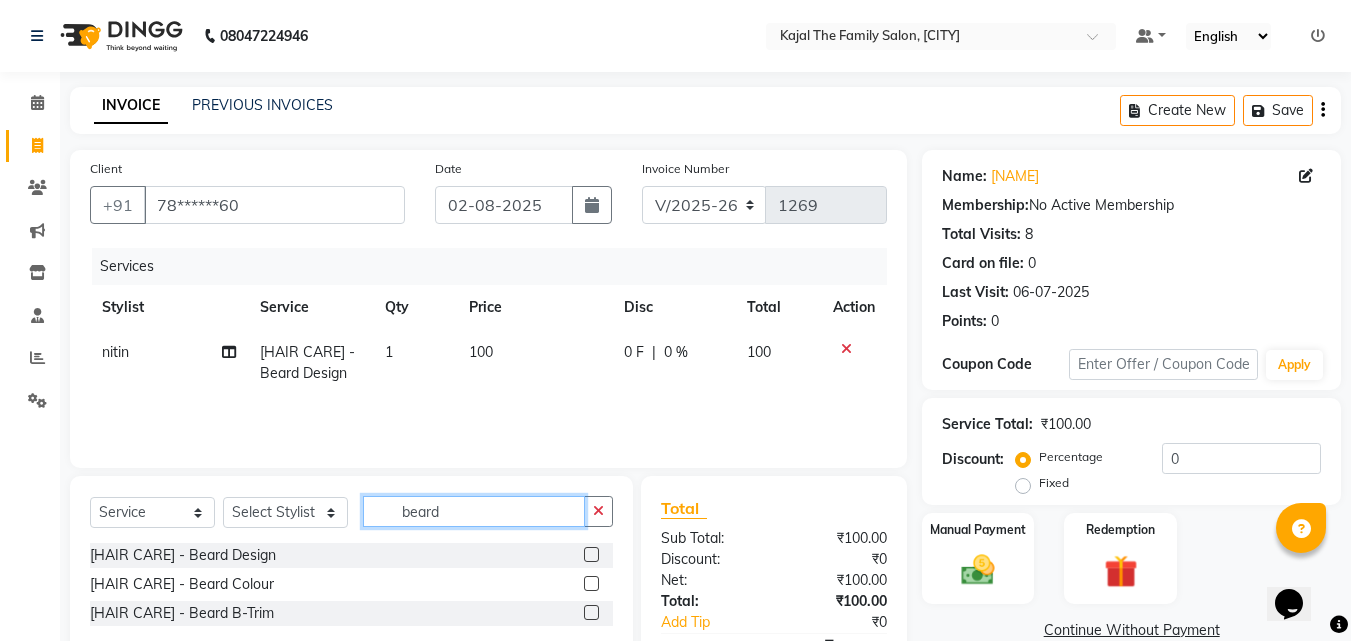 click on "beard" 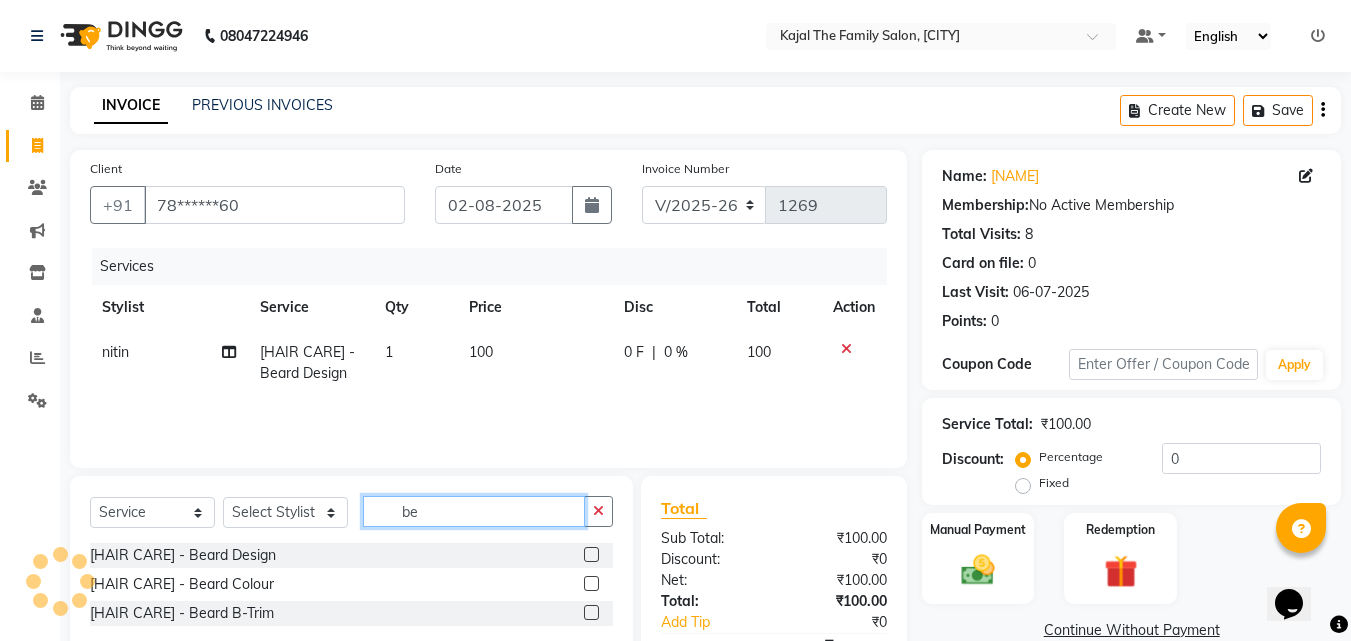 type on "b" 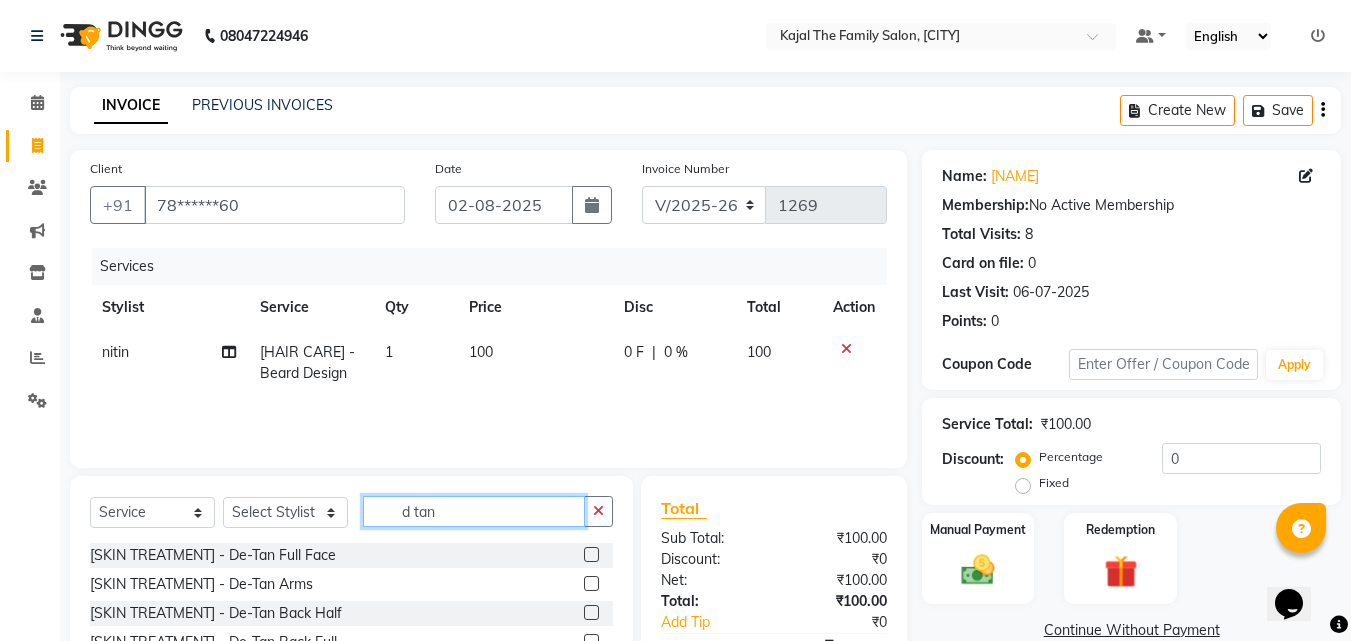 type on "d tan" 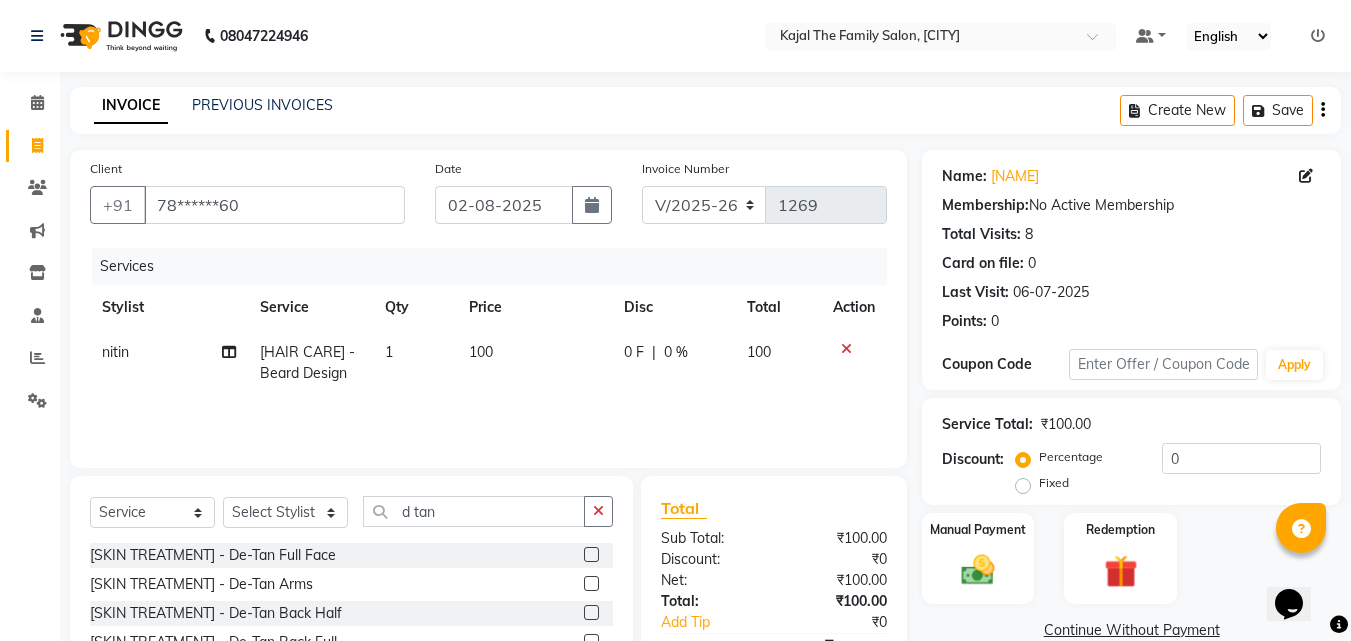 click 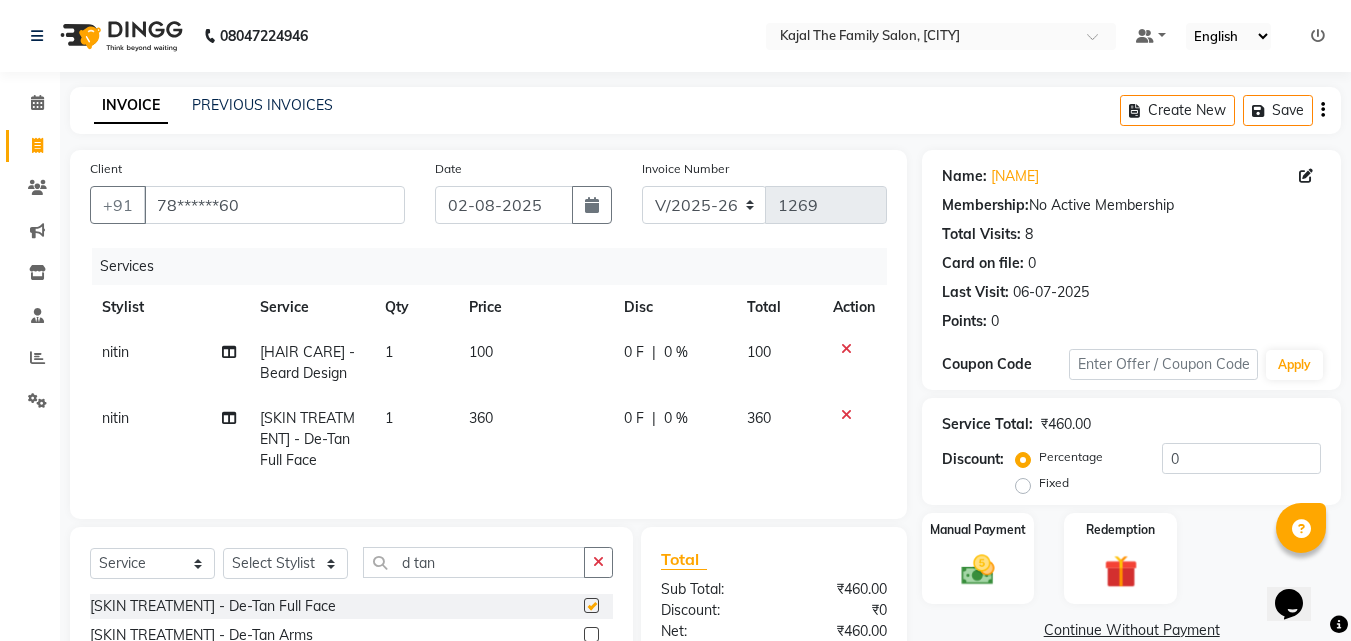 checkbox on "false" 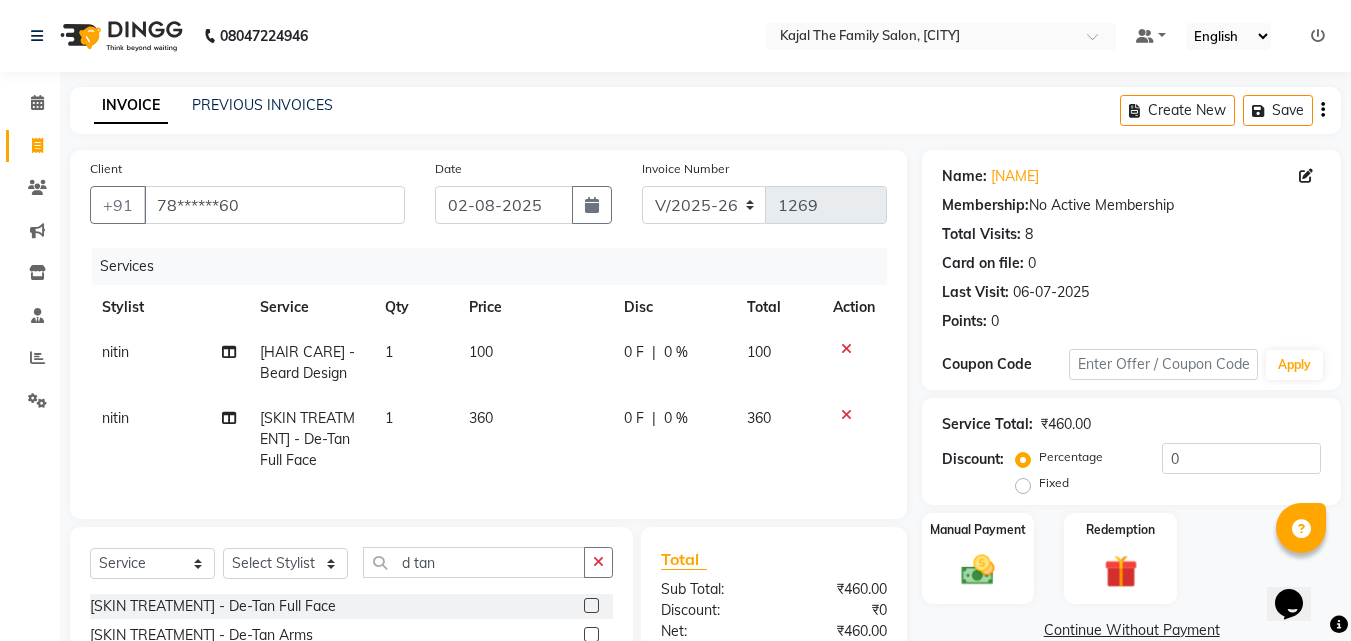 click on "360" 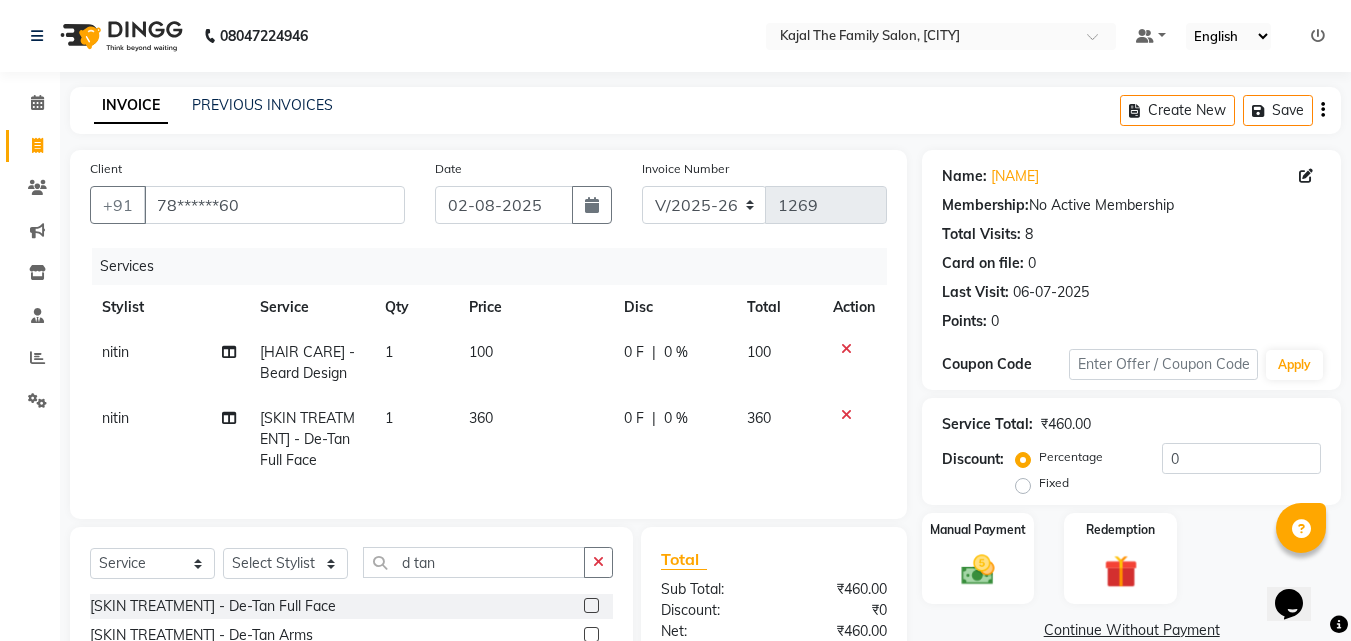select on "[NUMBER]" 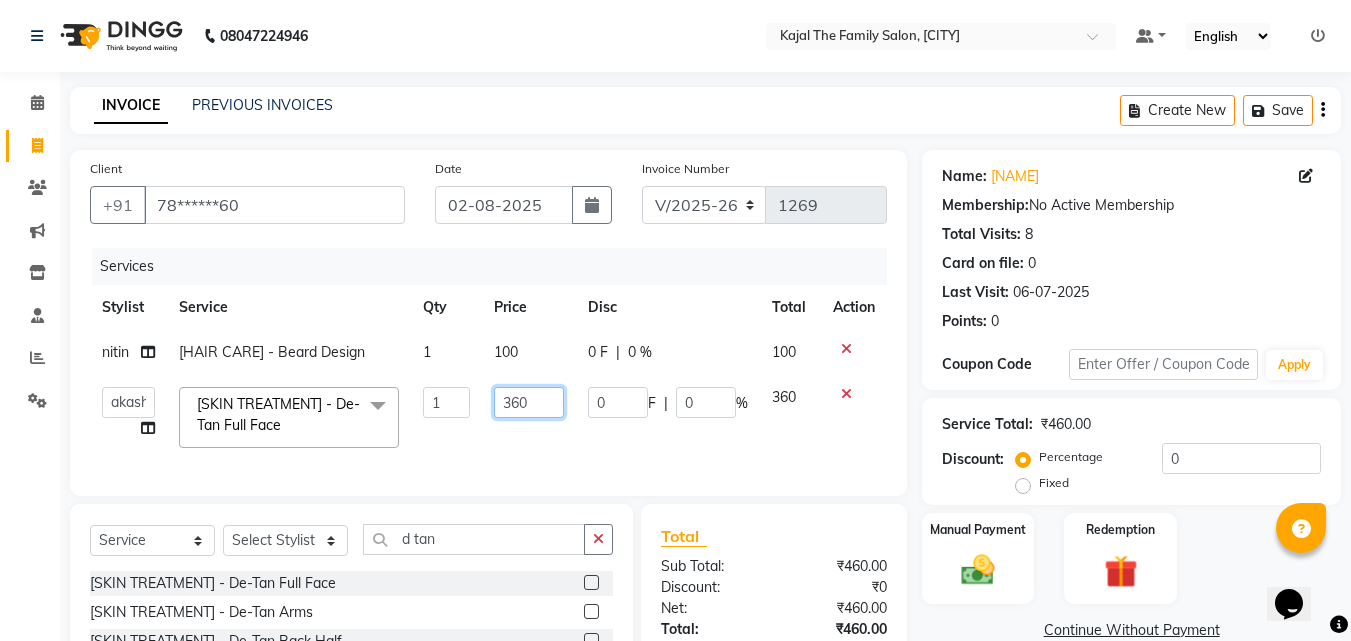 click on "360" 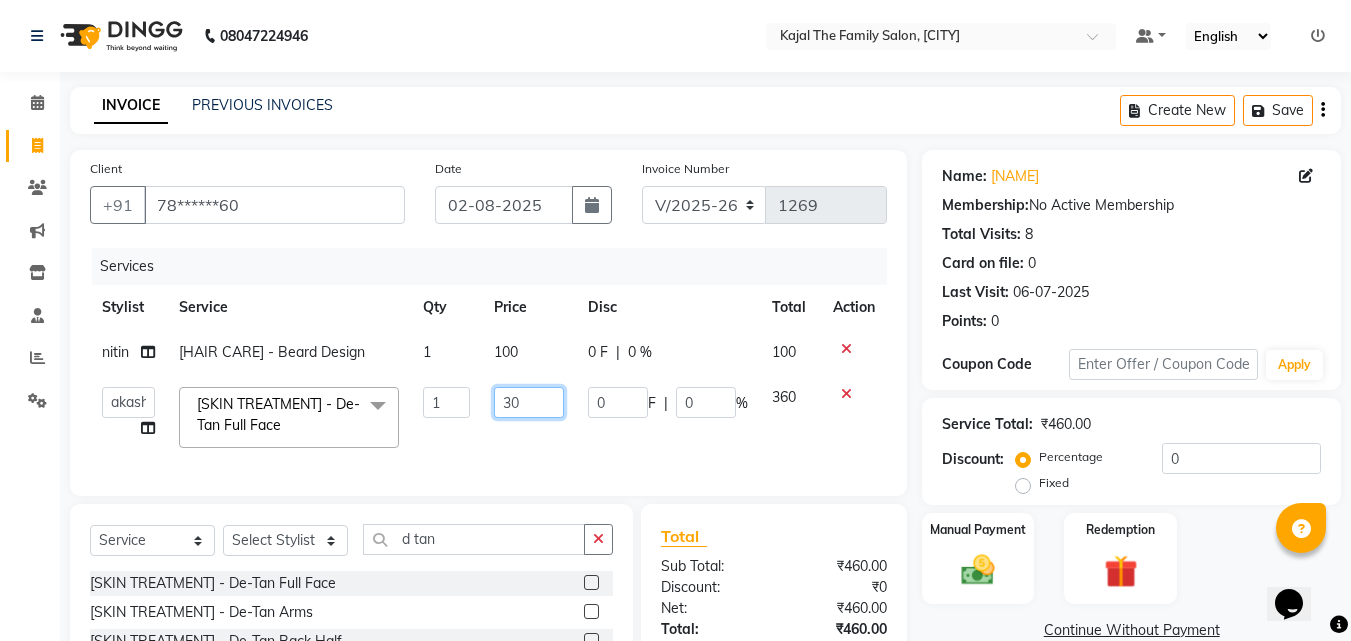 type on "300" 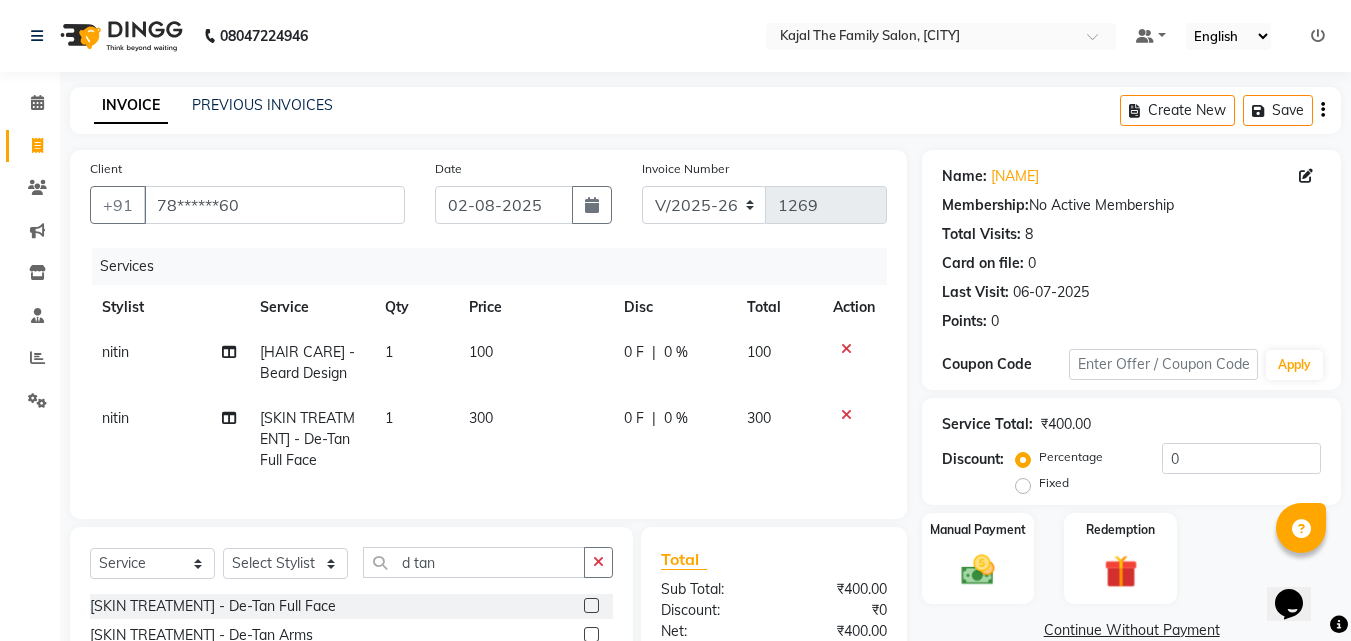 click on "100" 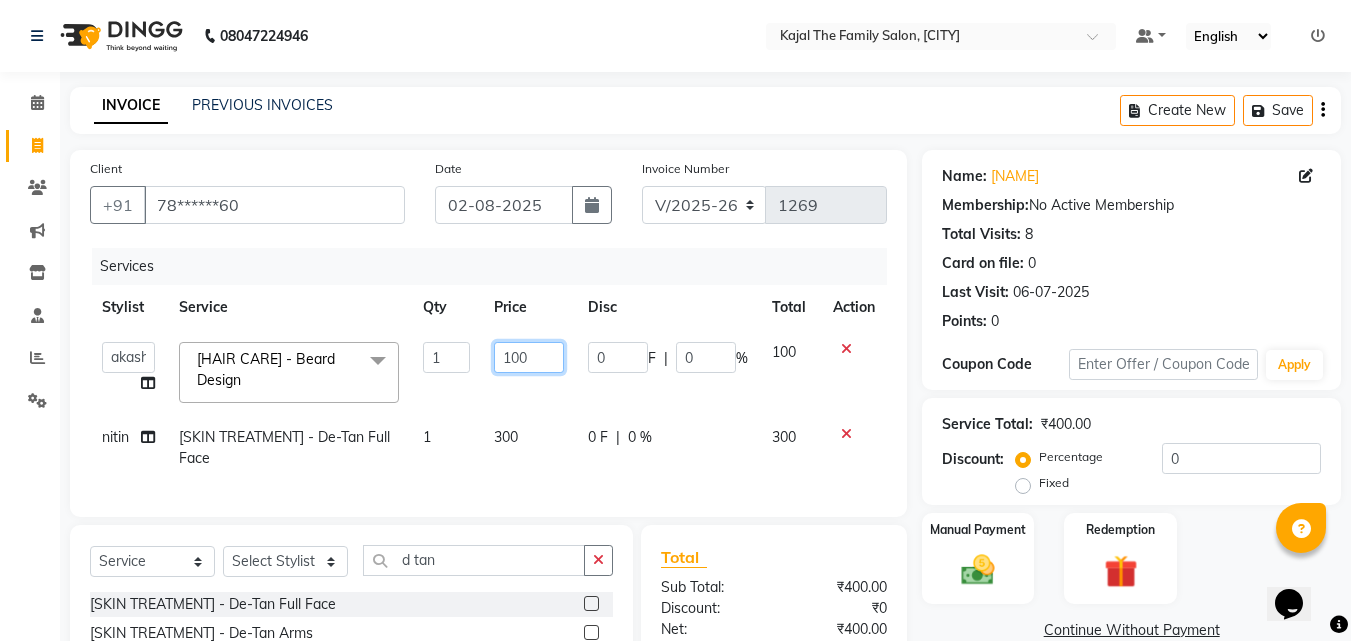 click on "100" 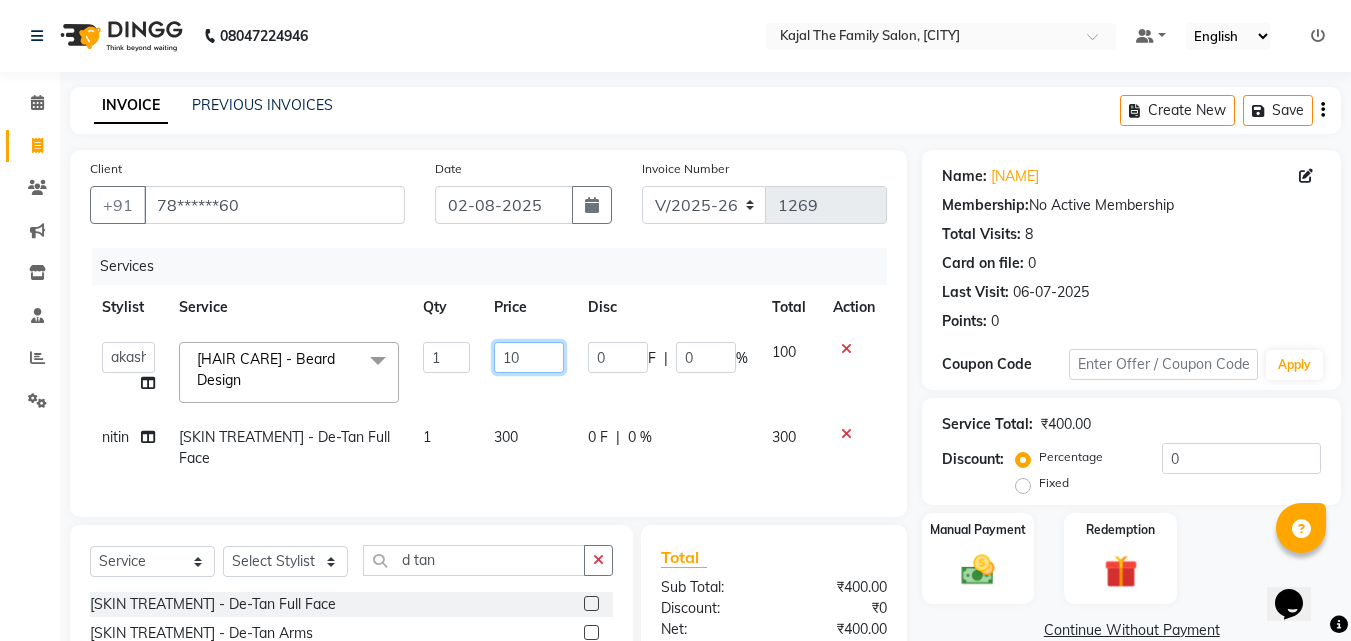 type on "150" 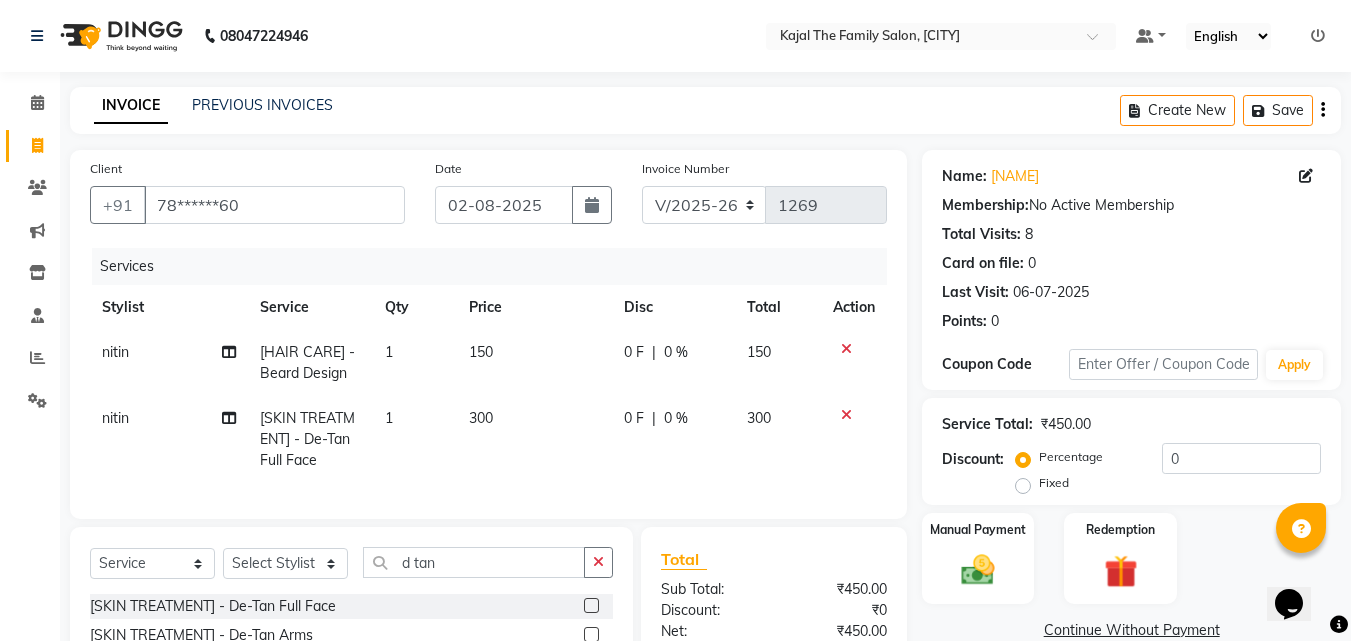 click on "300" 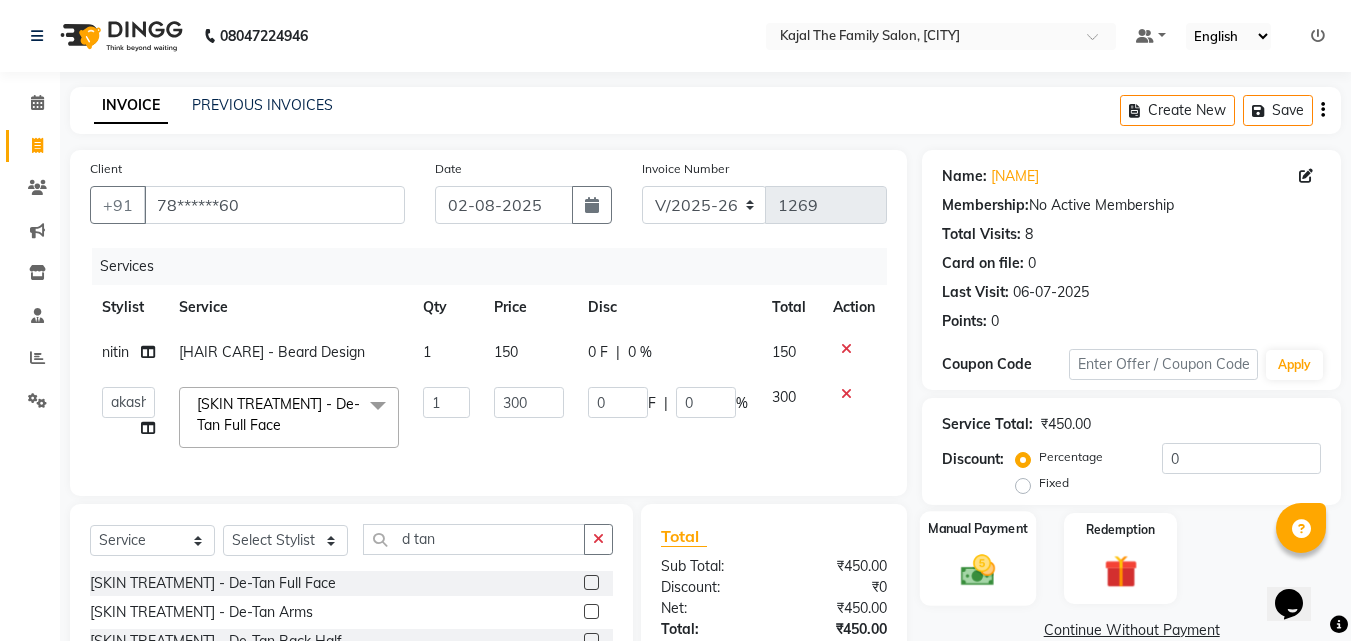 click 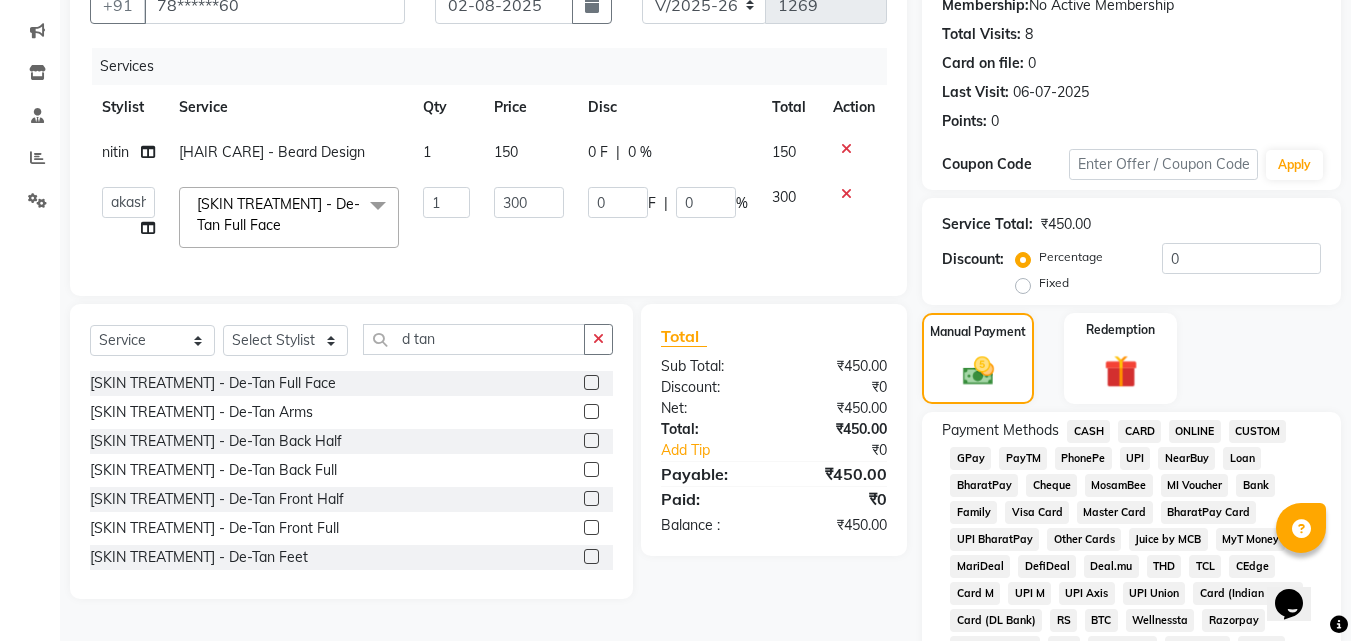 click on "PayTM" 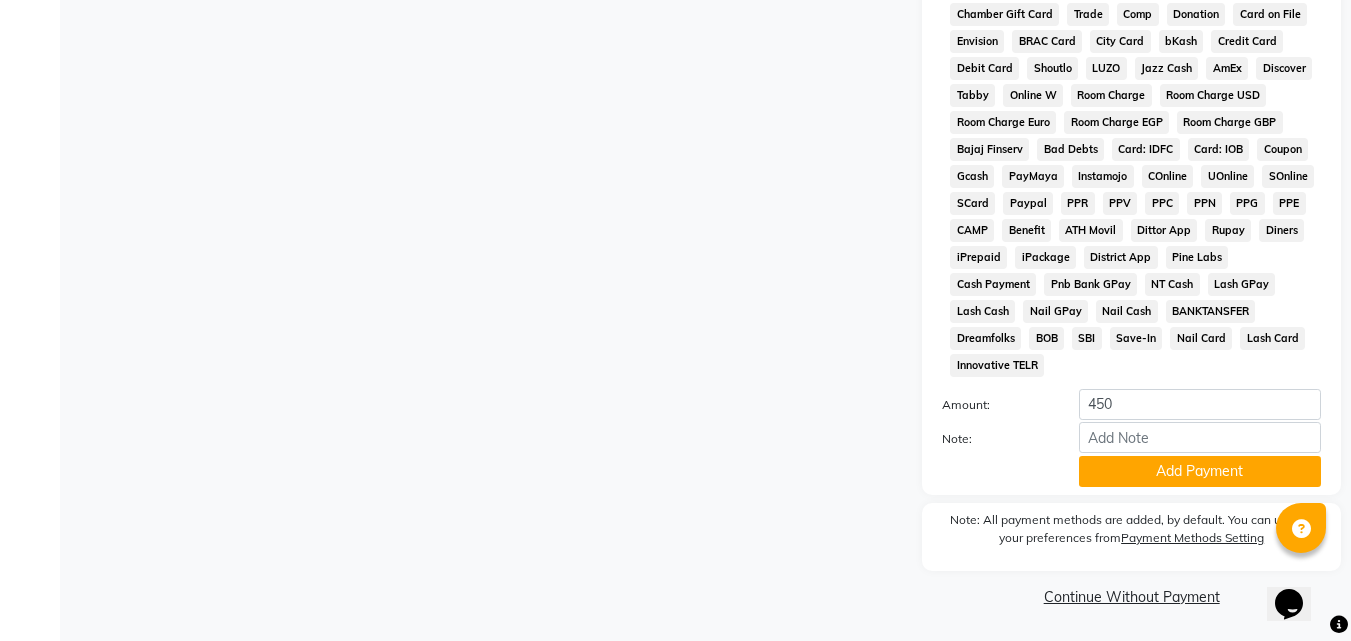scroll, scrollTop: 888, scrollLeft: 0, axis: vertical 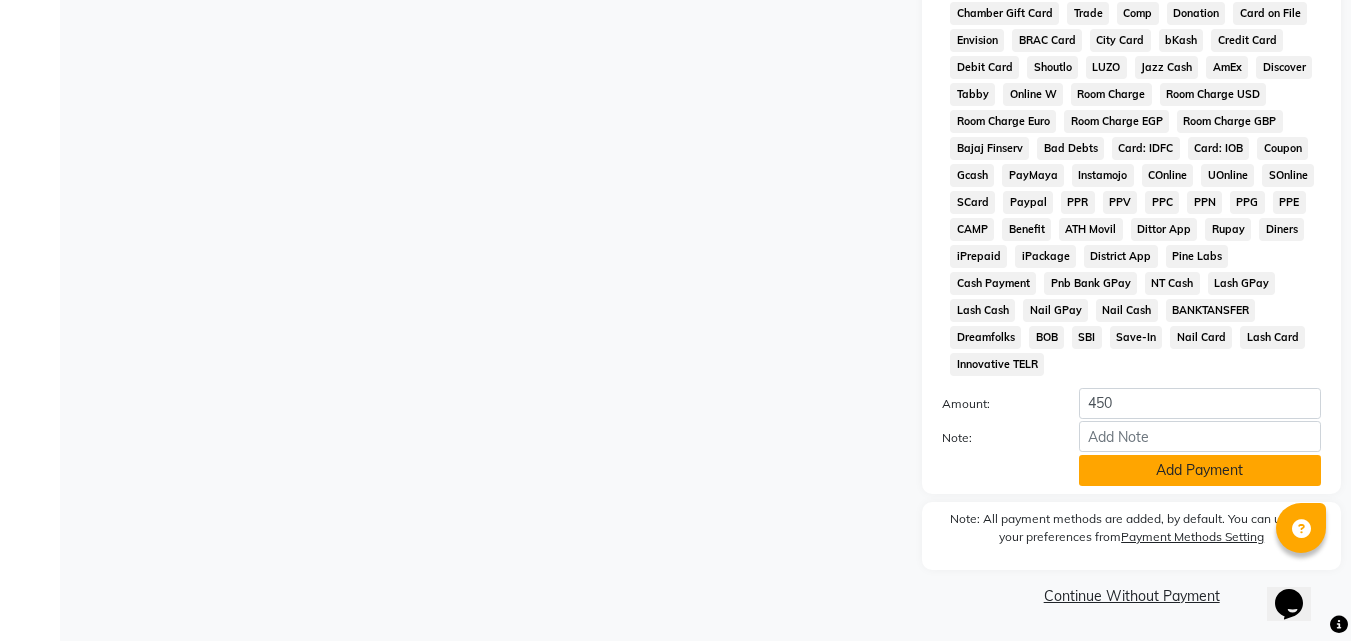 click on "Add Payment" 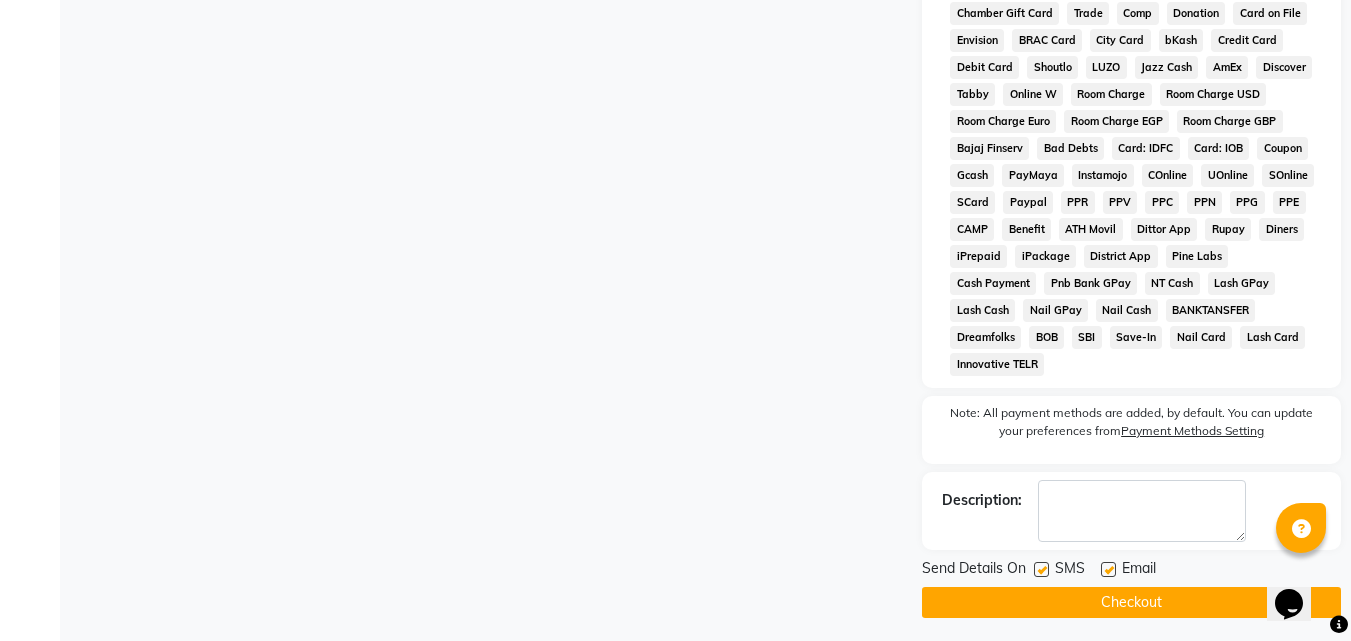 drag, startPoint x: 1111, startPoint y: 573, endPoint x: 1101, endPoint y: 587, distance: 17.20465 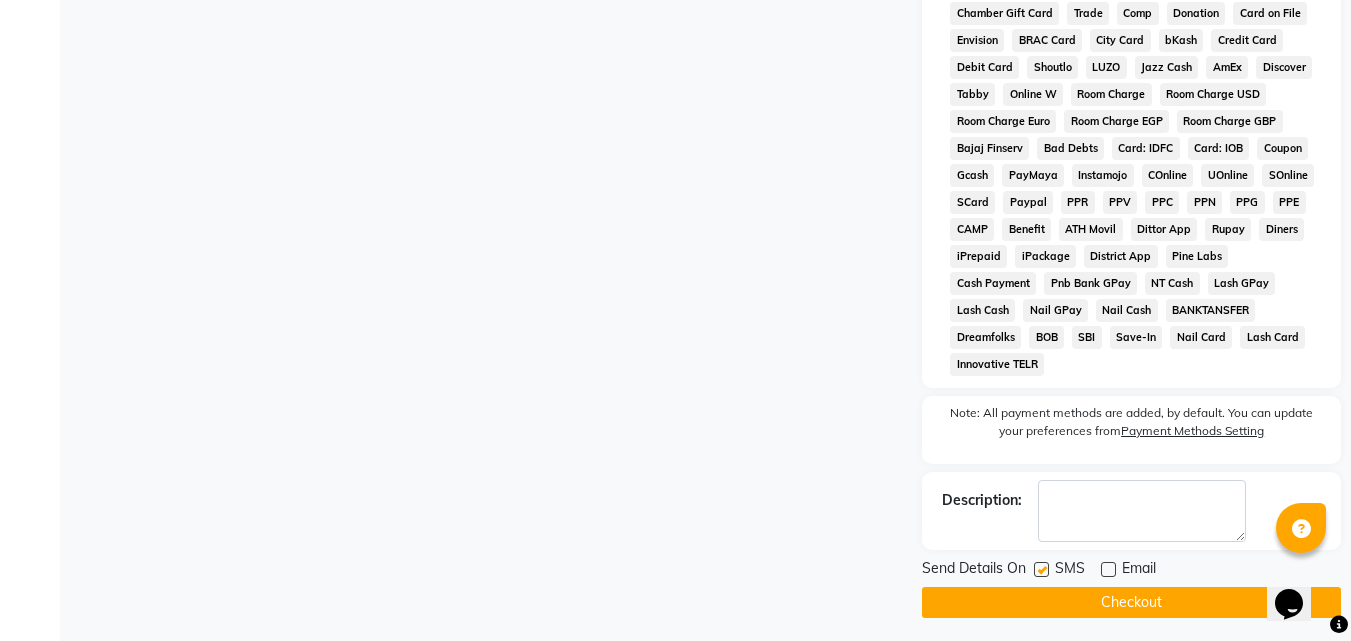 click on "Checkout" 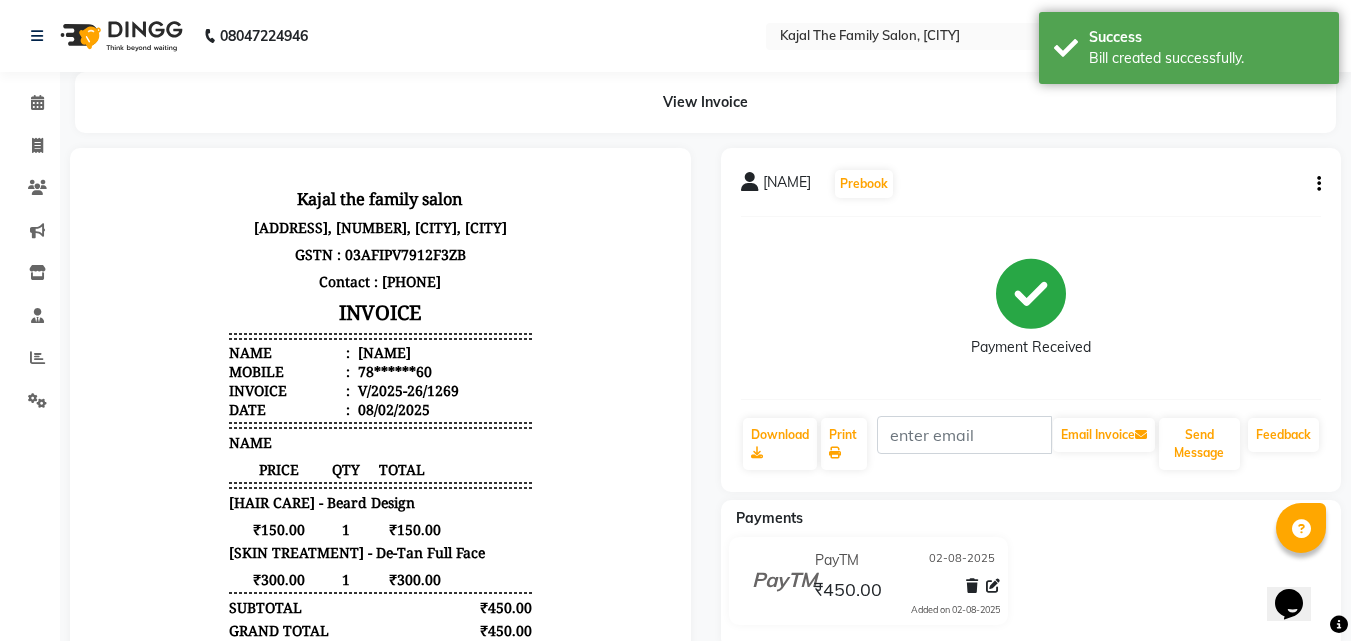 scroll, scrollTop: 0, scrollLeft: 0, axis: both 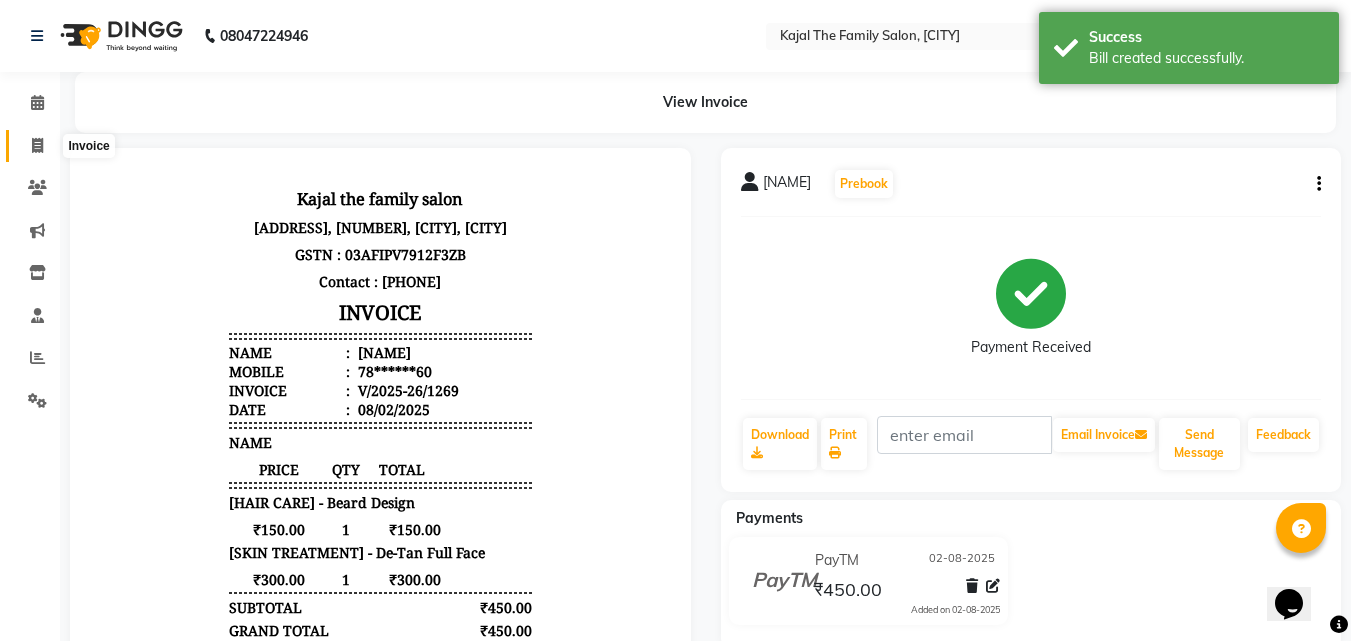 click 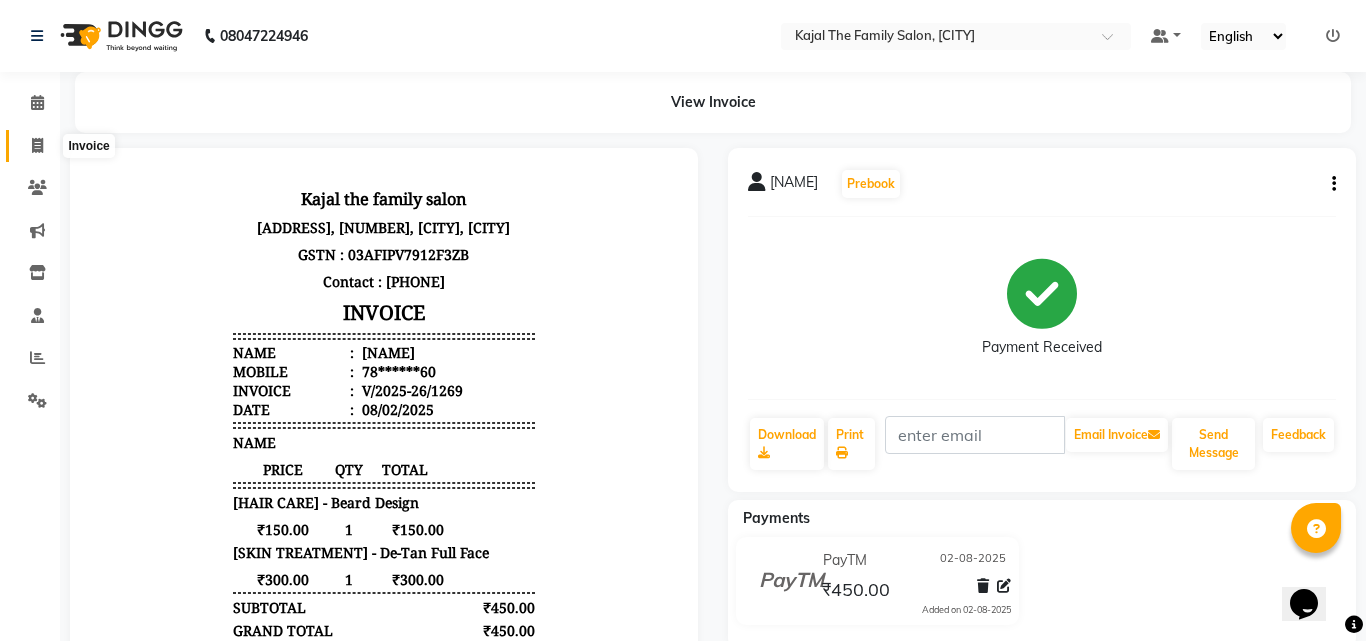 select on "service" 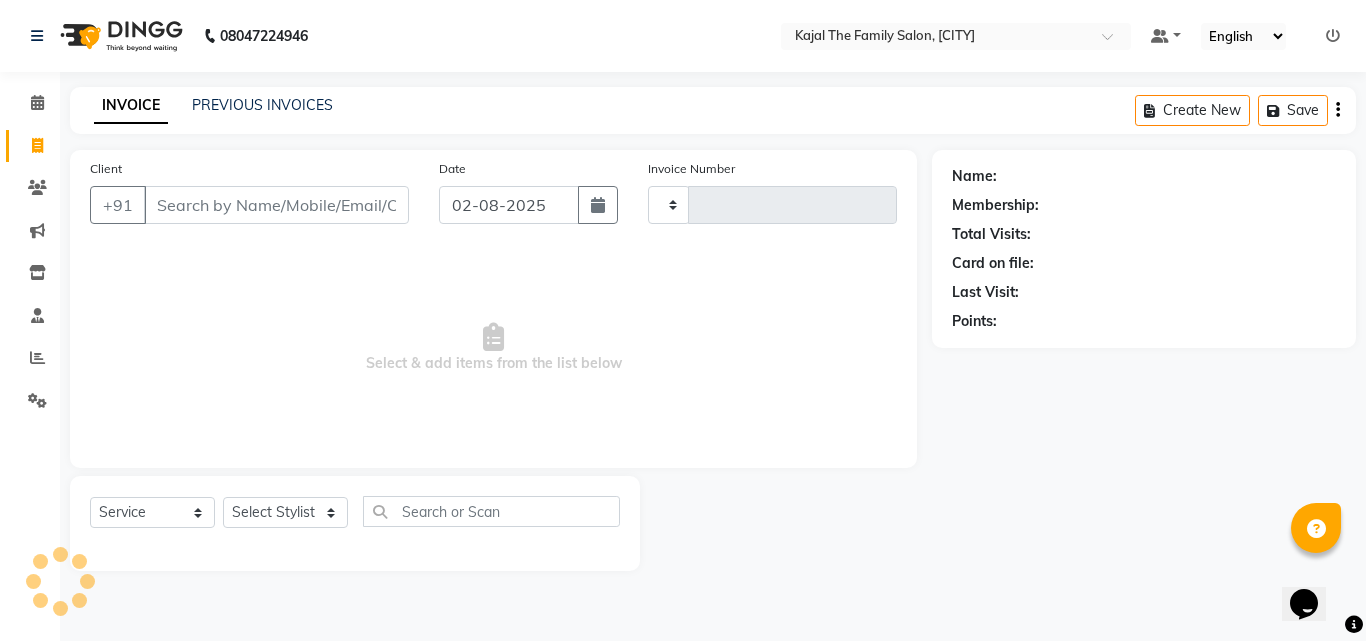 type on "1270" 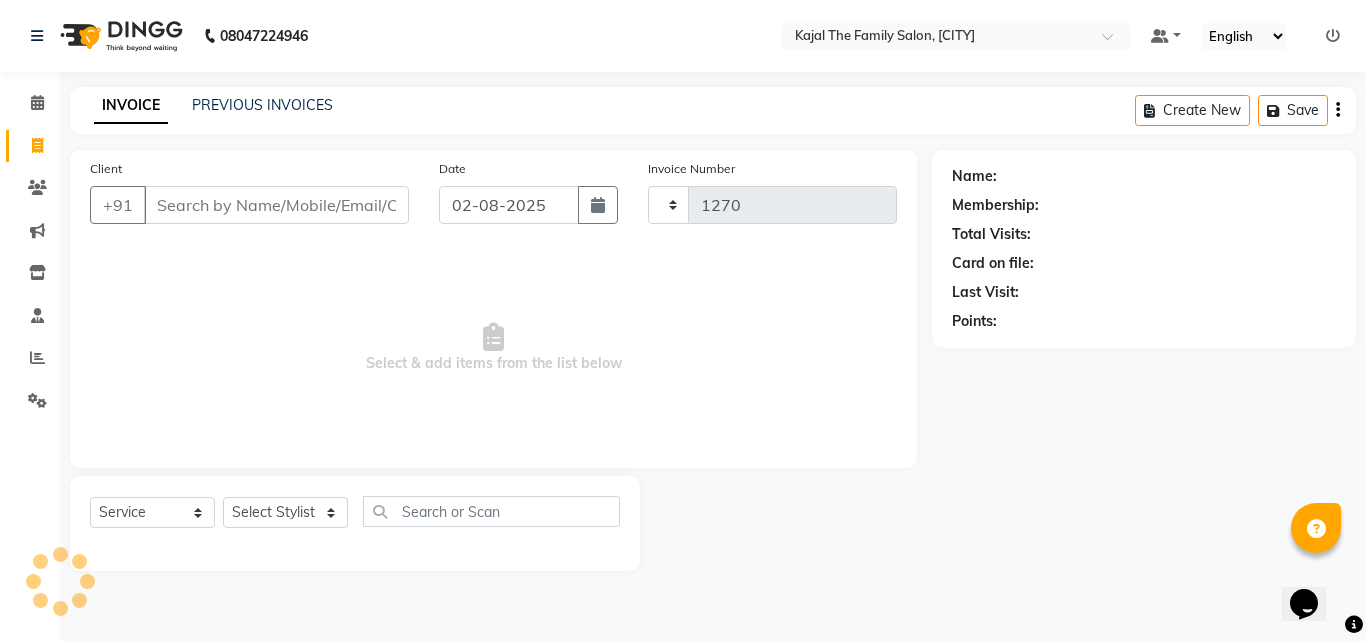 select on "39" 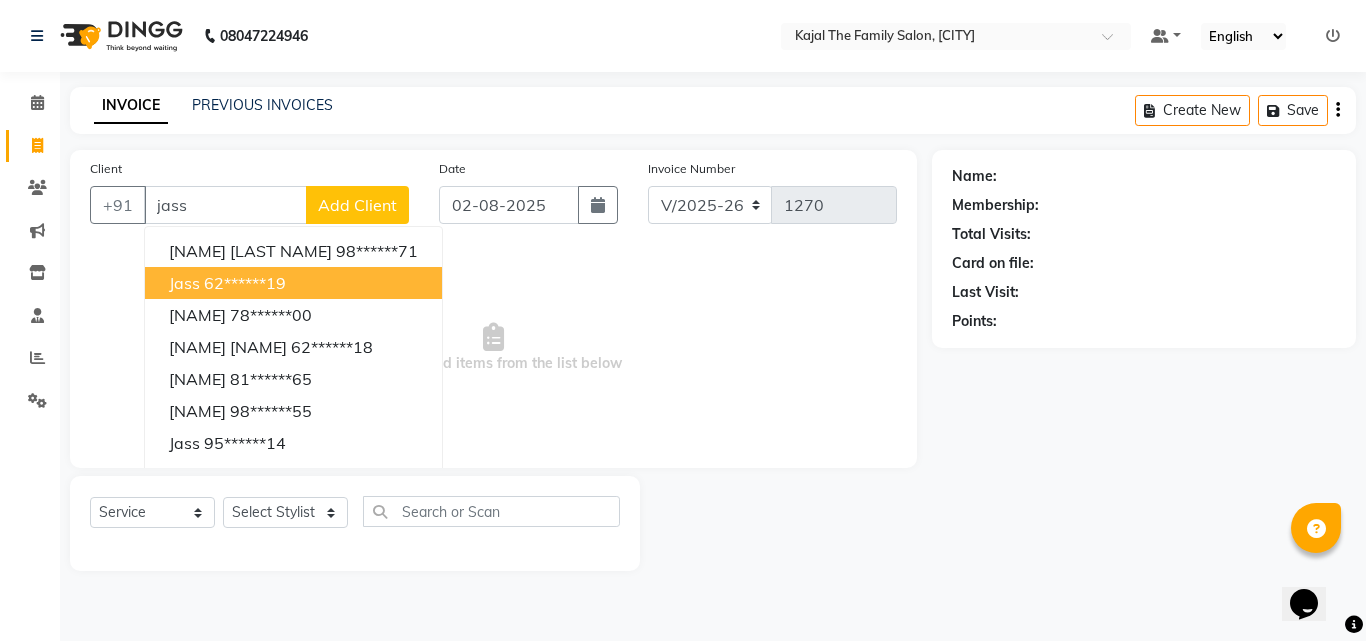 click on "62******19" at bounding box center (245, 283) 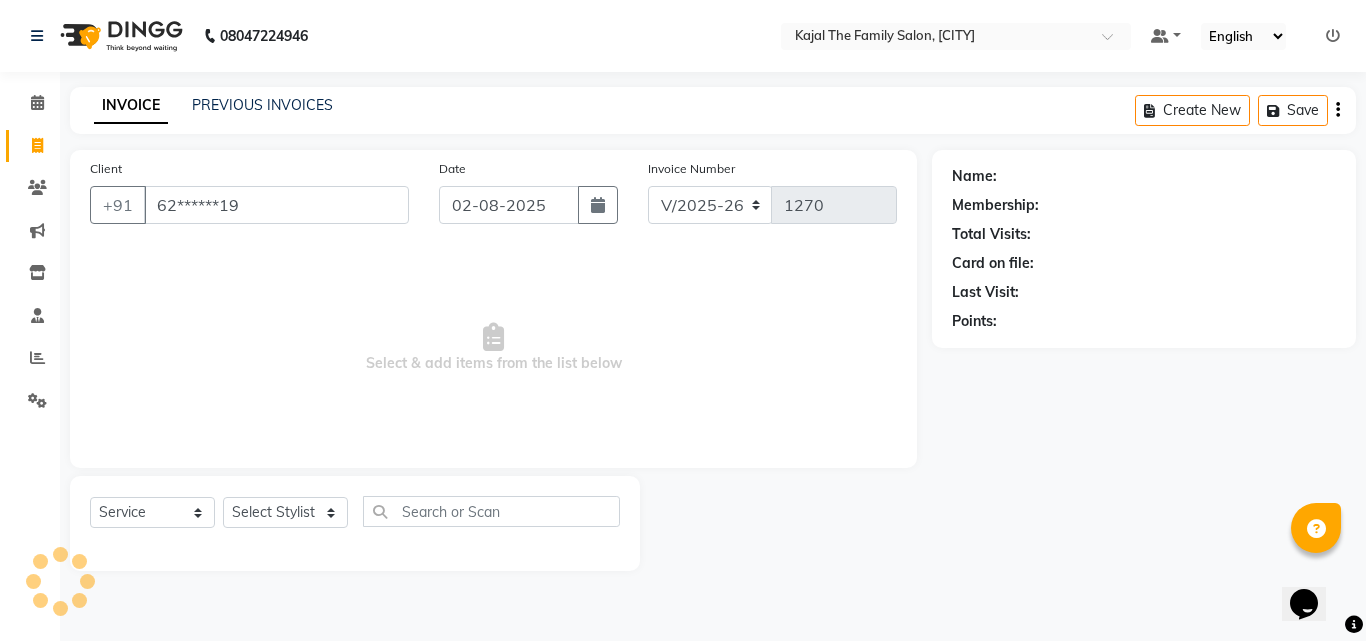 type on "62******19" 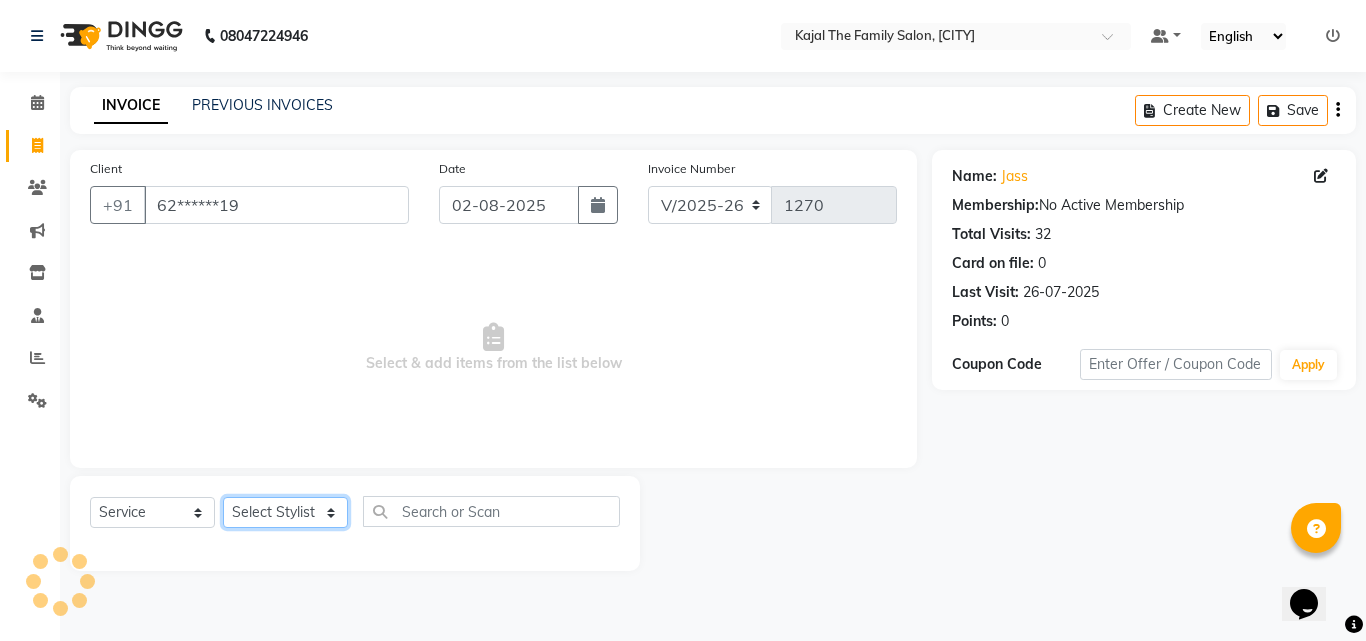 click on "Select Stylist [NAME] [NAME] [NAME] [NAME] [NAME] [NAME] [NAME] Reception [NAME] [NAME] [NAME] [NAME]" 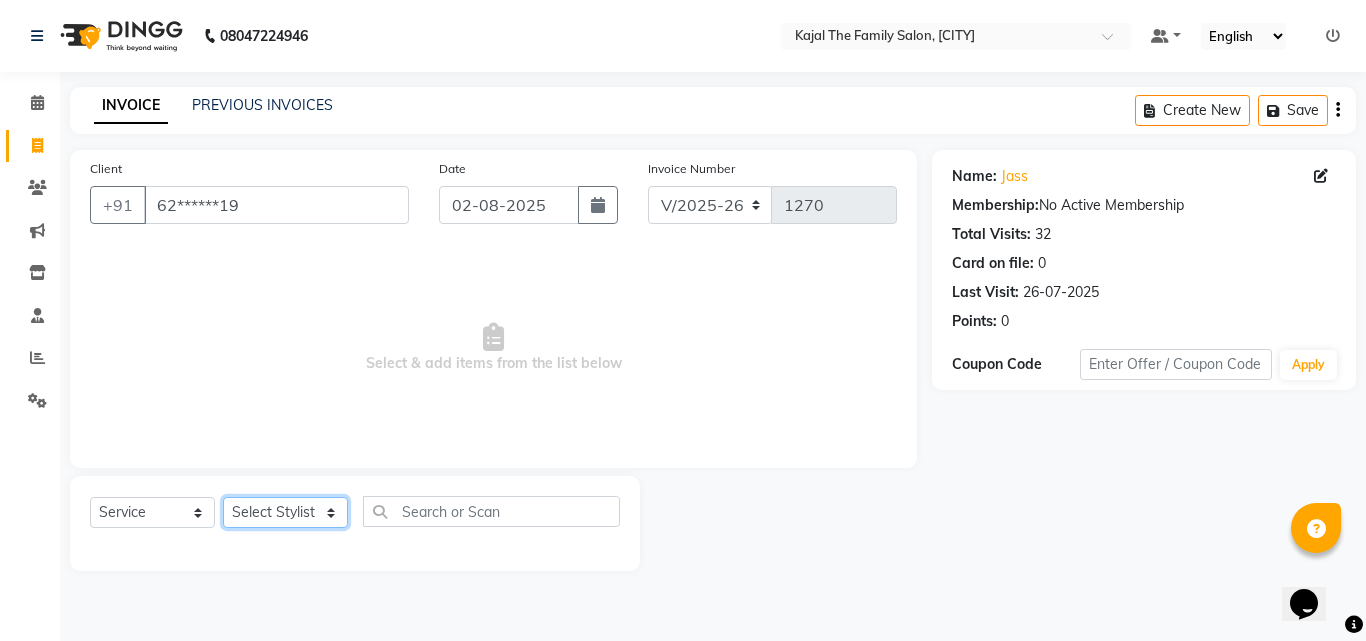 select on "63019" 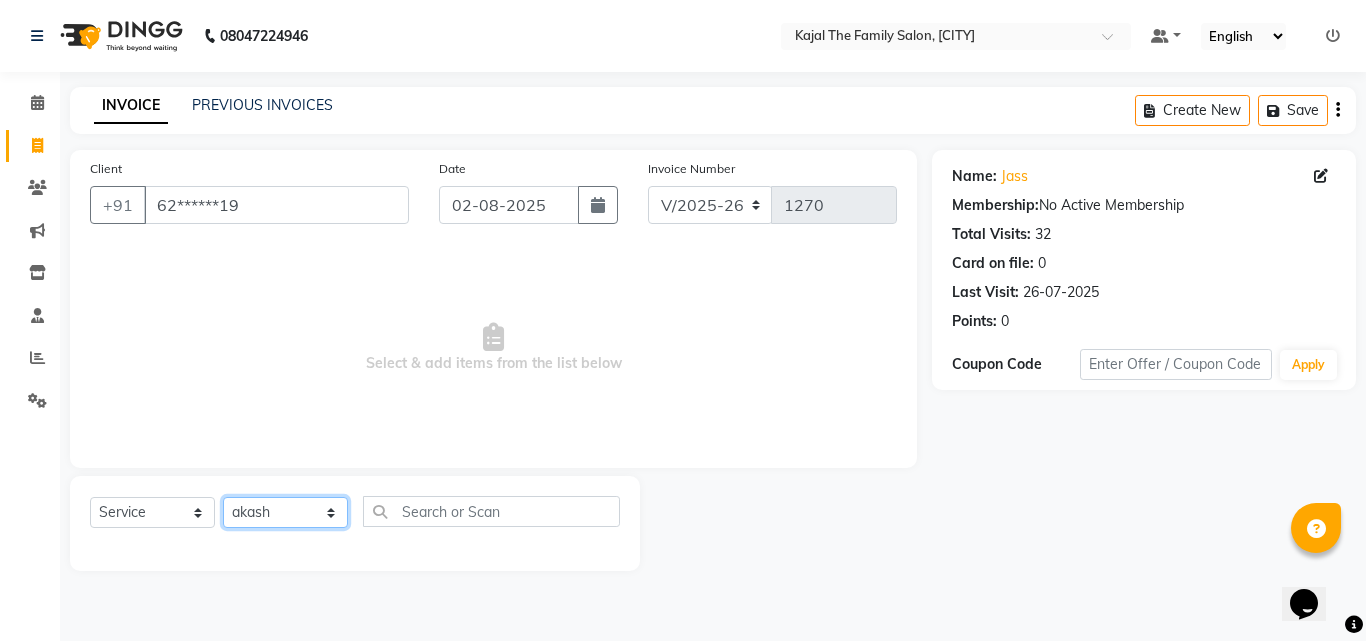 click on "Select Stylist [NAME] [NAME] [NAME] [NAME] [NAME] [NAME] [NAME] Reception [NAME] [NAME] [NAME] [NAME]" 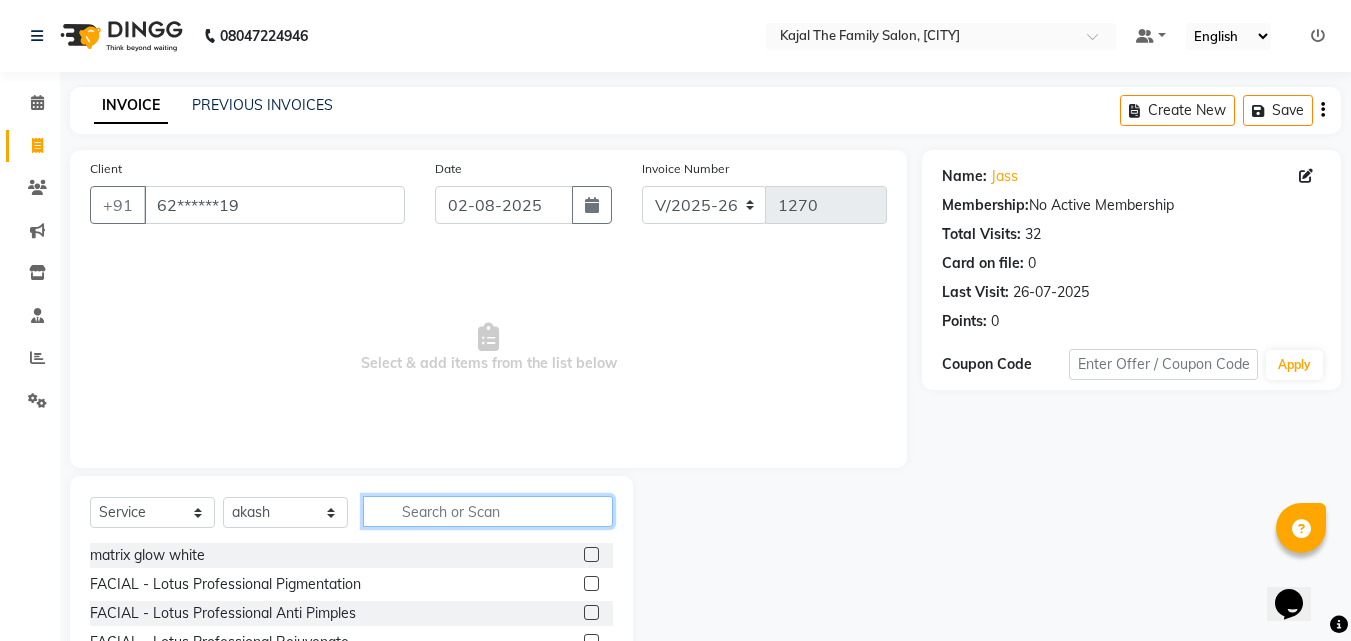 click 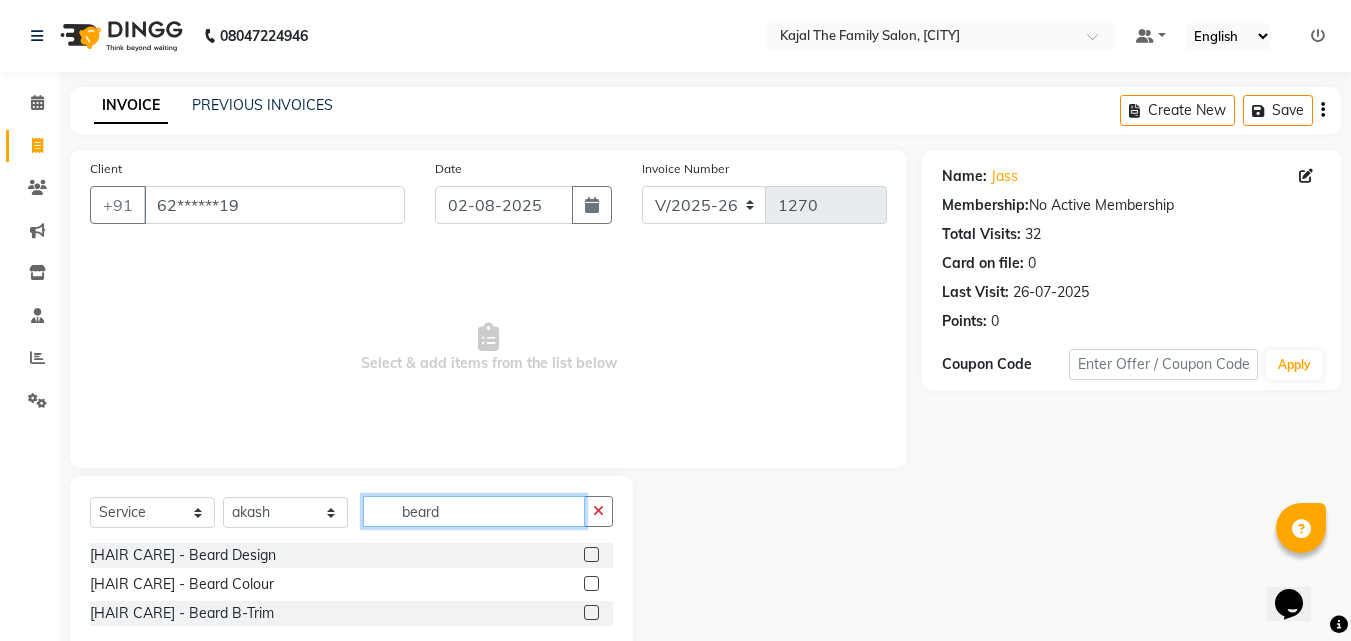 type on "beard" 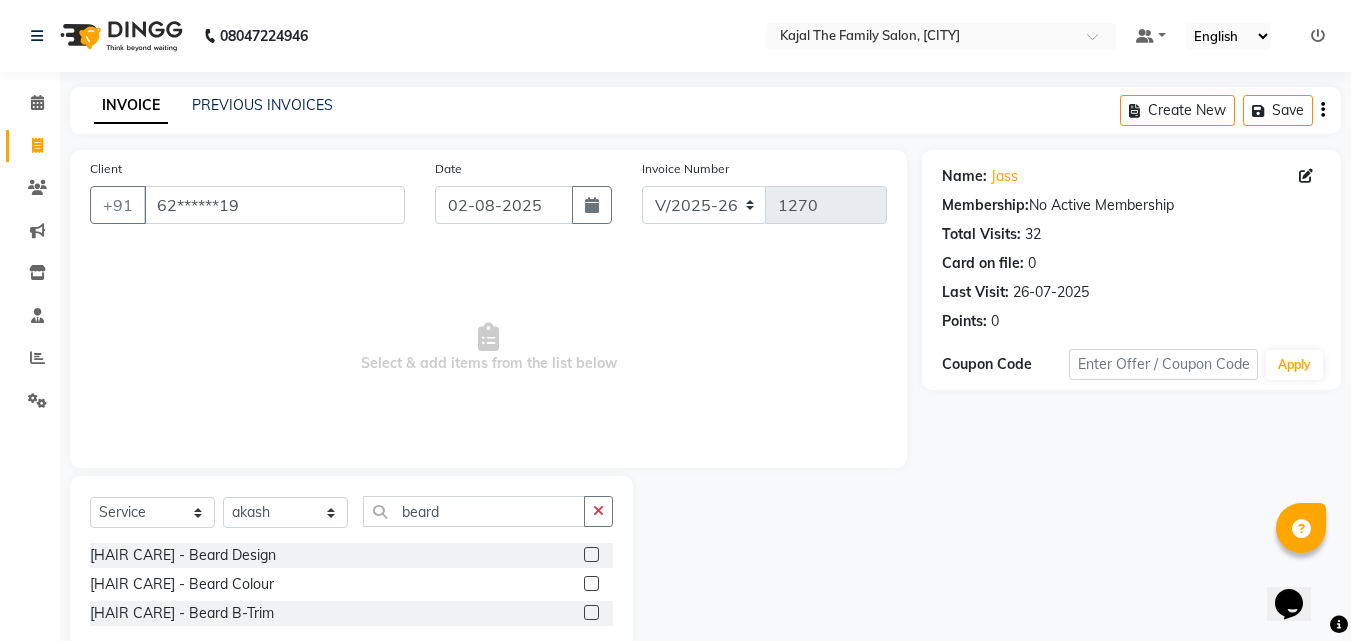 click 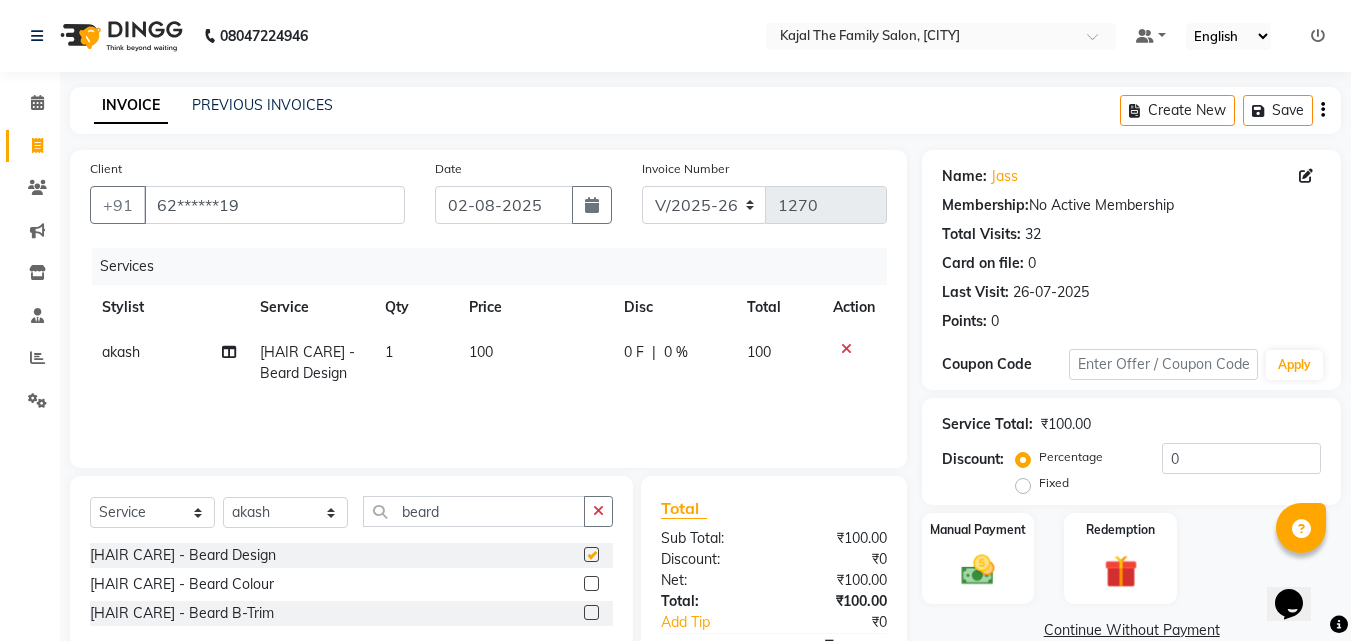 checkbox on "false" 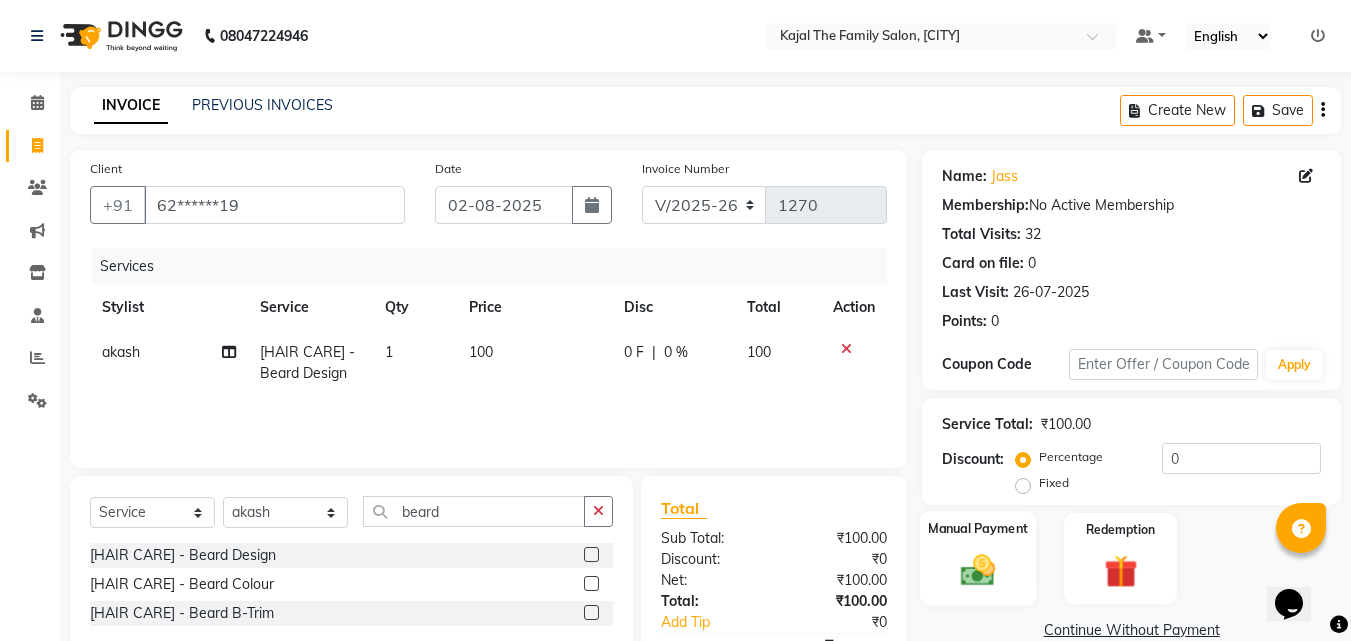 click 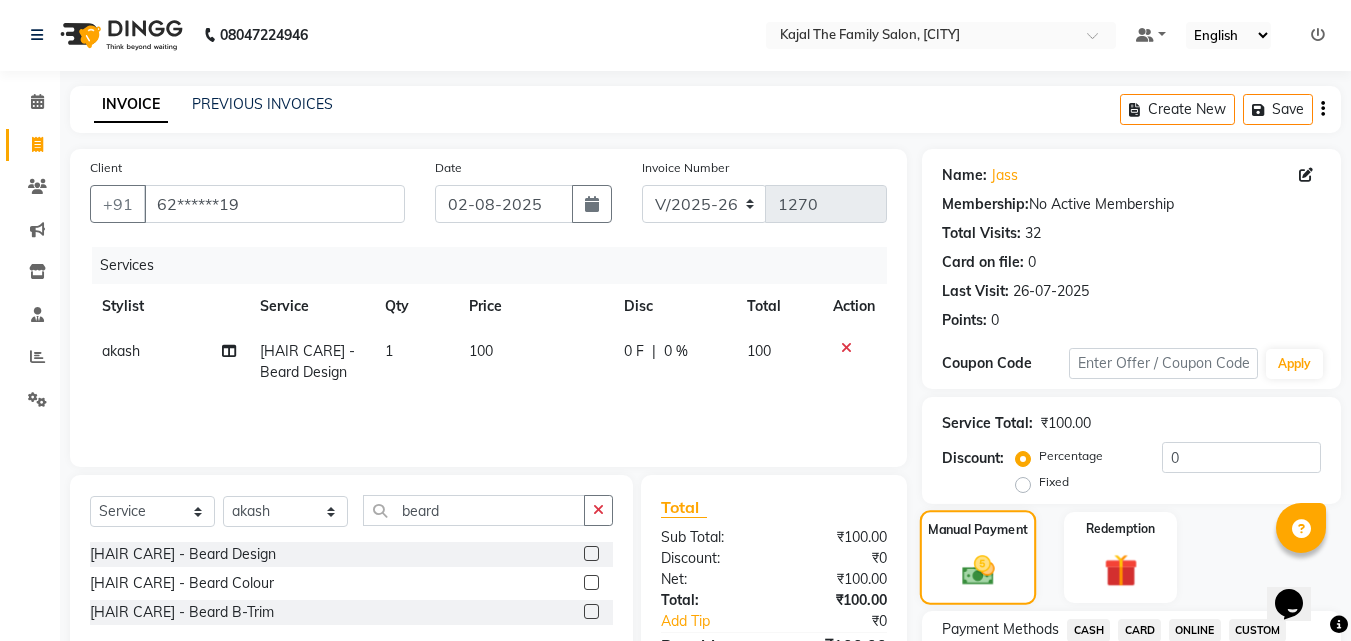 scroll, scrollTop: 100, scrollLeft: 0, axis: vertical 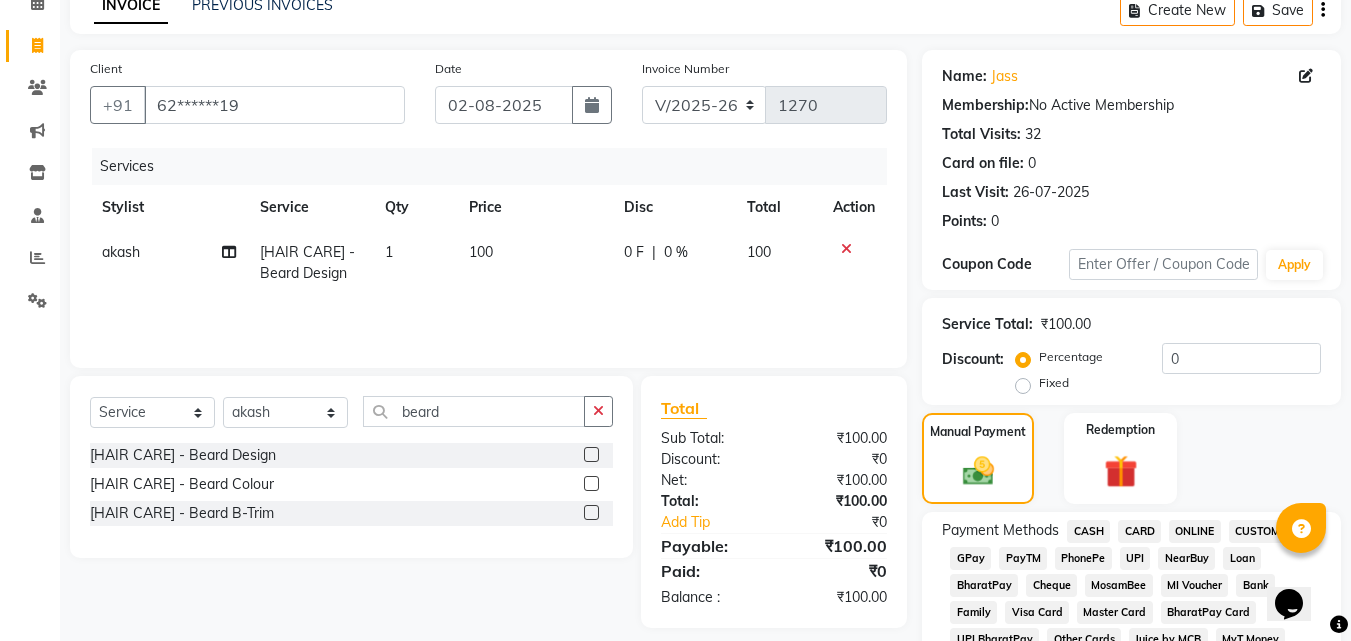 click on "PayTM" 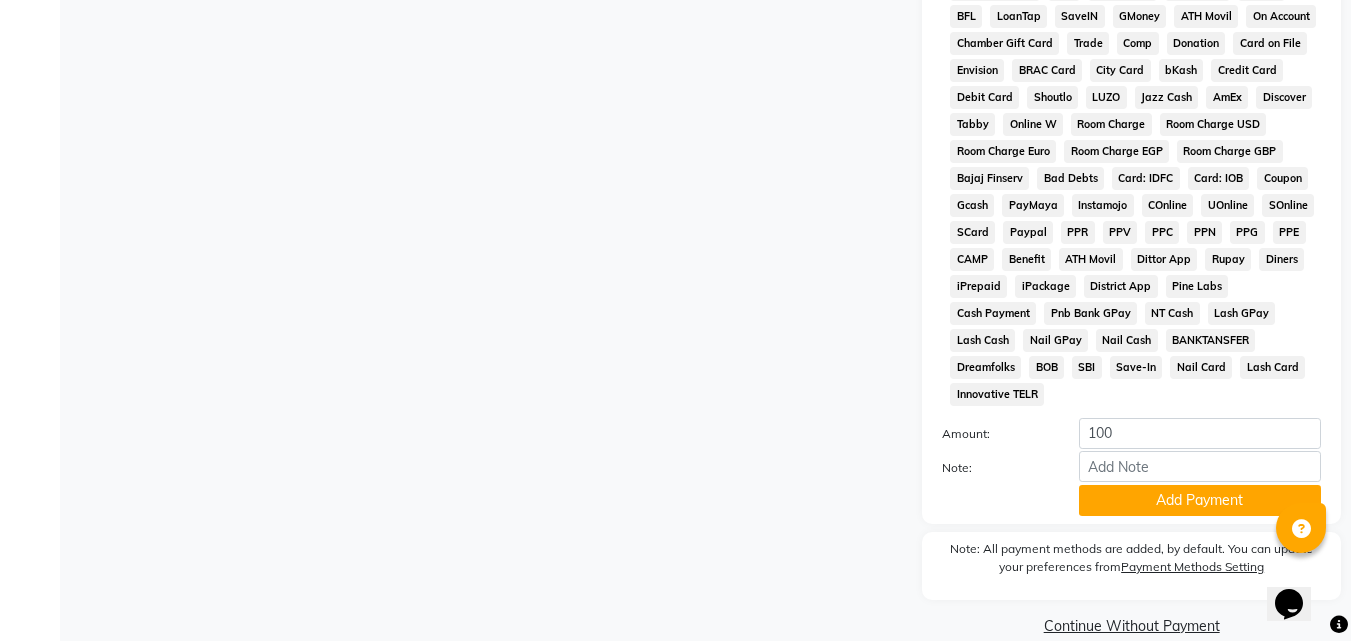 scroll, scrollTop: 888, scrollLeft: 0, axis: vertical 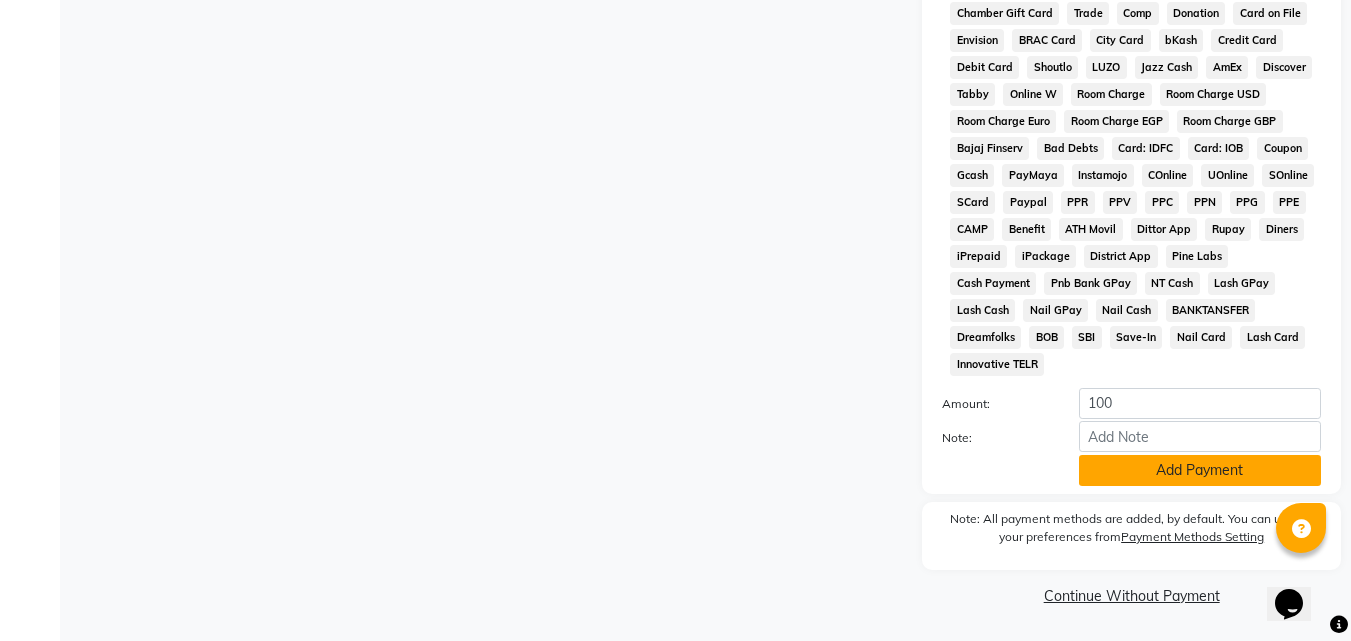 click on "Add Payment" 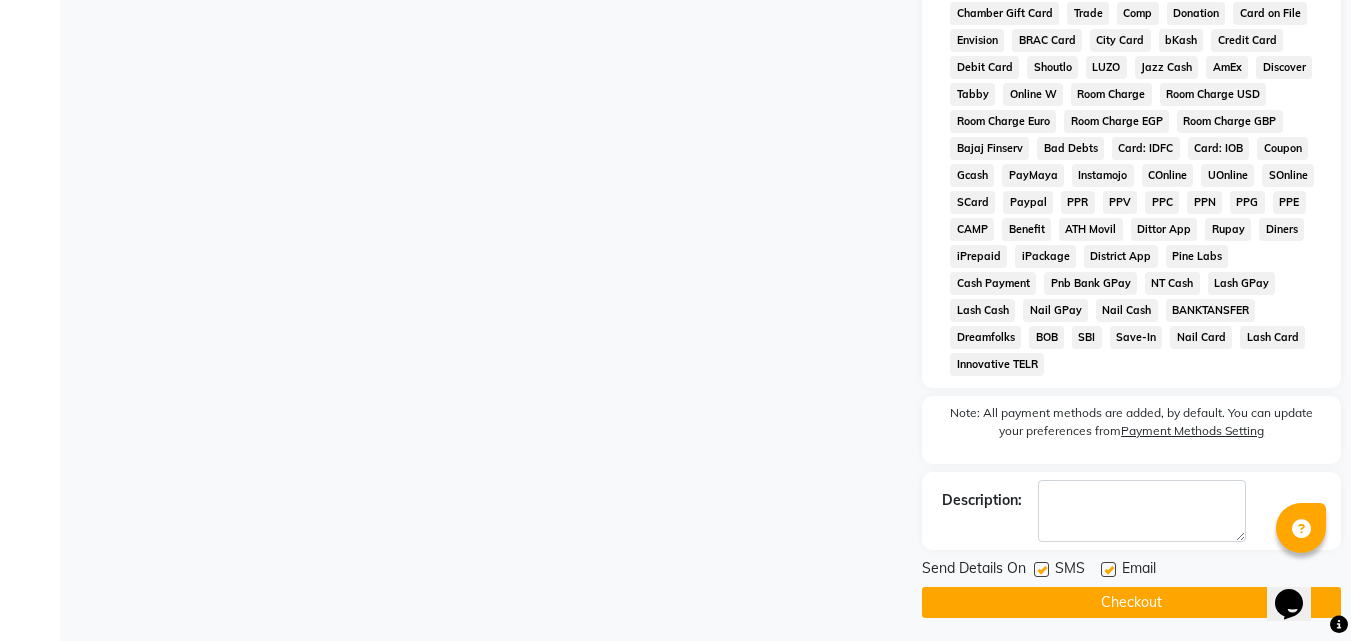 click on "Email" 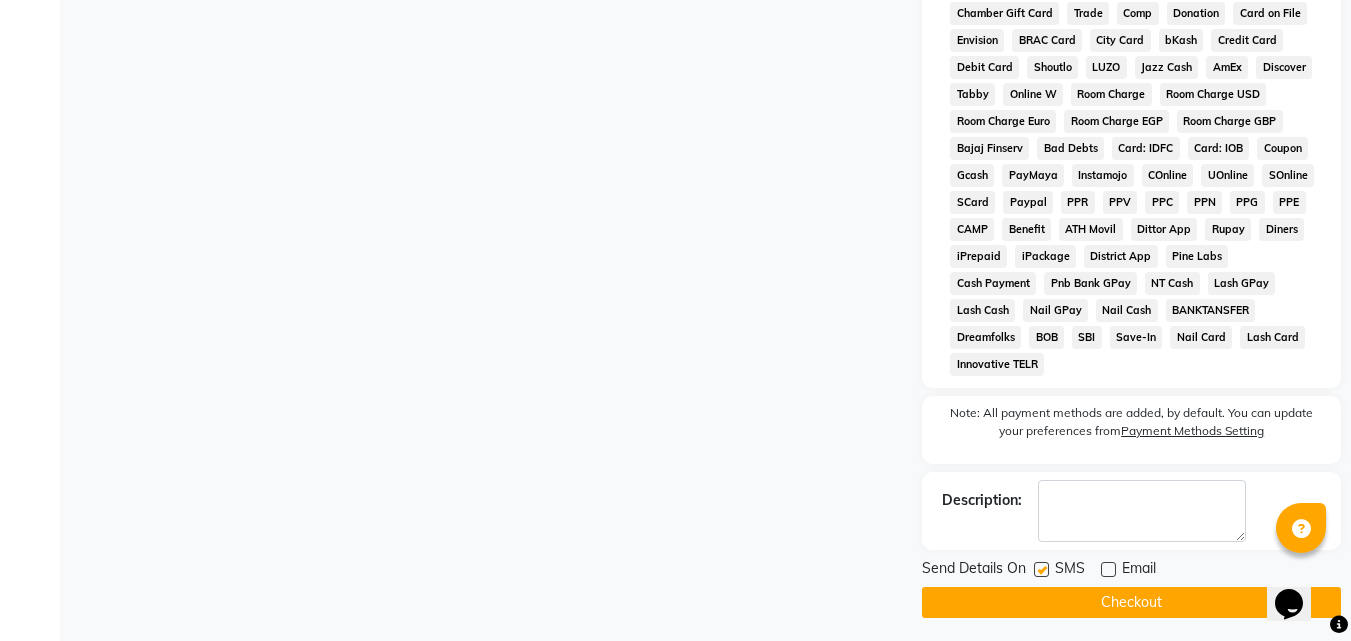 drag, startPoint x: 1089, startPoint y: 591, endPoint x: 1059, endPoint y: 592, distance: 30.016663 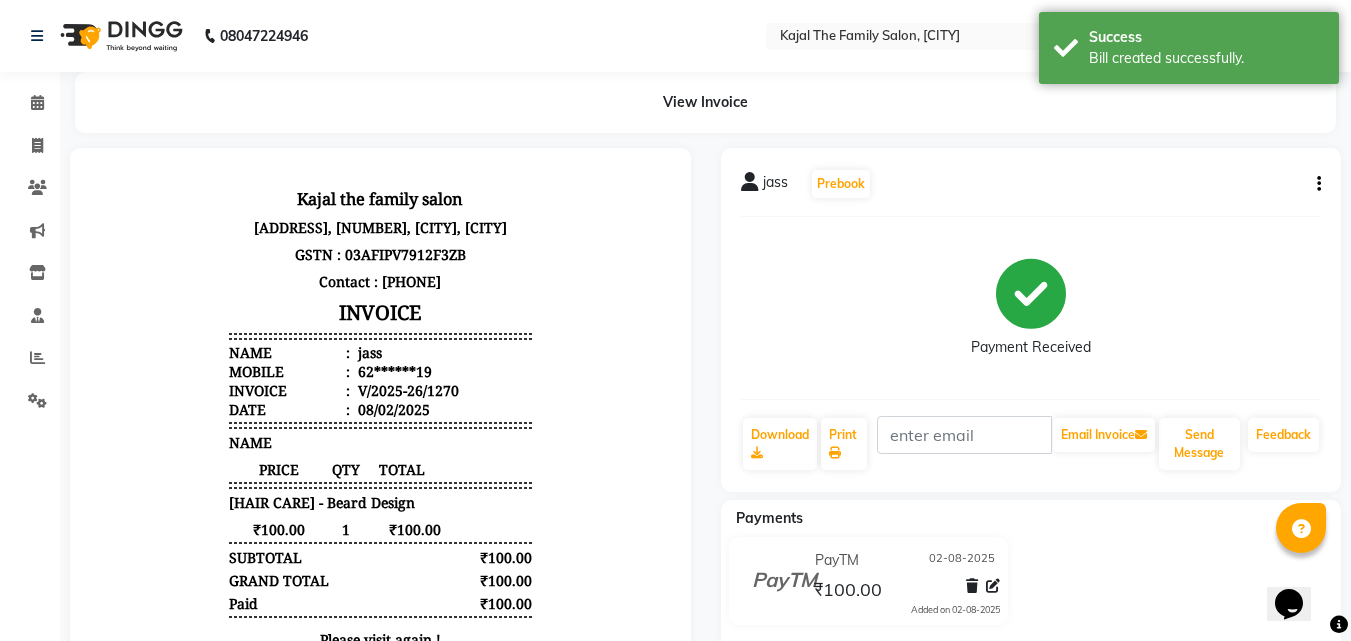 scroll, scrollTop: 0, scrollLeft: 0, axis: both 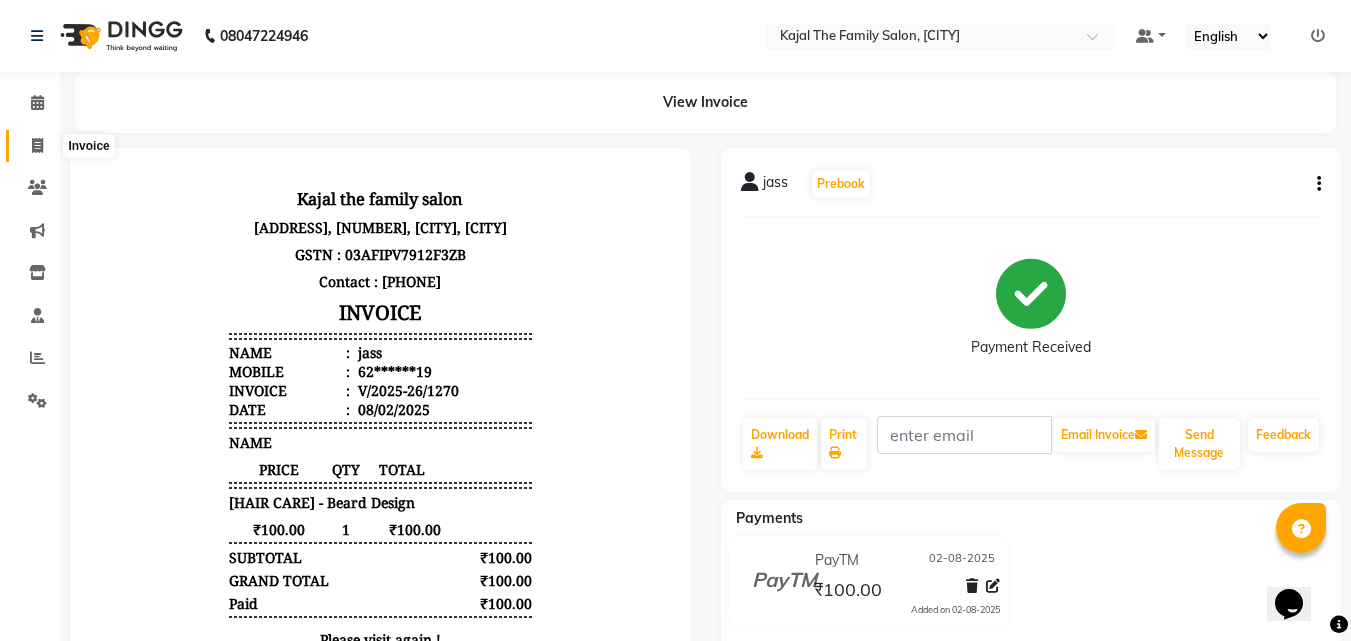 click 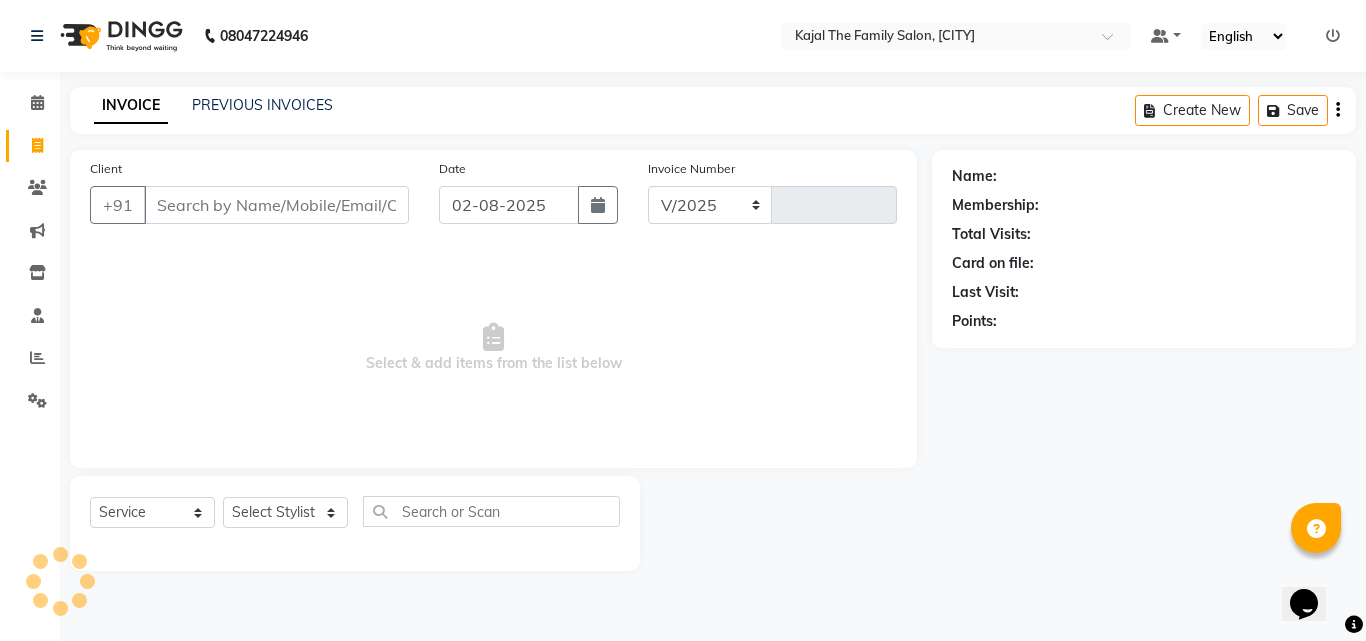 select on "39" 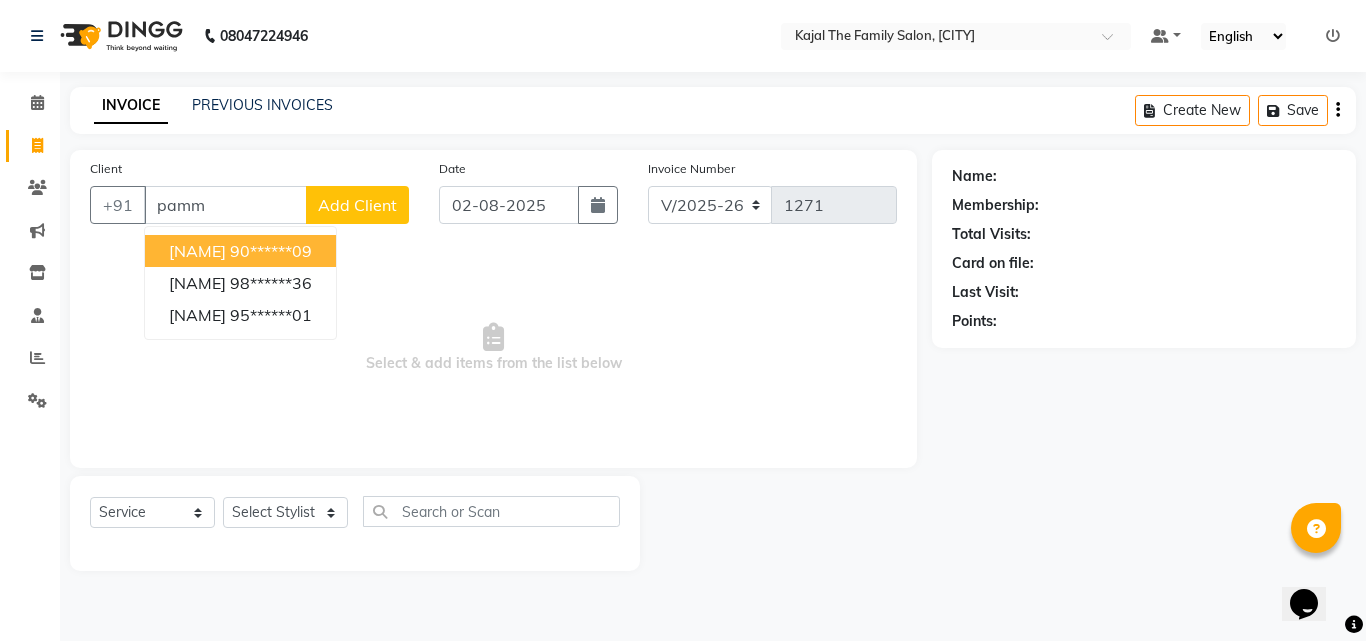 click on "[NAME] [PHONE]" at bounding box center [240, 251] 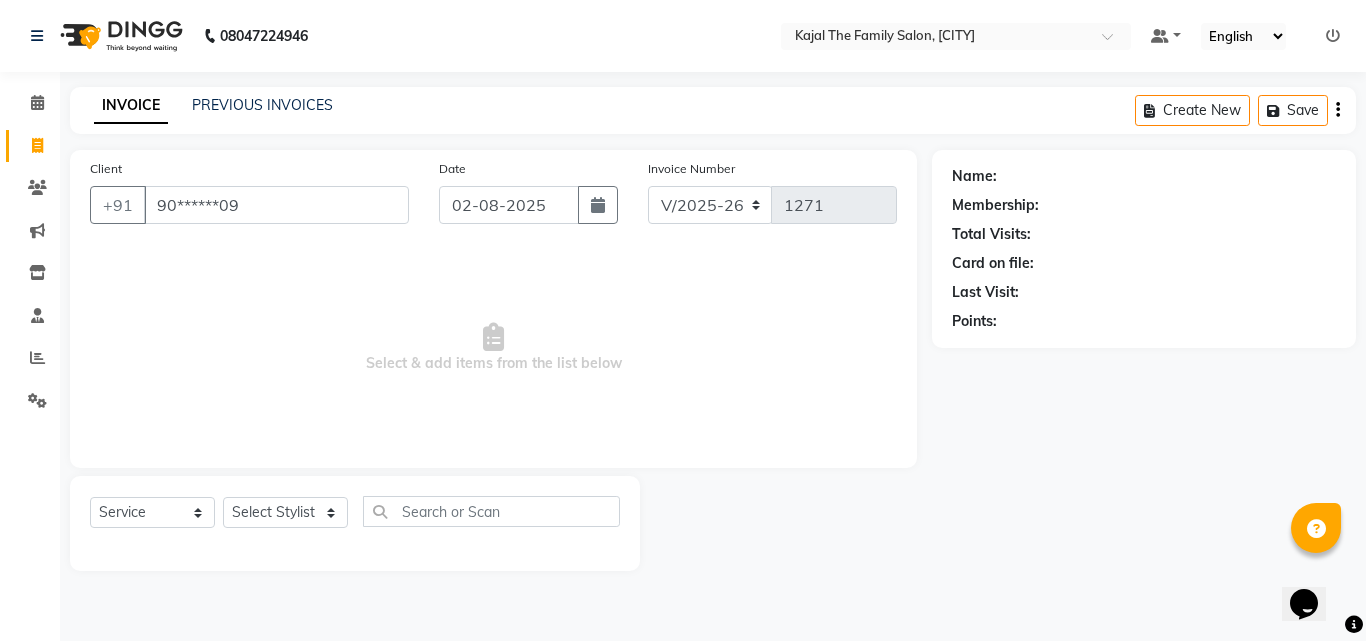 type on "90******09" 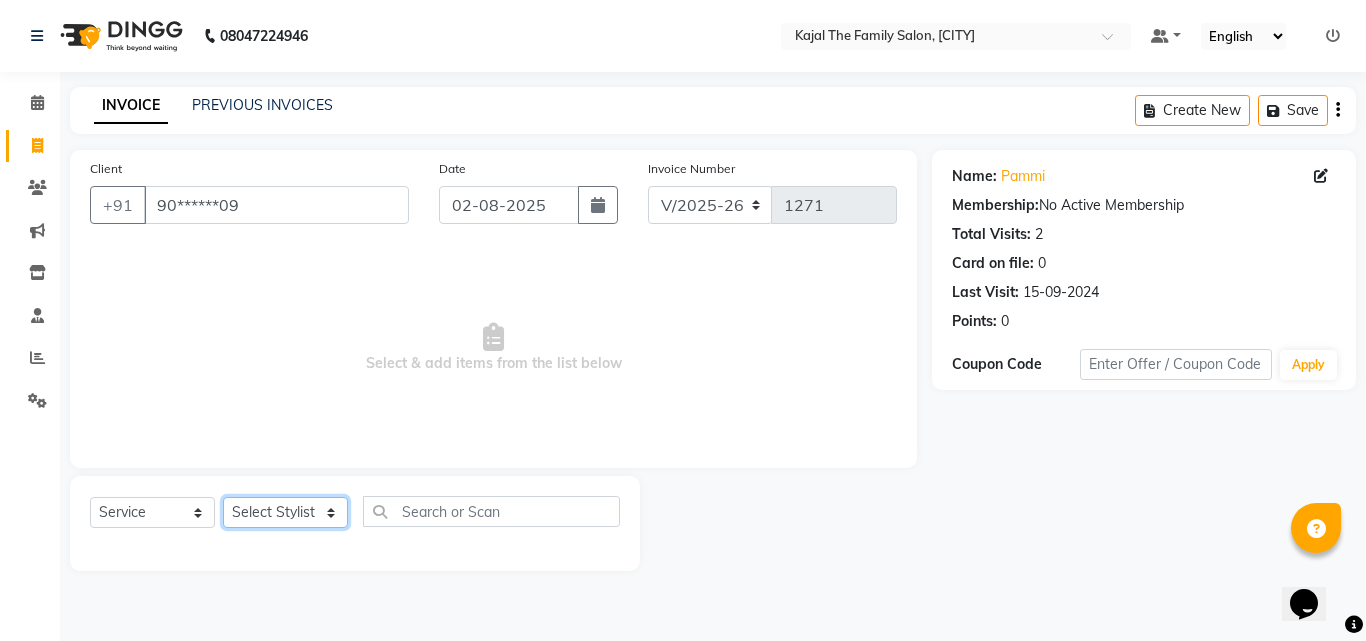click on "Select Stylist [NAME] [NAME] [NAME] [NAME] [NAME] [NAME] [NAME] Reception [NAME] [NAME] [NAME] [NAME]" 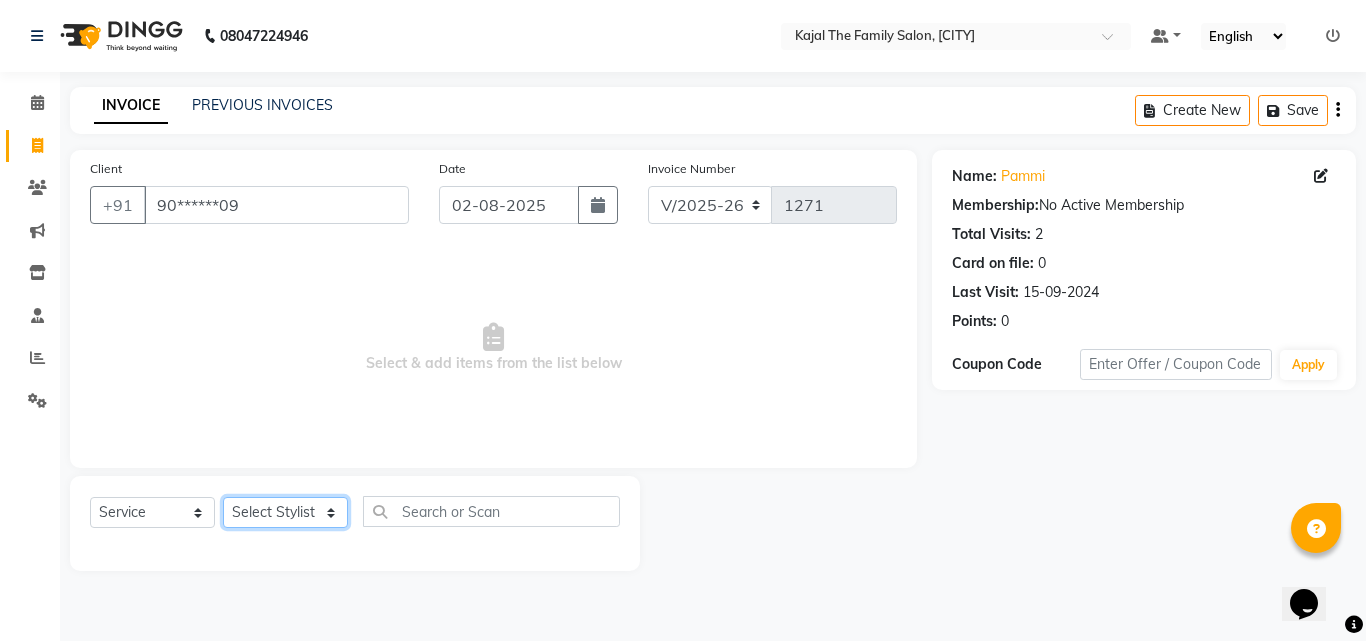 select on "52402" 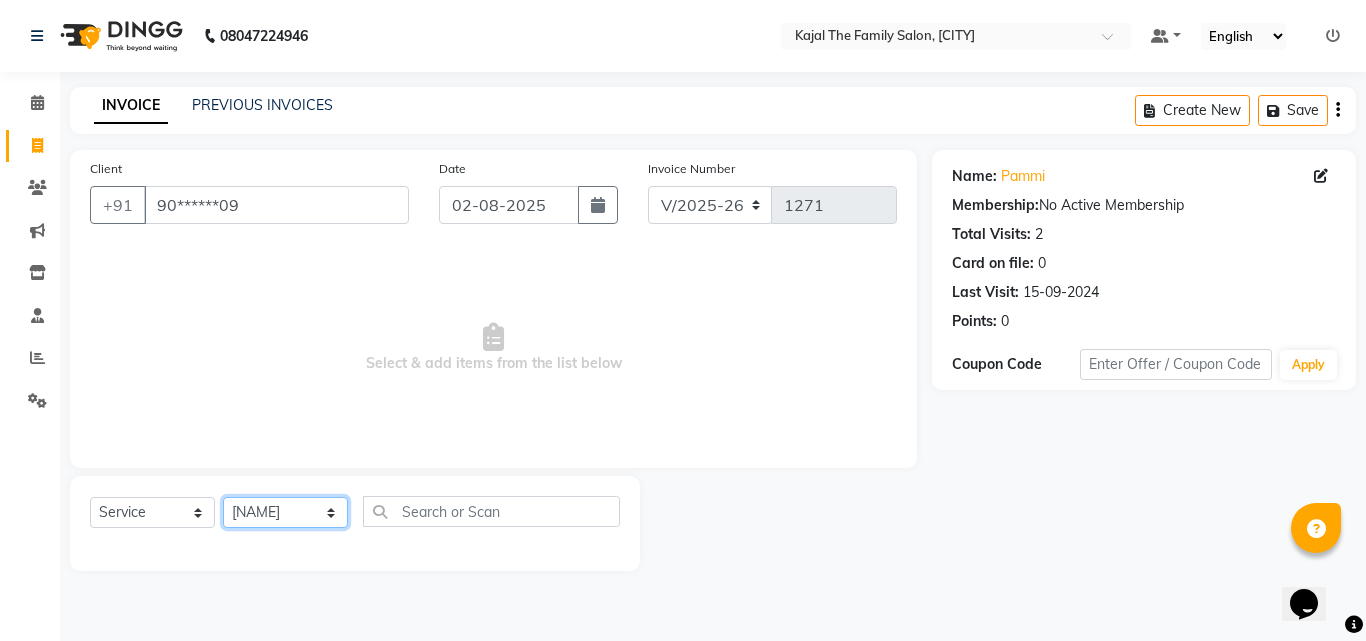 click on "Select Stylist [NAME] [NAME] [NAME] [NAME] [NAME] [NAME] [NAME] Reception [NAME] [NAME] [NAME] [NAME]" 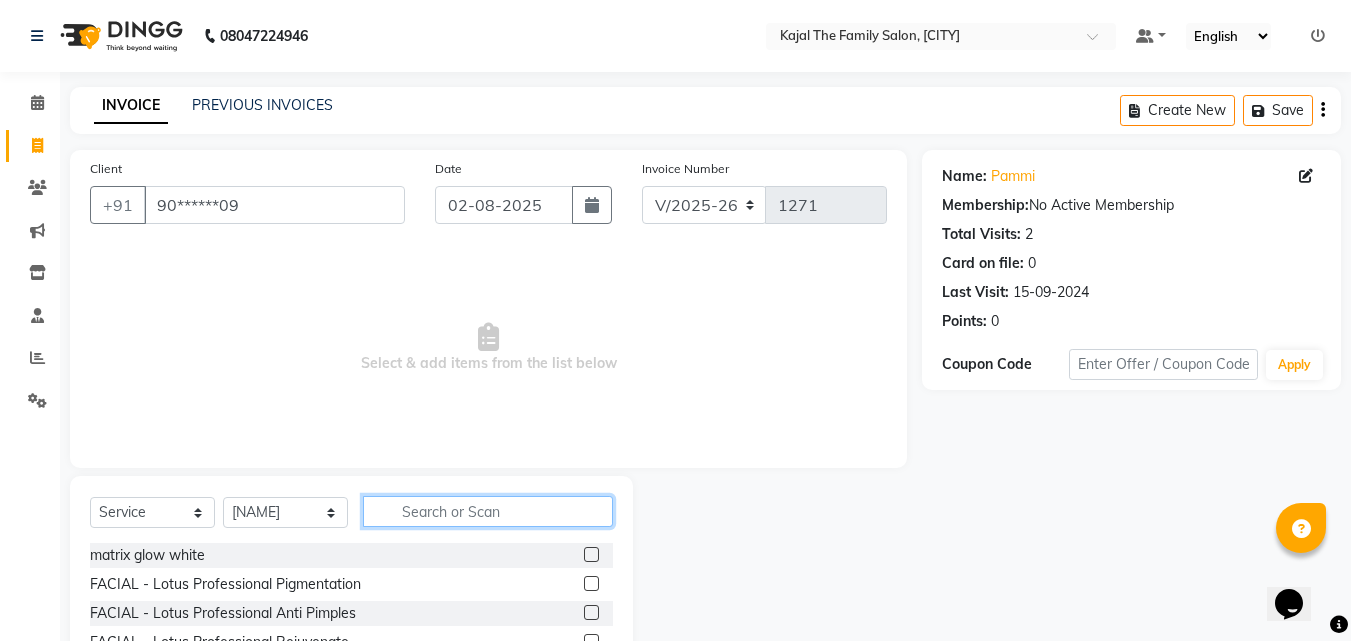 click 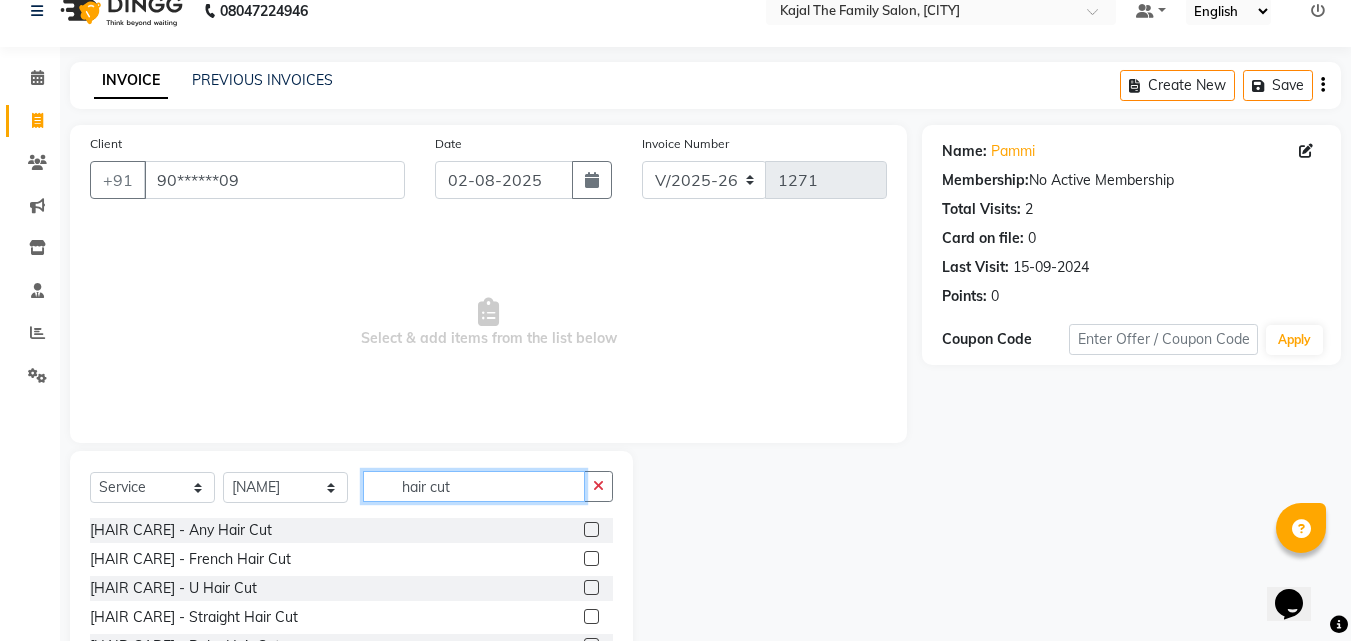 scroll, scrollTop: 160, scrollLeft: 0, axis: vertical 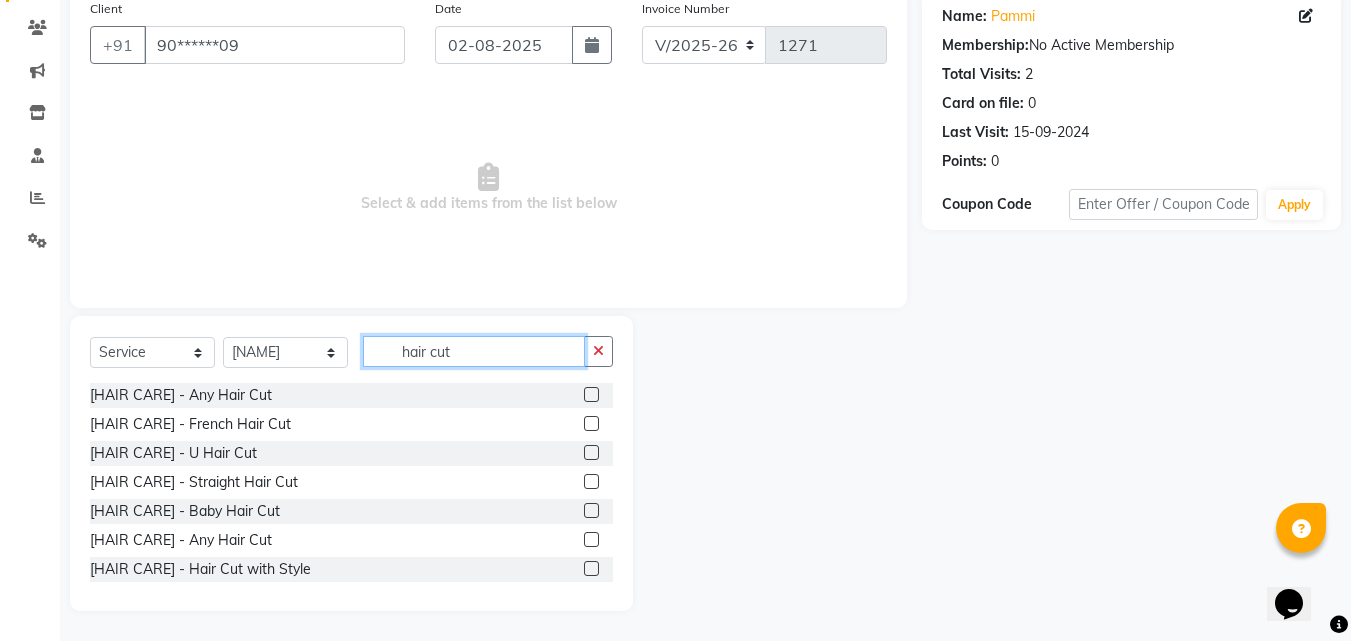 type on "hair cut" 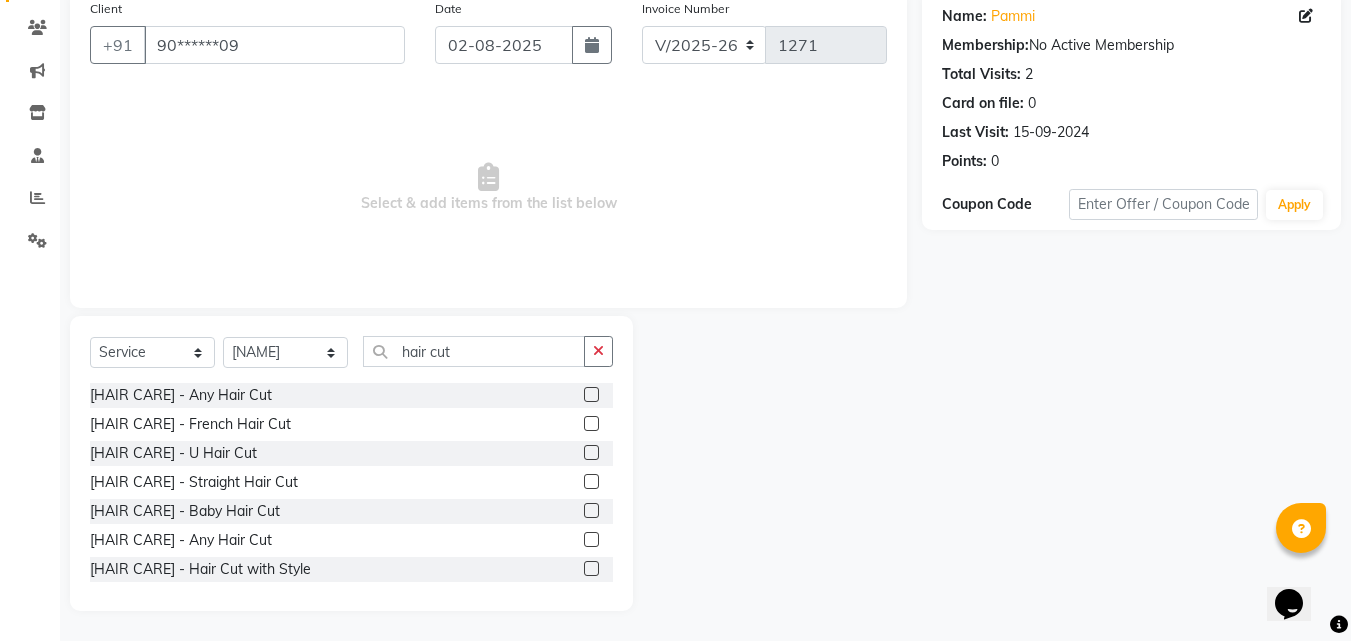 click 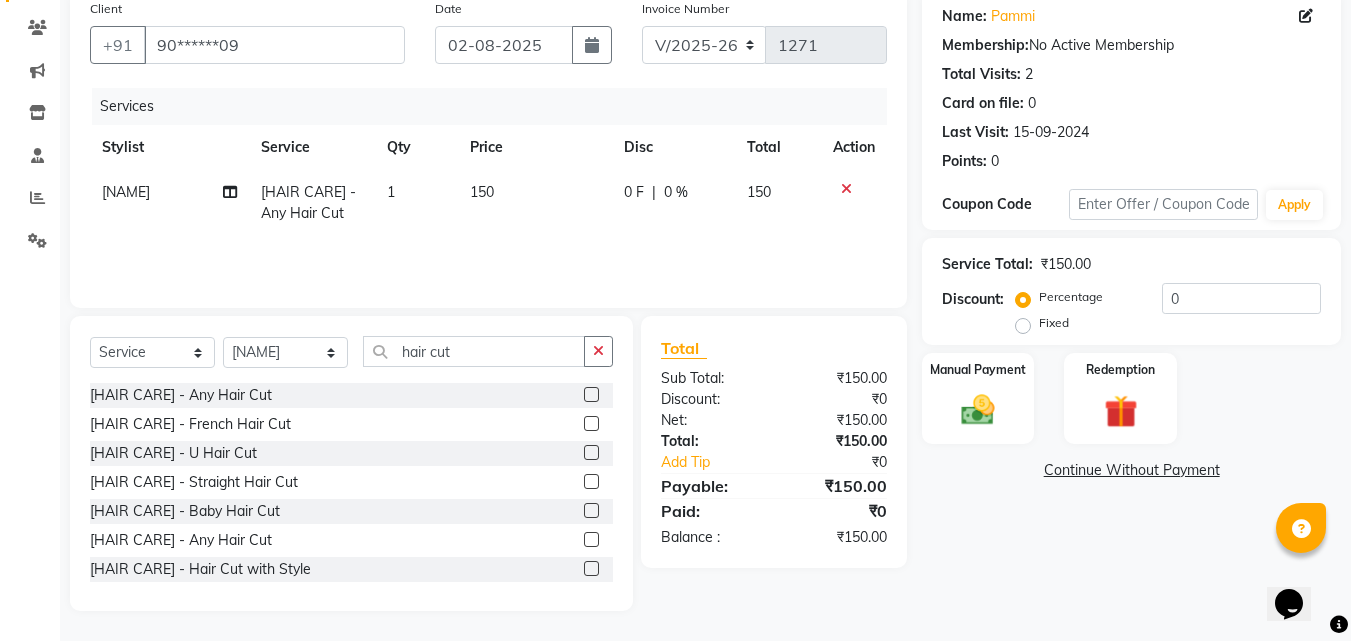 checkbox on "false" 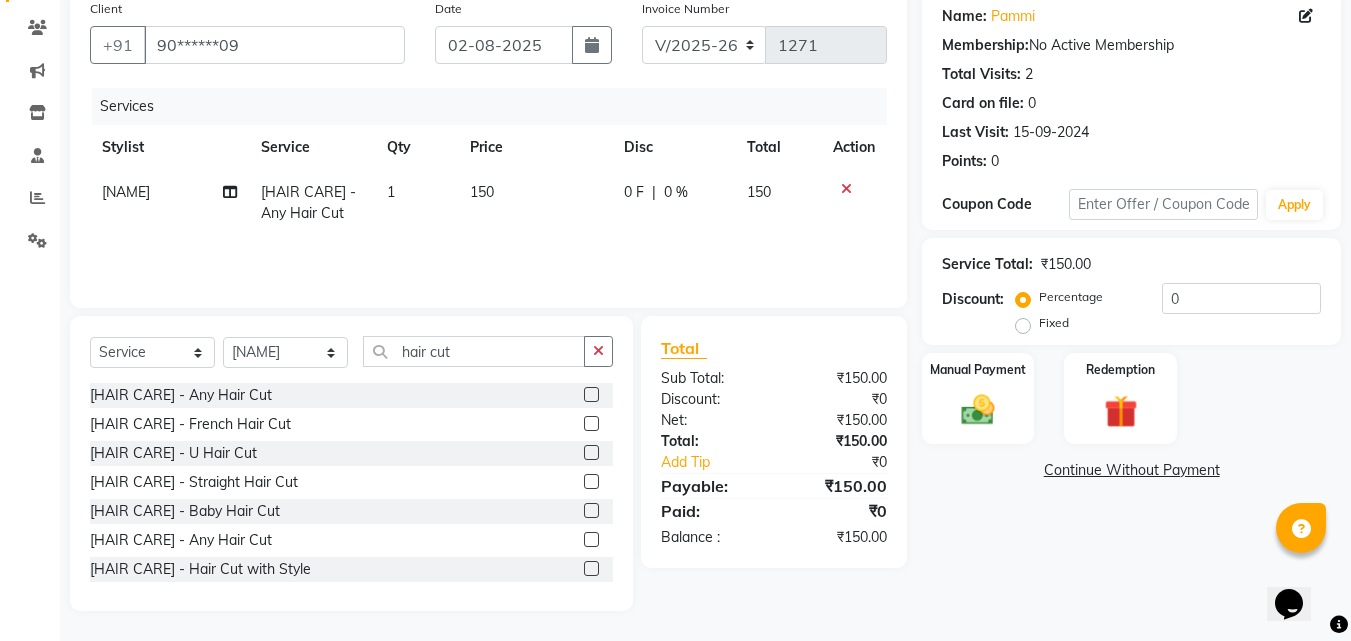 click on "150" 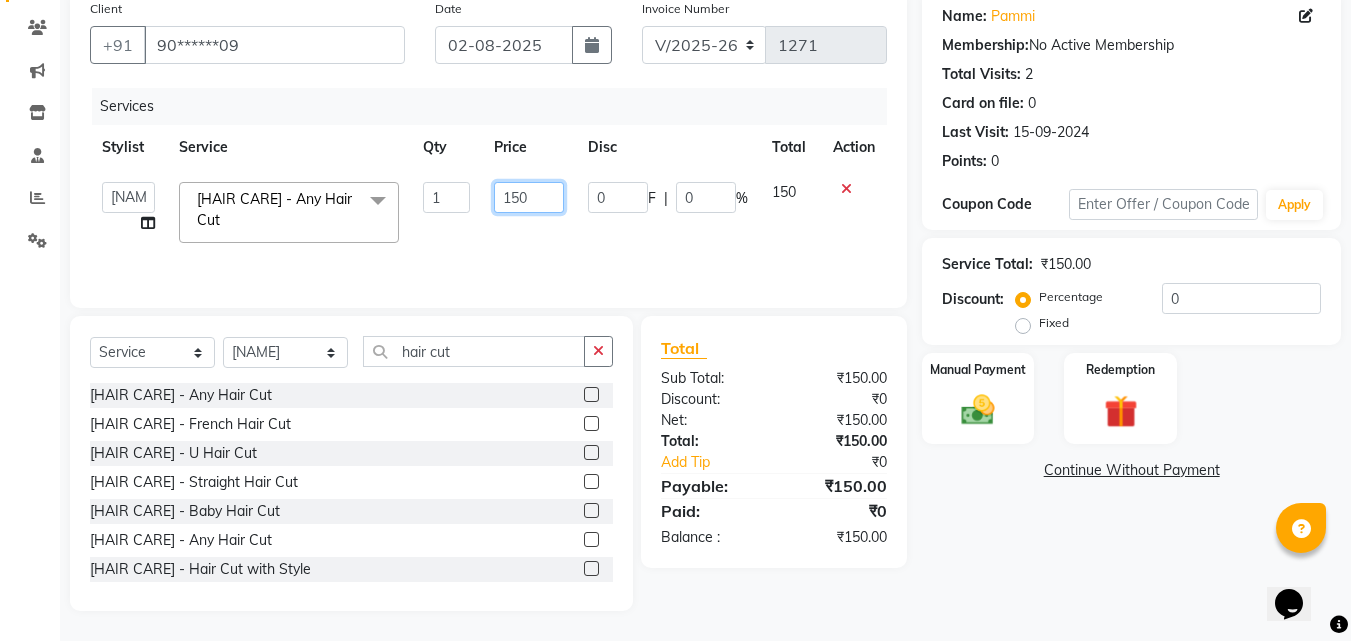 click on "150" 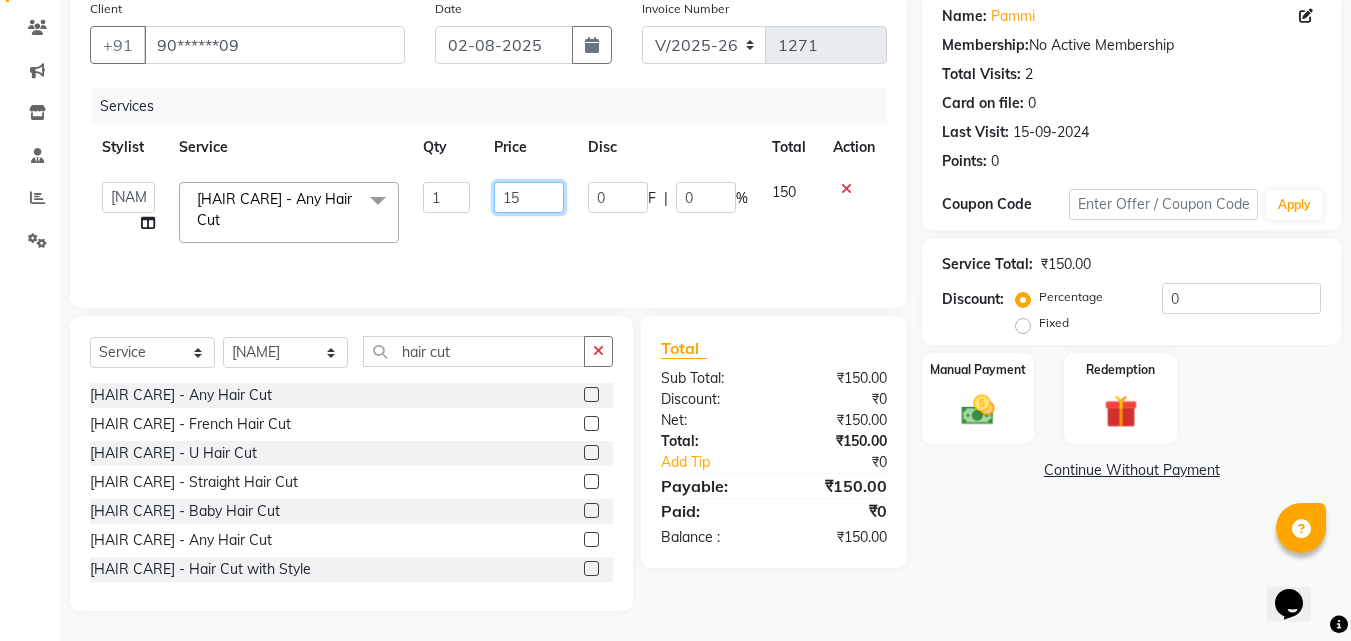 type on "1" 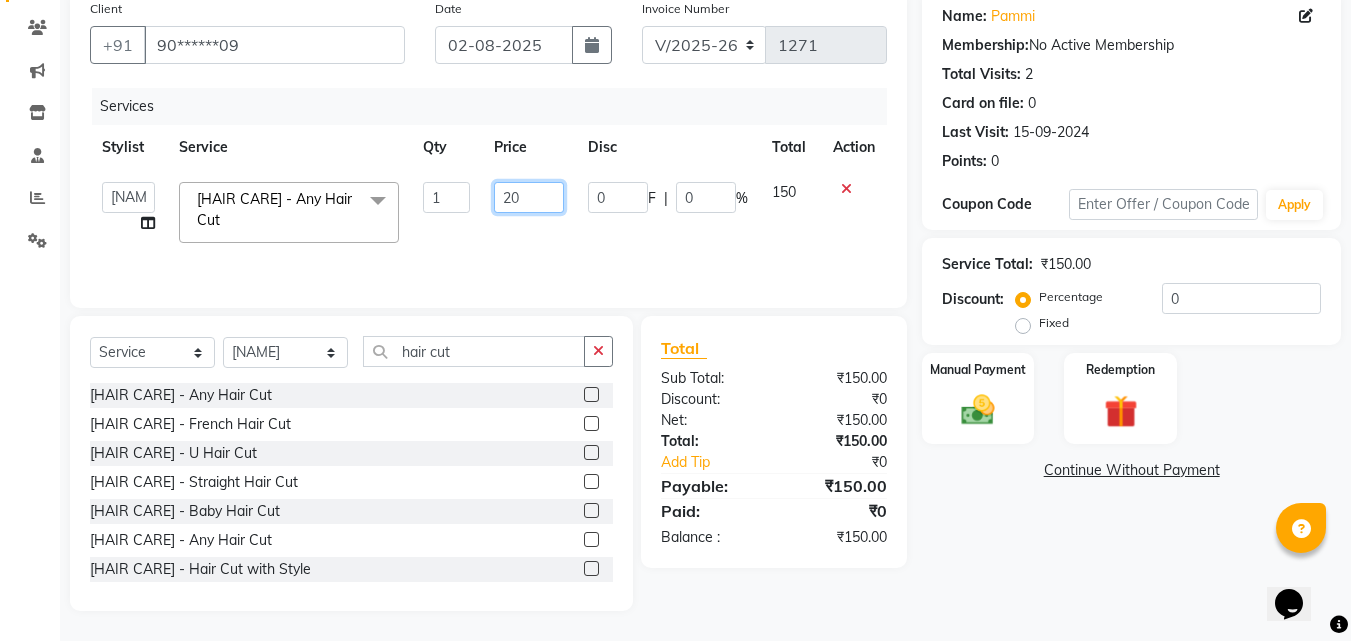 type on "200" 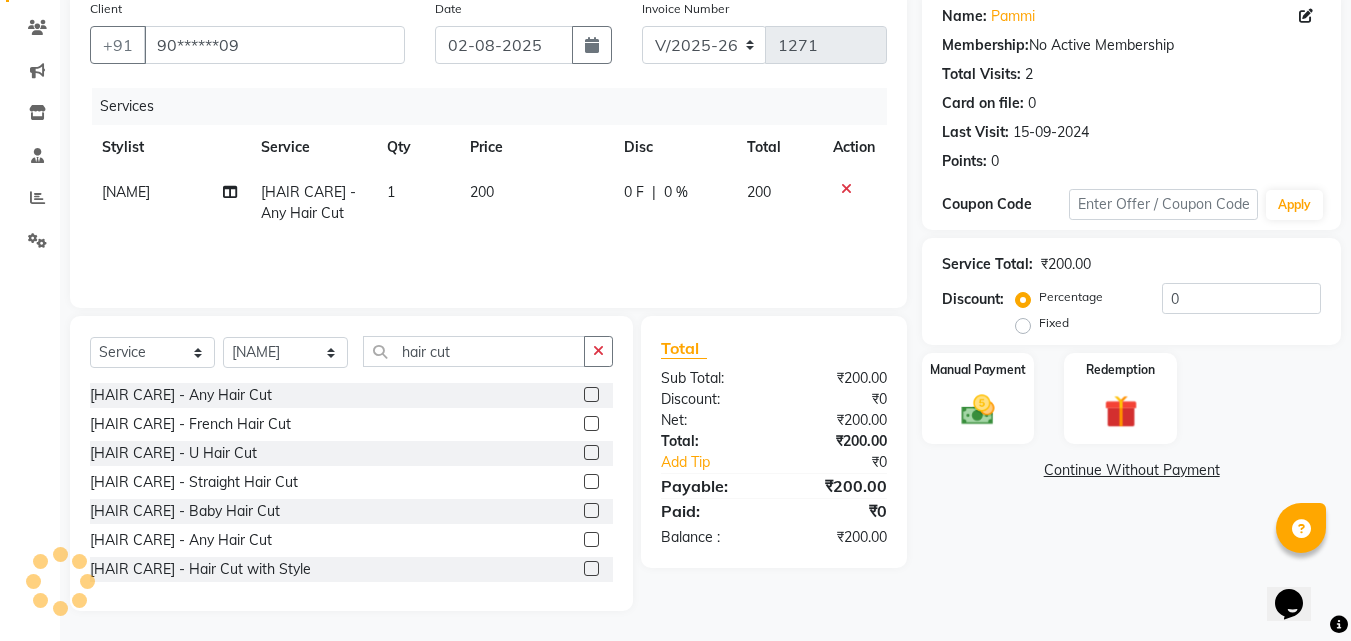 click on "Services Stylist Service Qty Price Disc Total Action [NAME] [HAIR CARE] - Any Hair Cut 1 200 0 F | 0 % 200" 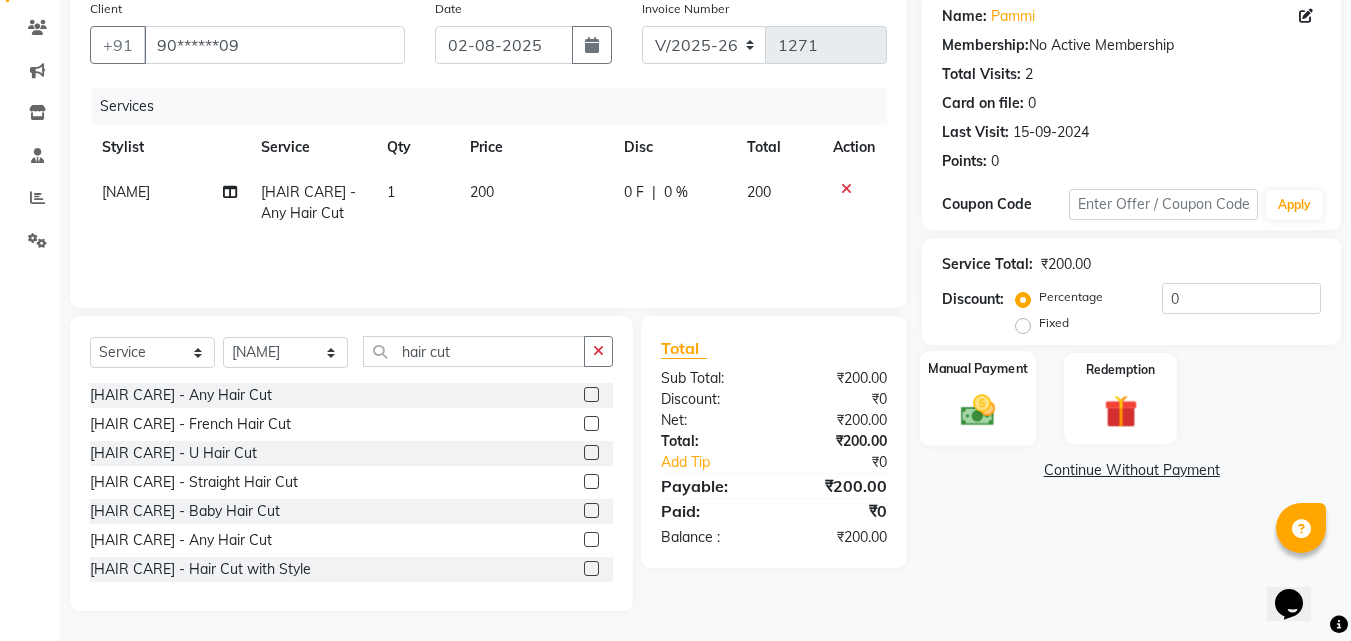 click 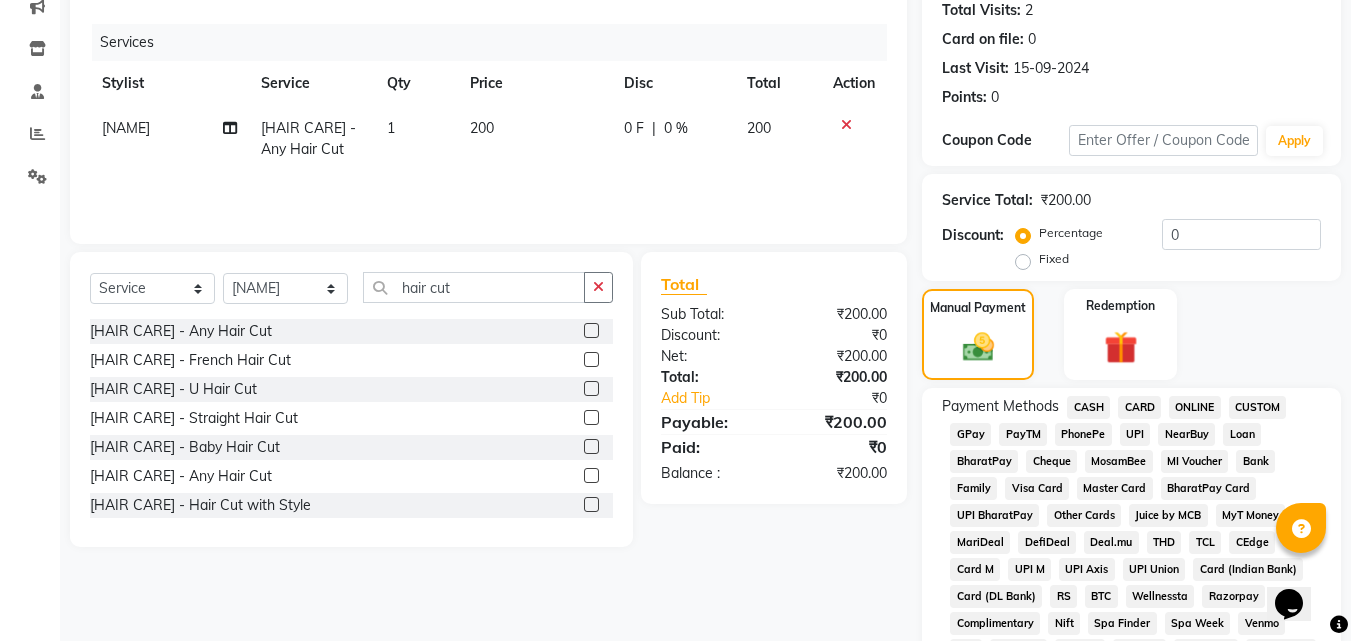 scroll, scrollTop: 260, scrollLeft: 0, axis: vertical 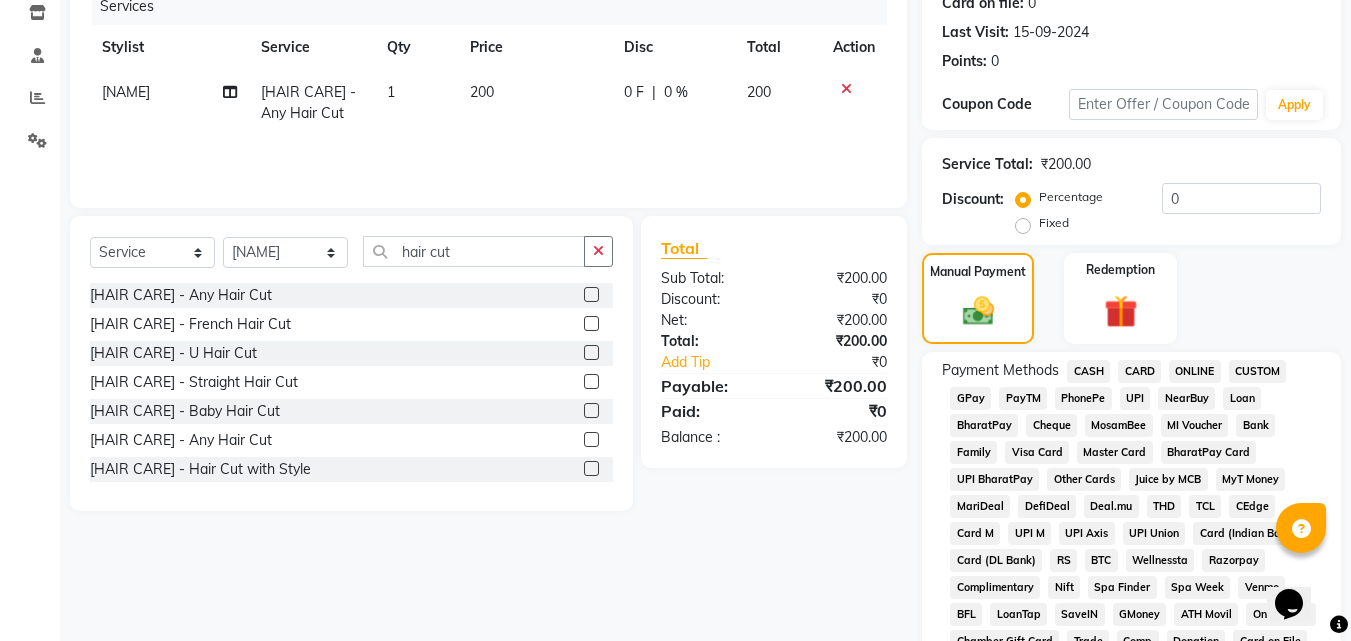 click on "CASH" 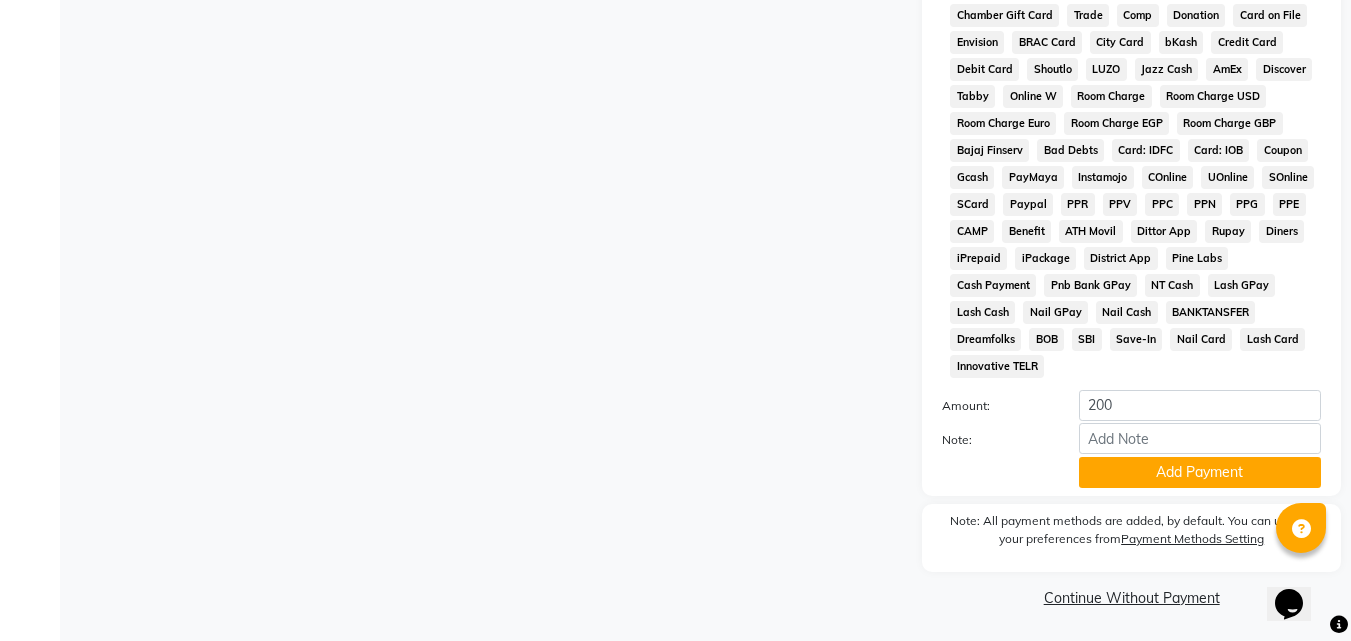 scroll, scrollTop: 888, scrollLeft: 0, axis: vertical 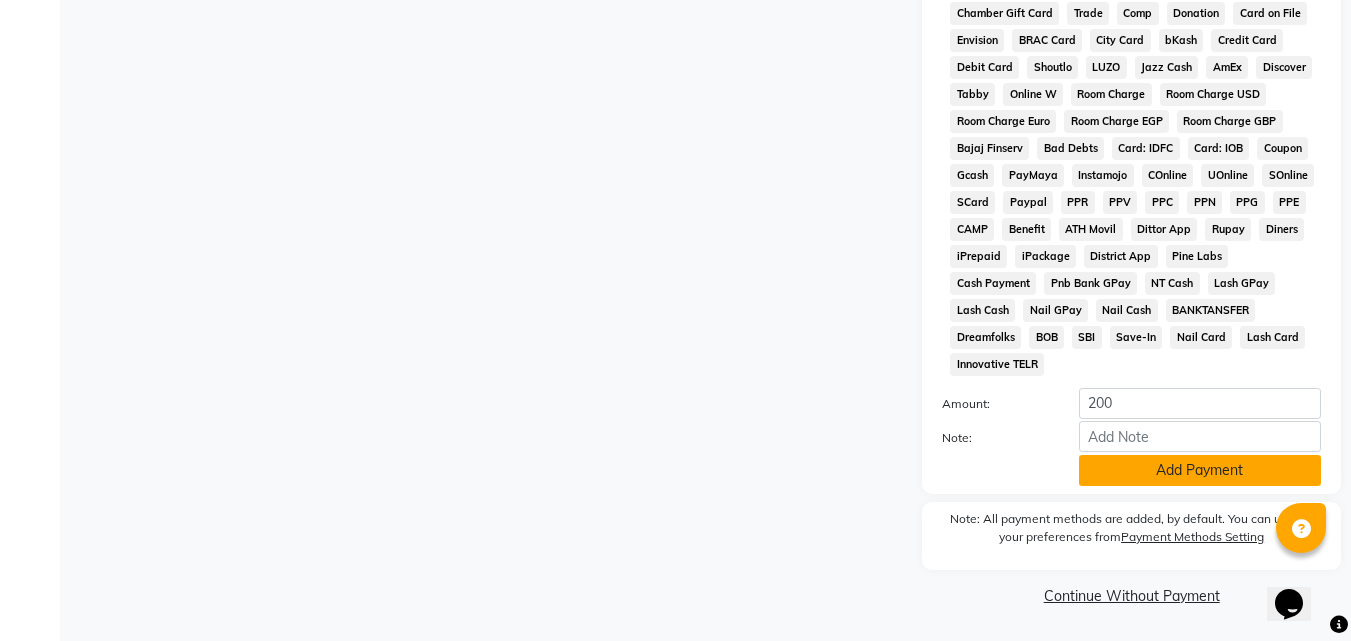 click on "Add Payment" 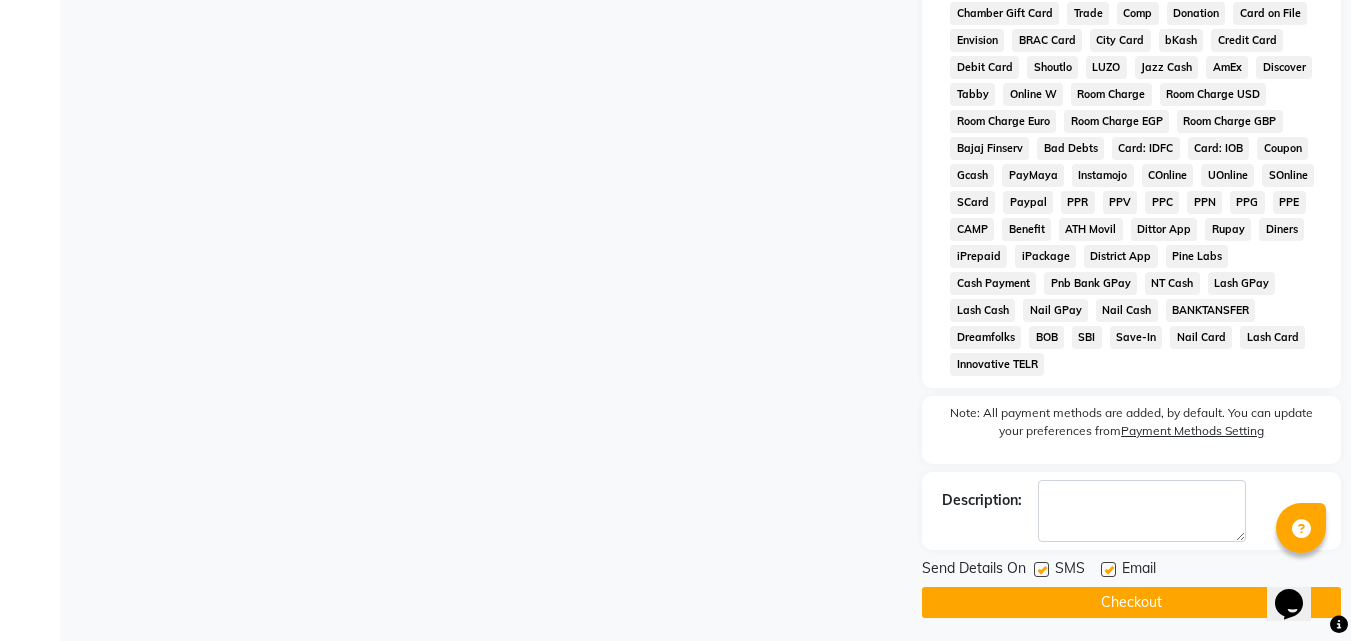 click 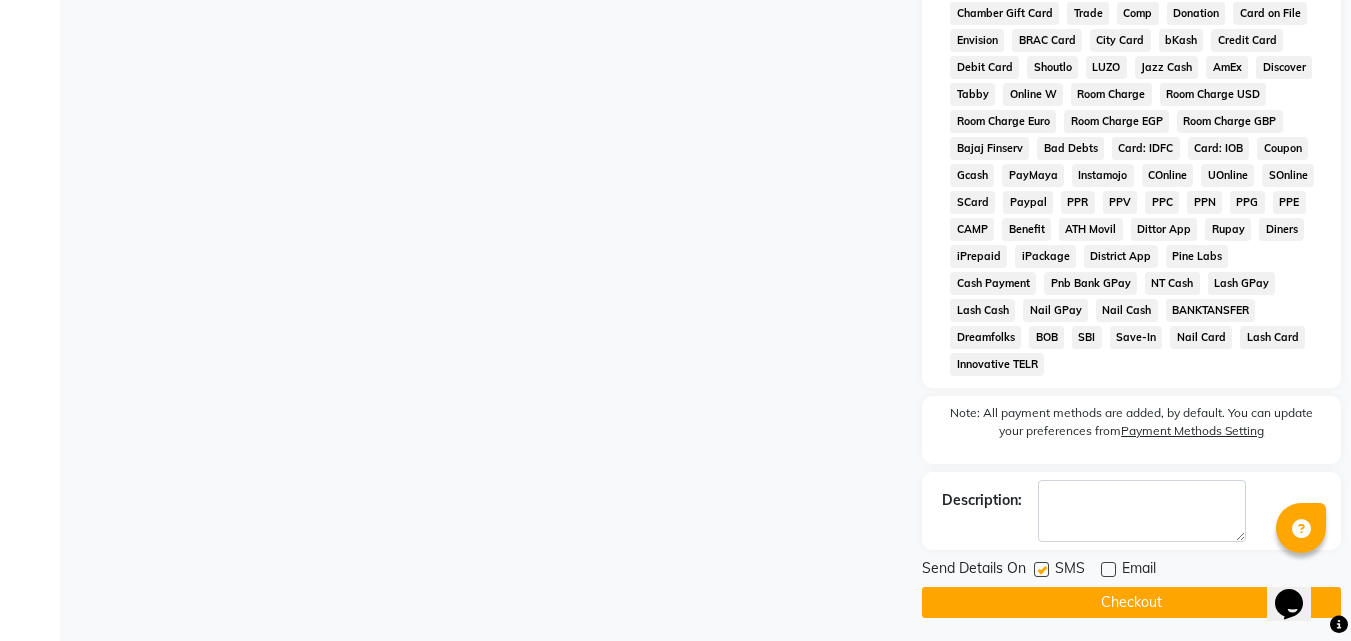 click on "Checkout" 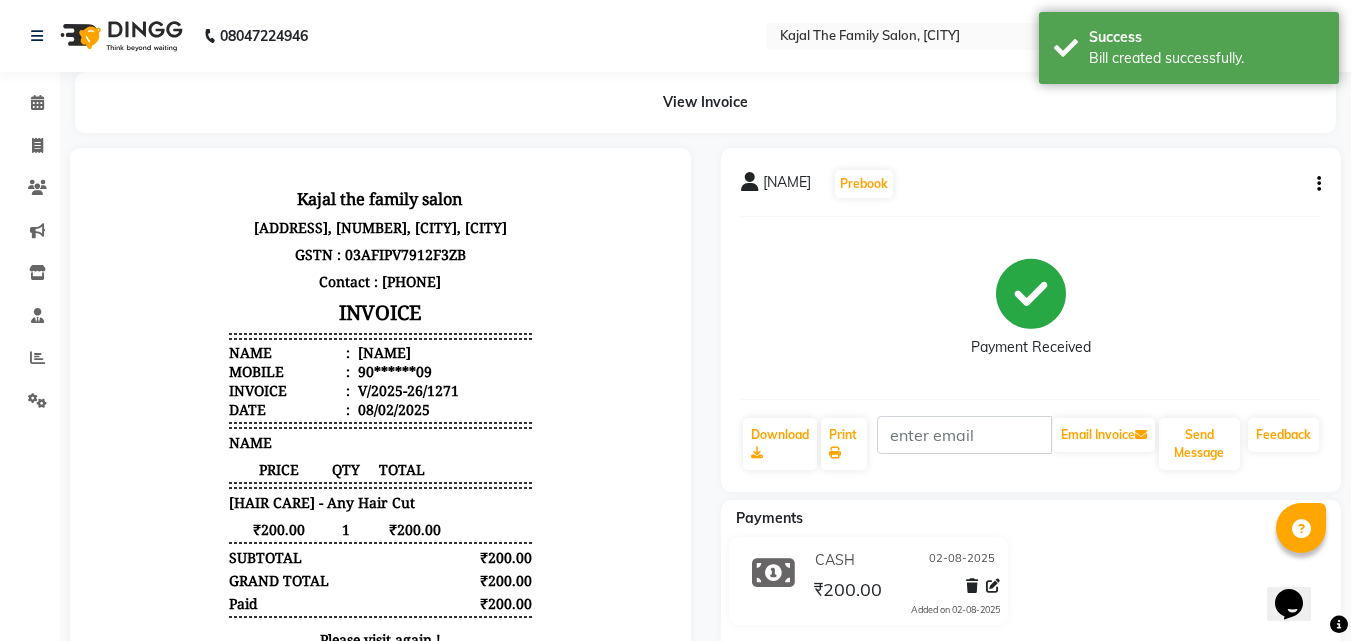 scroll, scrollTop: 0, scrollLeft: 0, axis: both 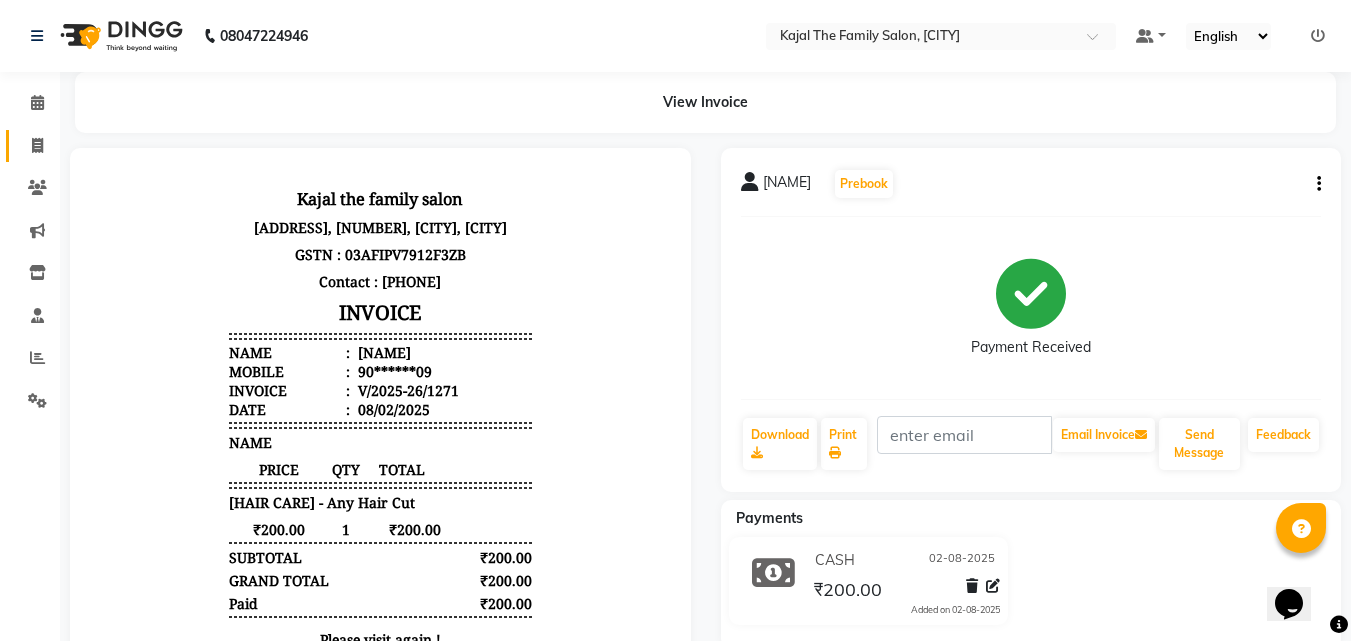 click on "Invoice" 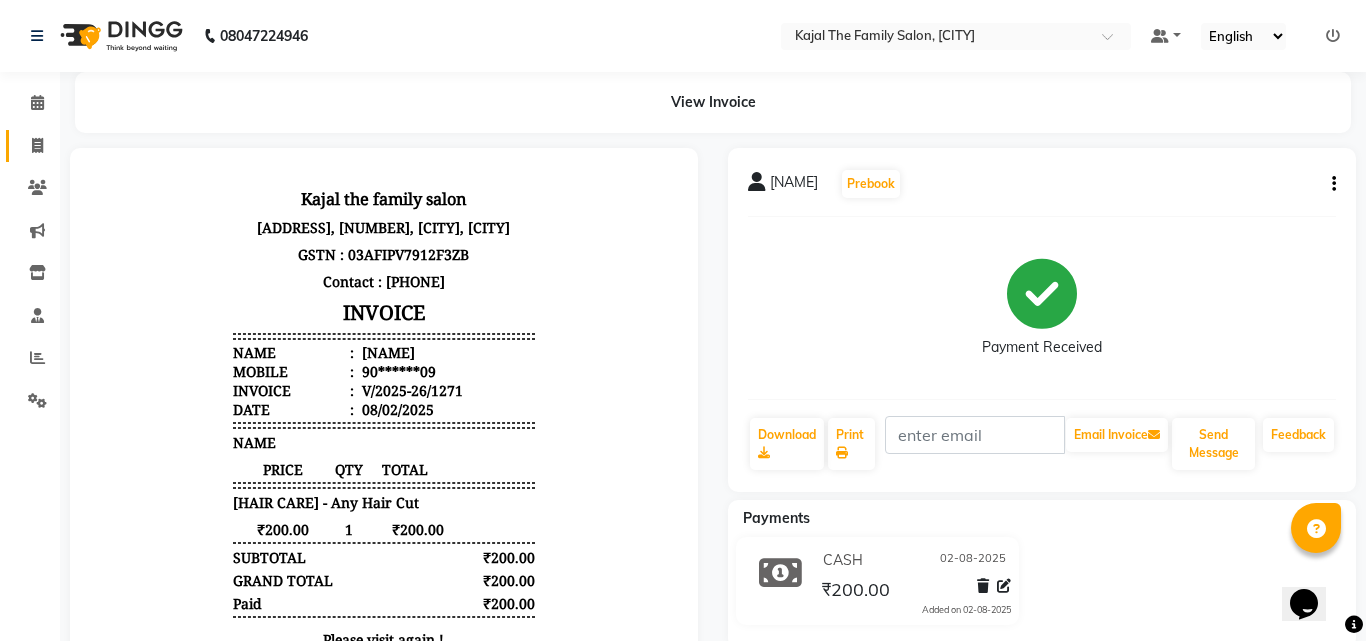 select on "service" 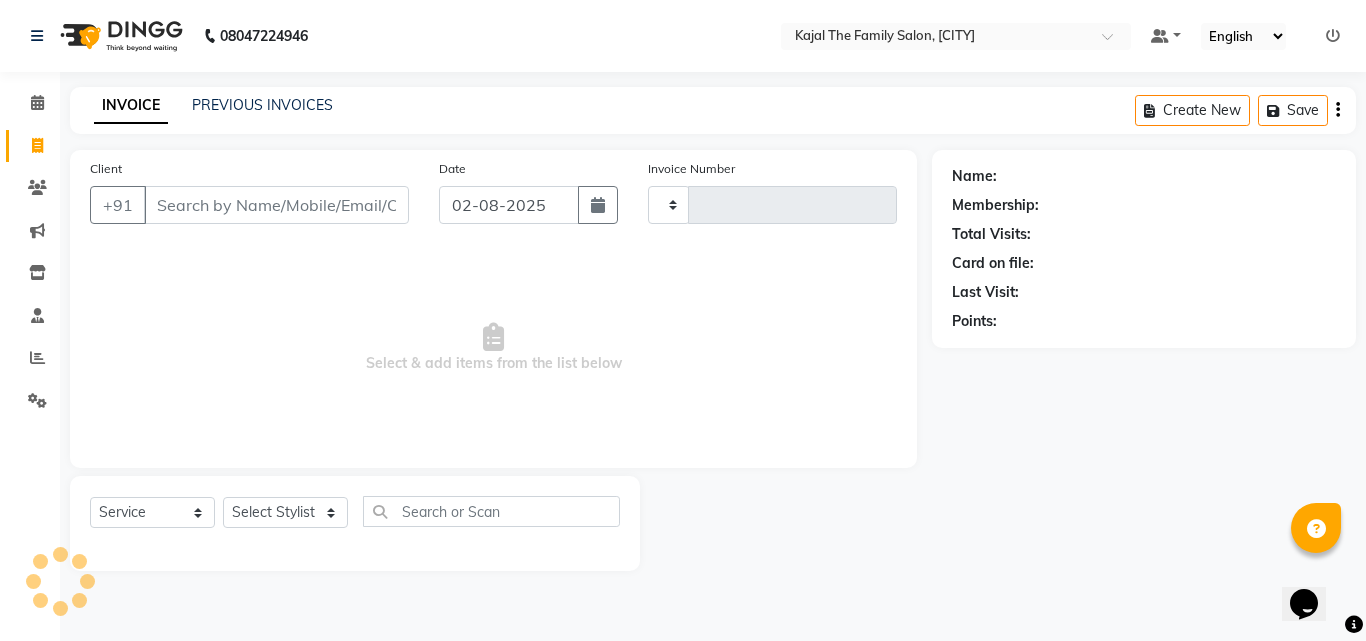 type on "1272" 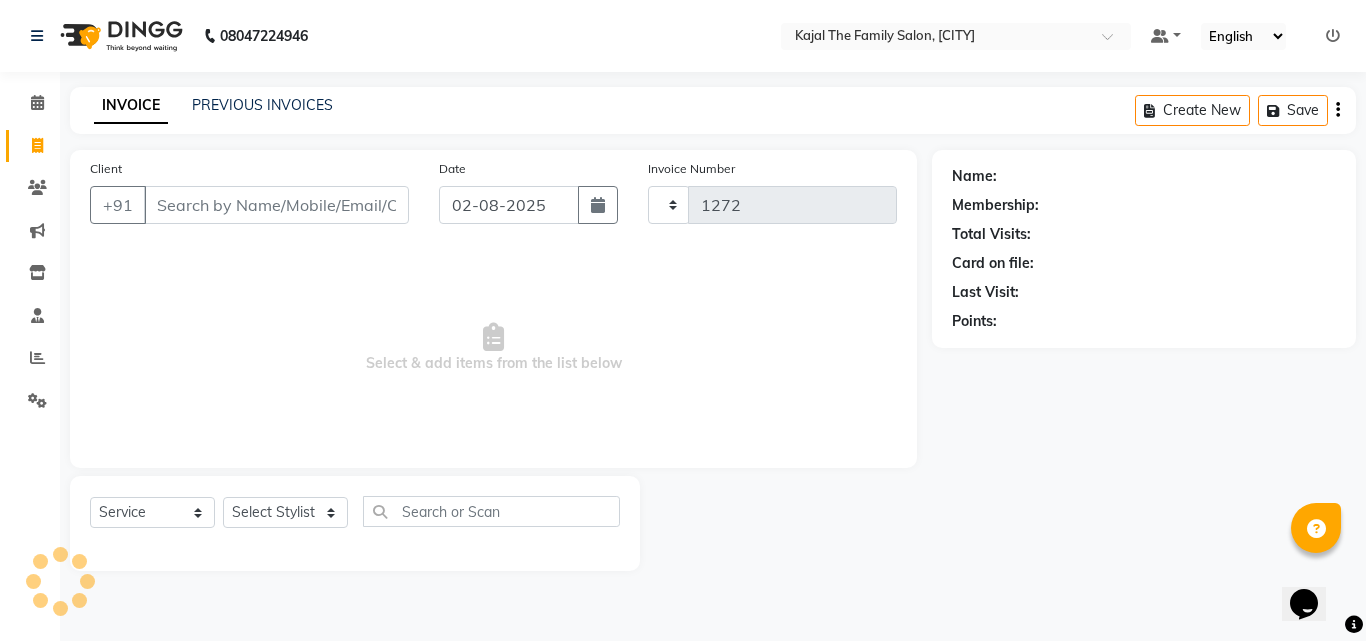 select on "39" 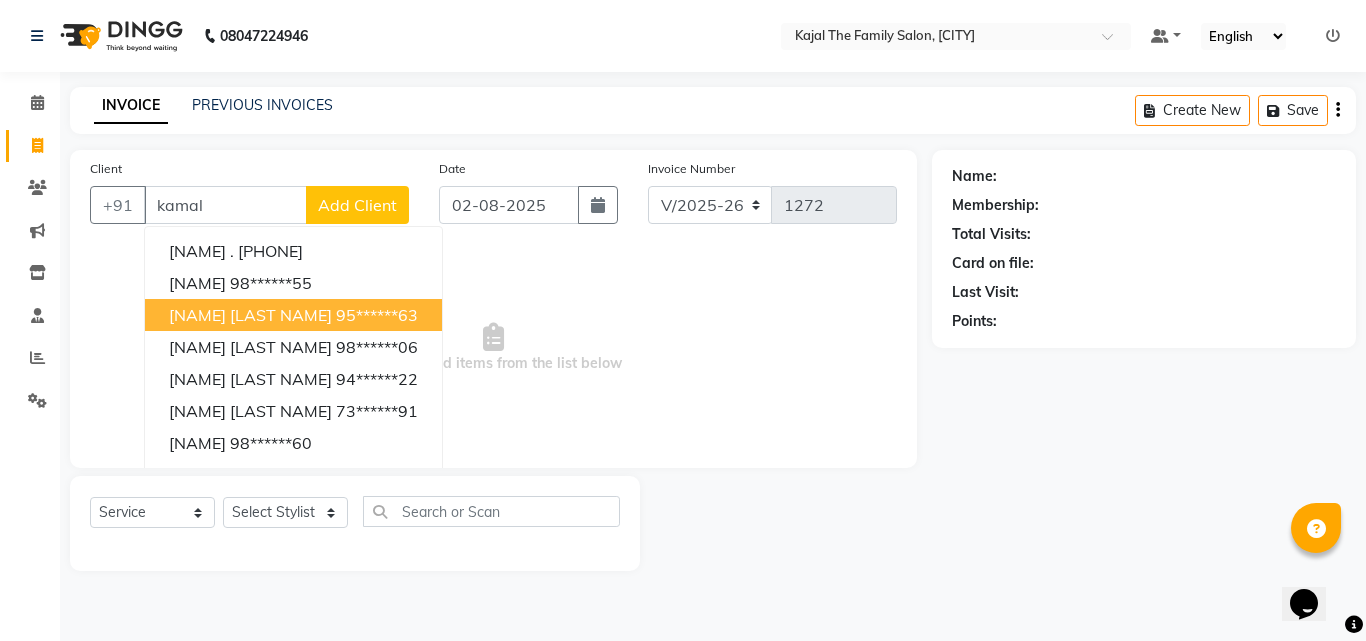 click on "[NAME] [LAST NAME] [PHONE]" at bounding box center [293, 315] 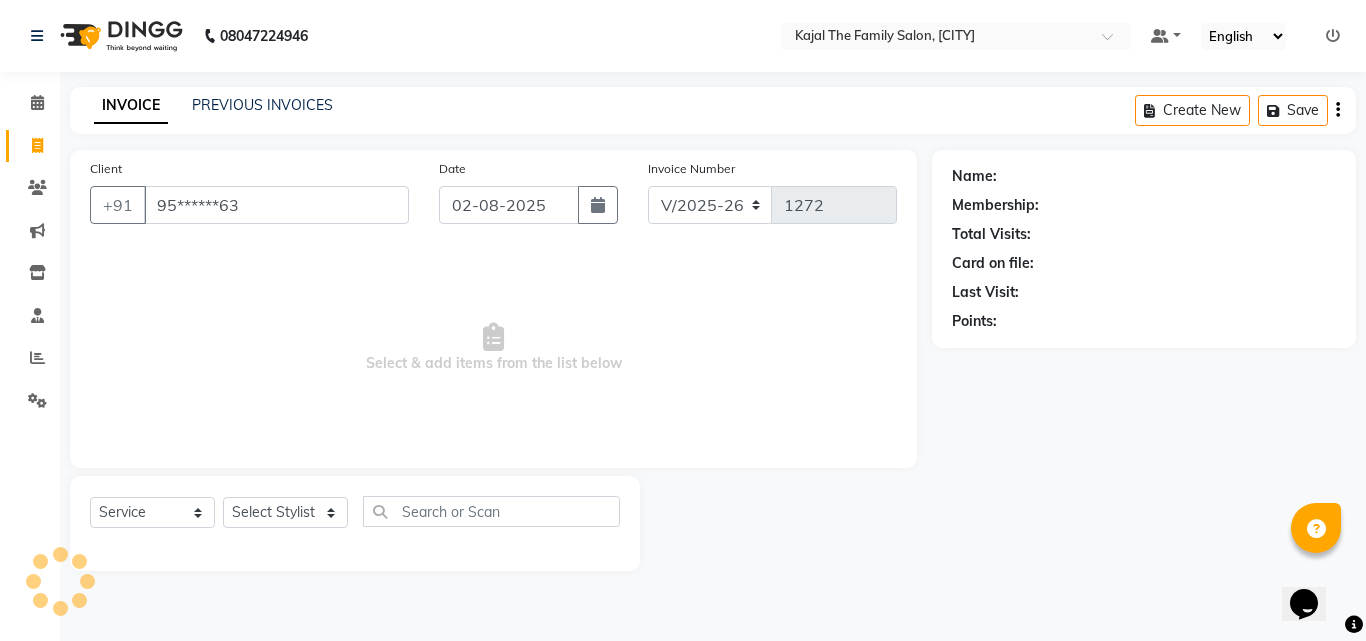 type on "95******63" 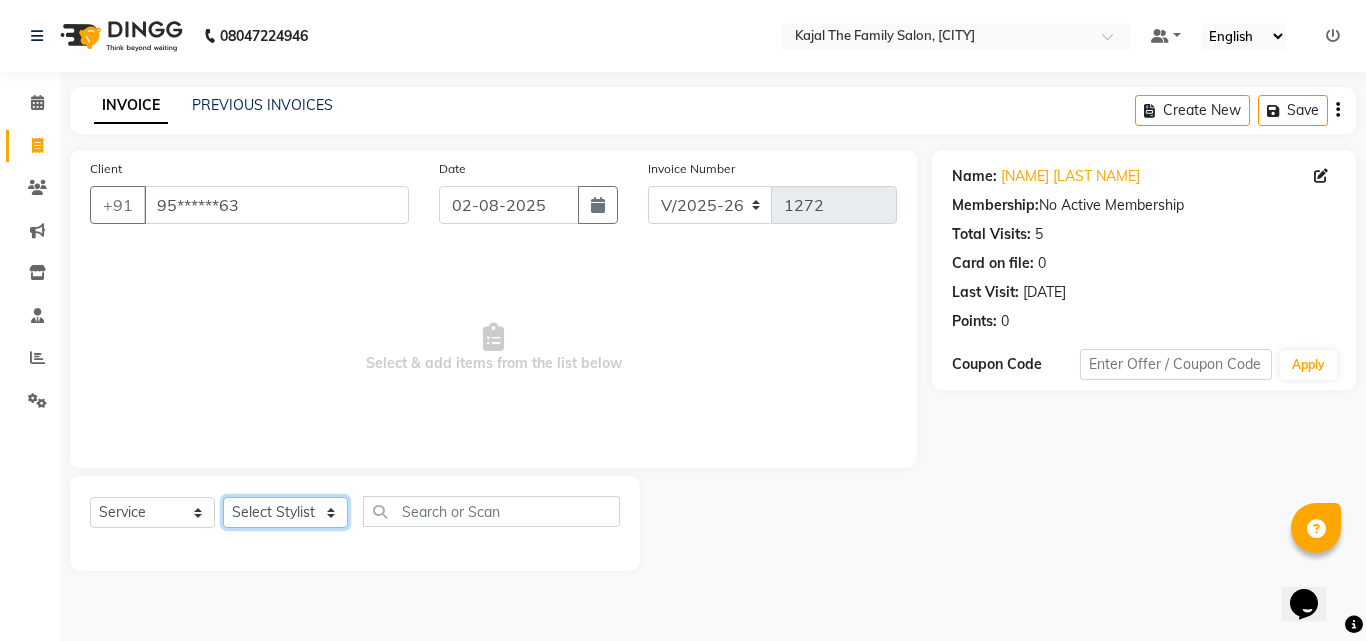 click on "Select Stylist [NAME] [NAME] [NAME] [NAME] [NAME] [NAME] [NAME] Reception [NAME] [NAME] [NAME] [NAME]" 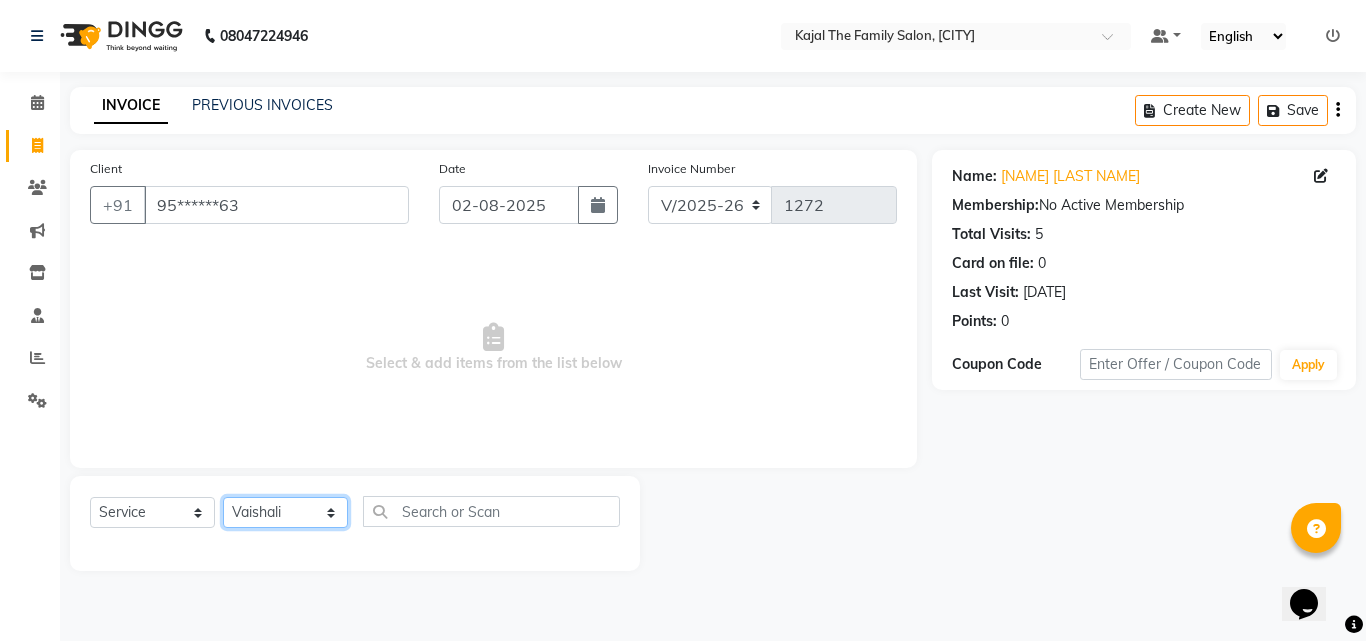 click on "Select Stylist [NAME] [NAME] [NAME] [NAME] [NAME] [NAME] [NAME] Reception [NAME] [NAME] [NAME] [NAME]" 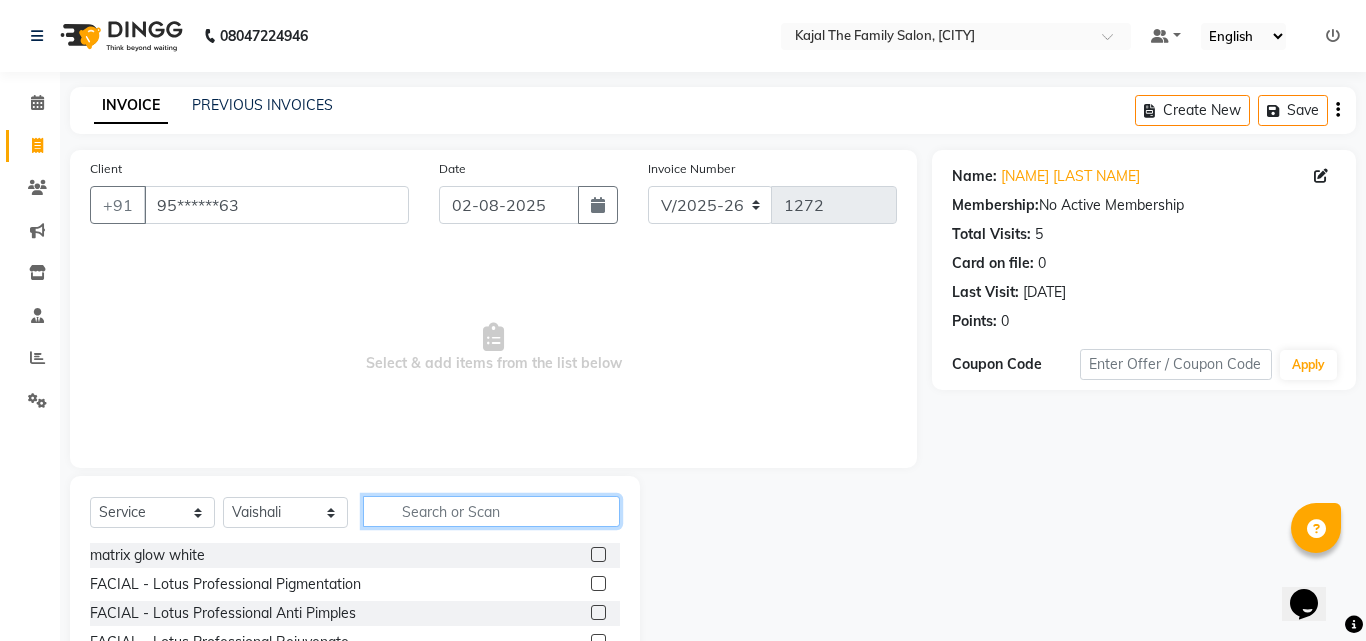 click 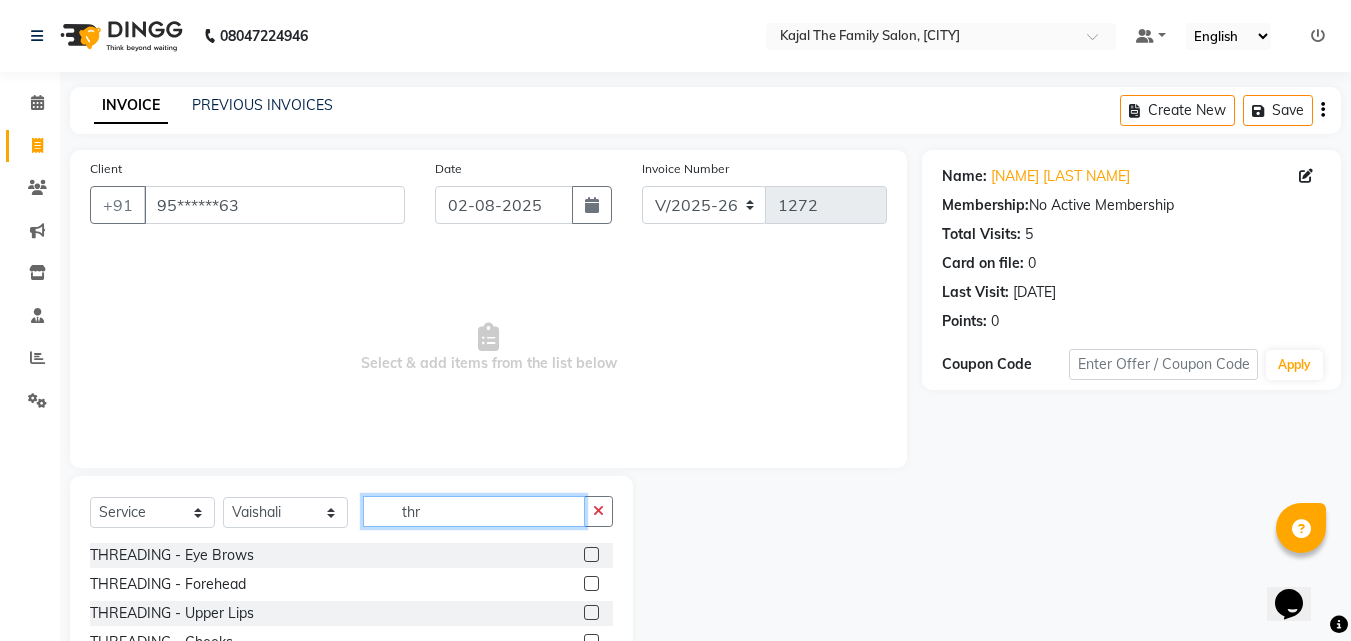 type on "thr" 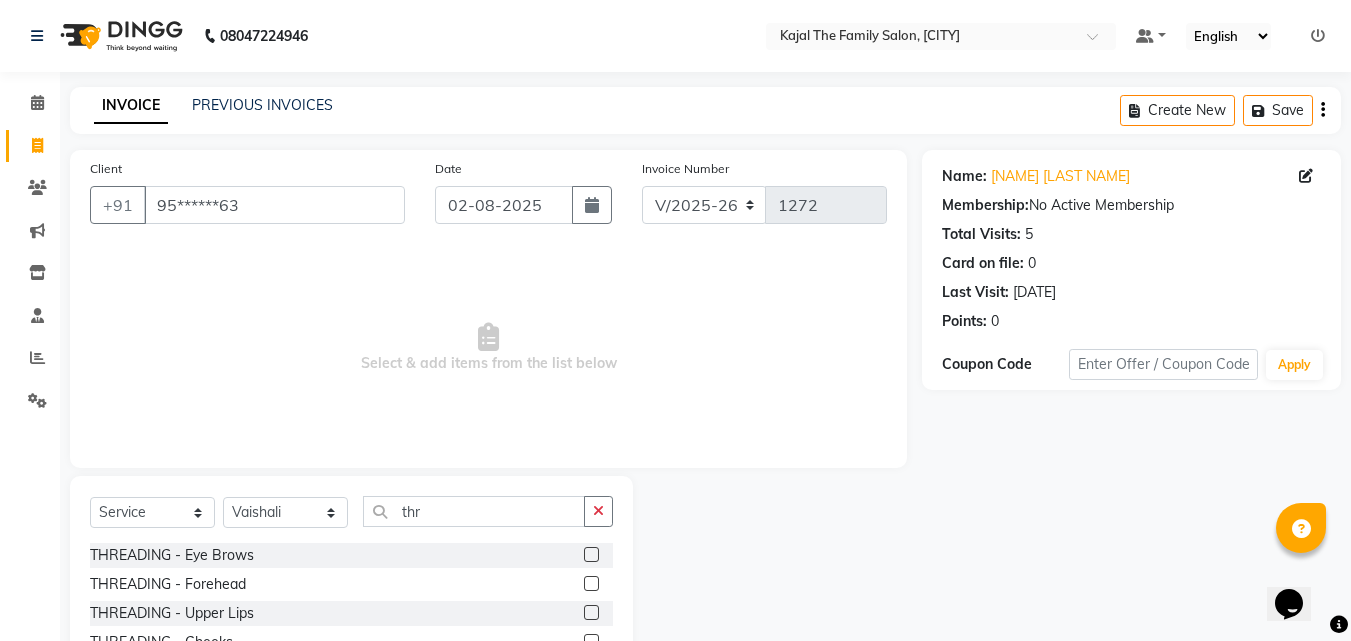 click 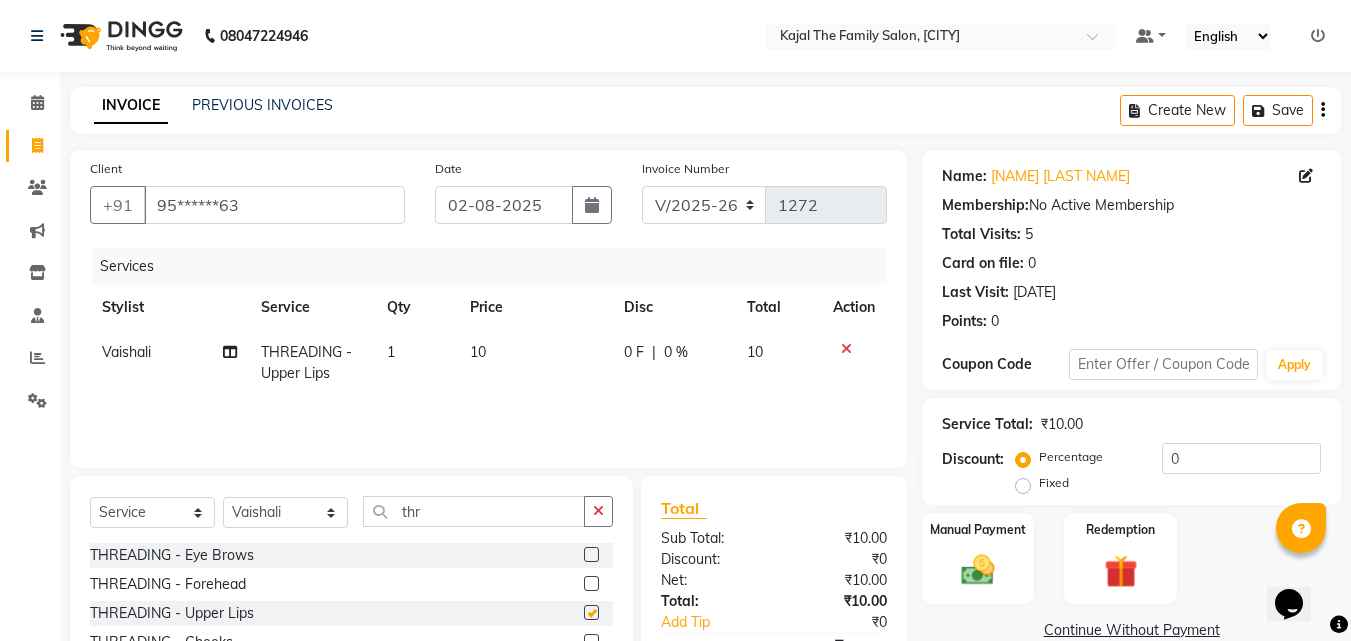 checkbox on "false" 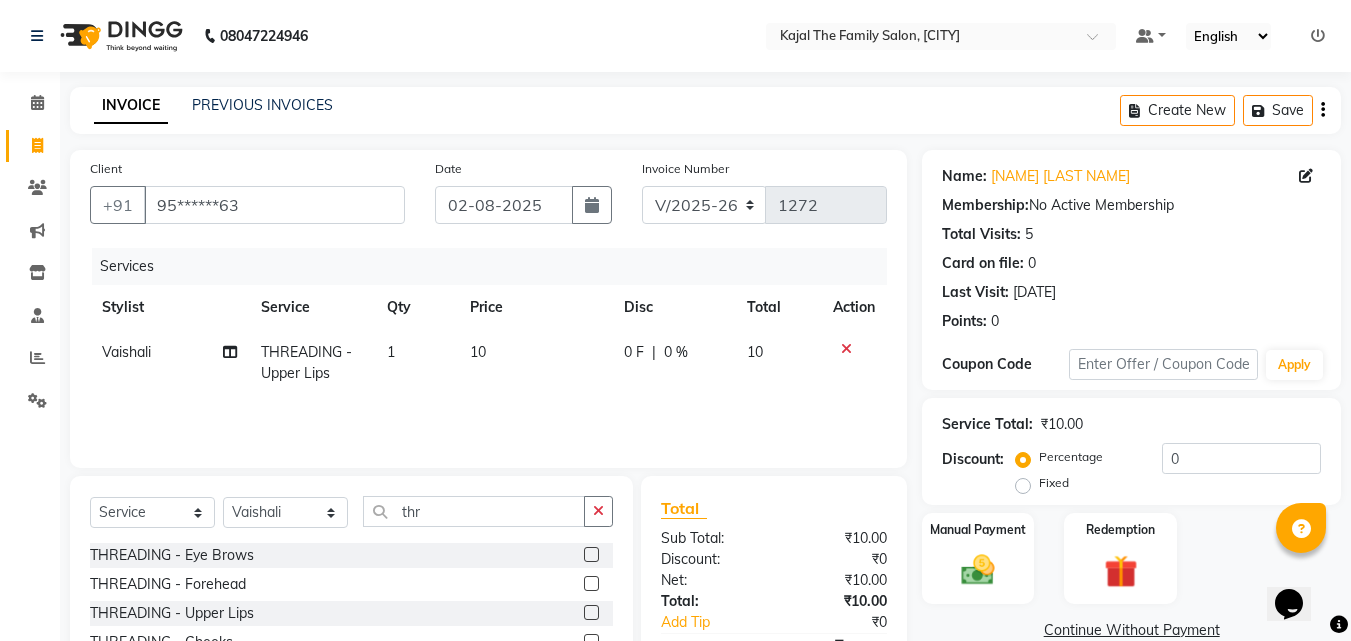 click 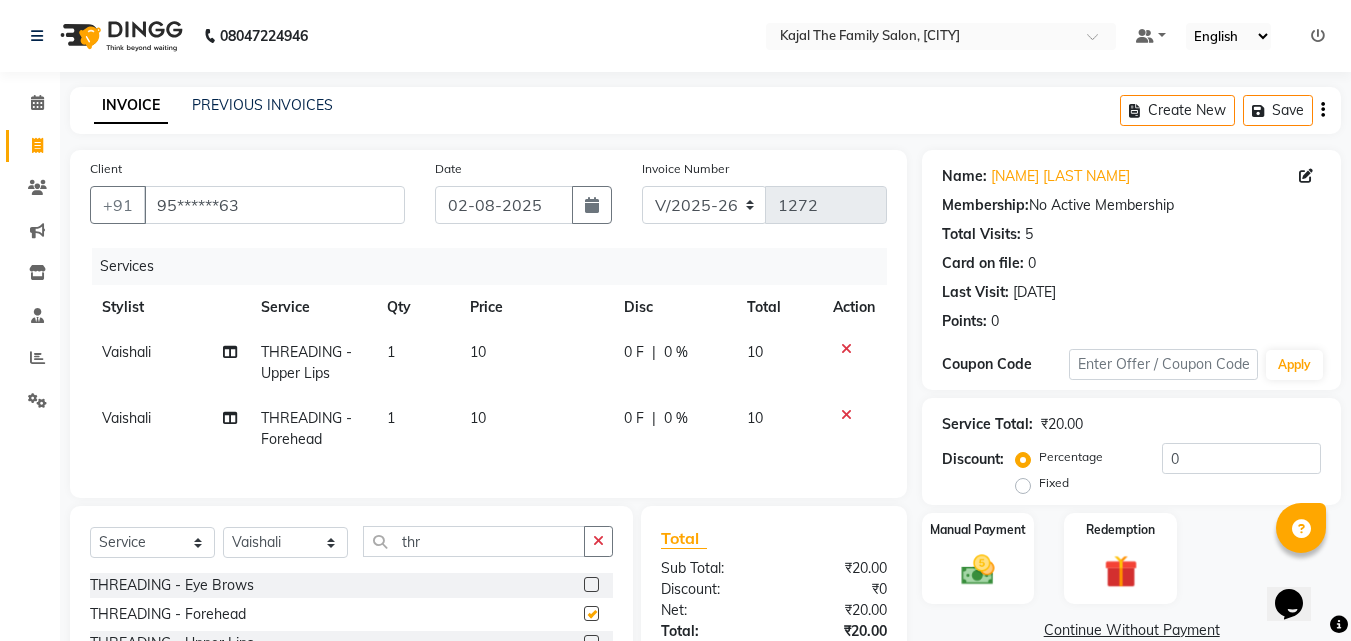 checkbox on "false" 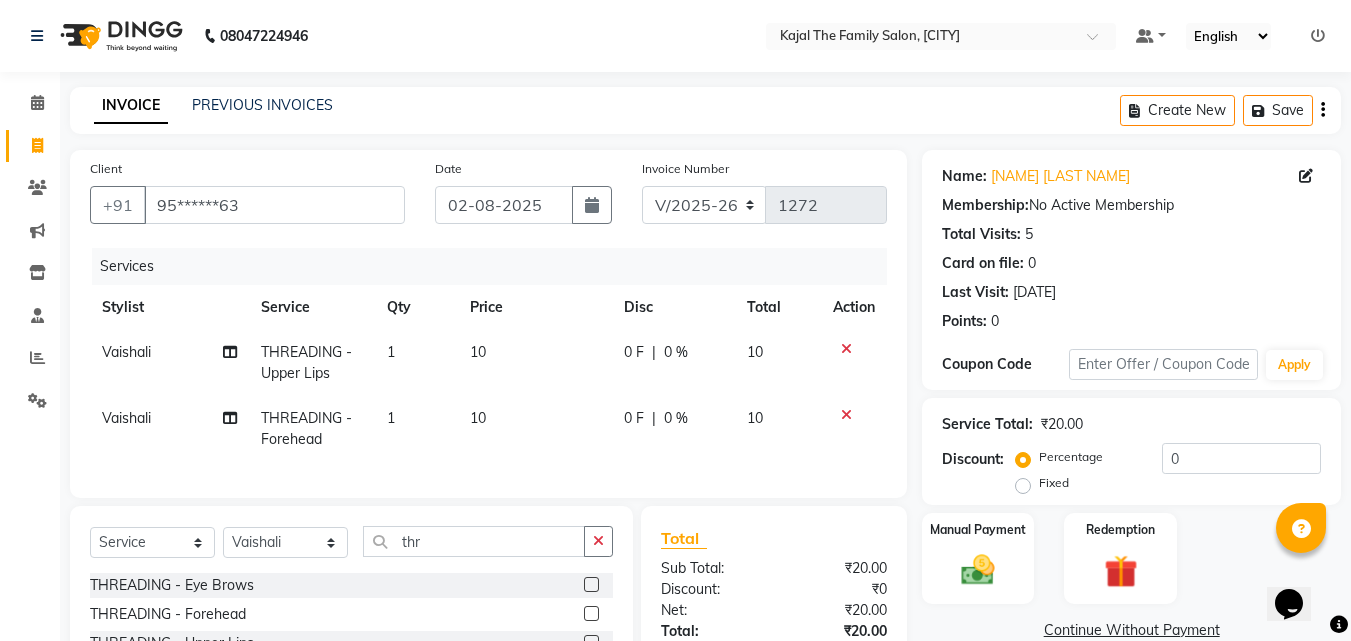 click 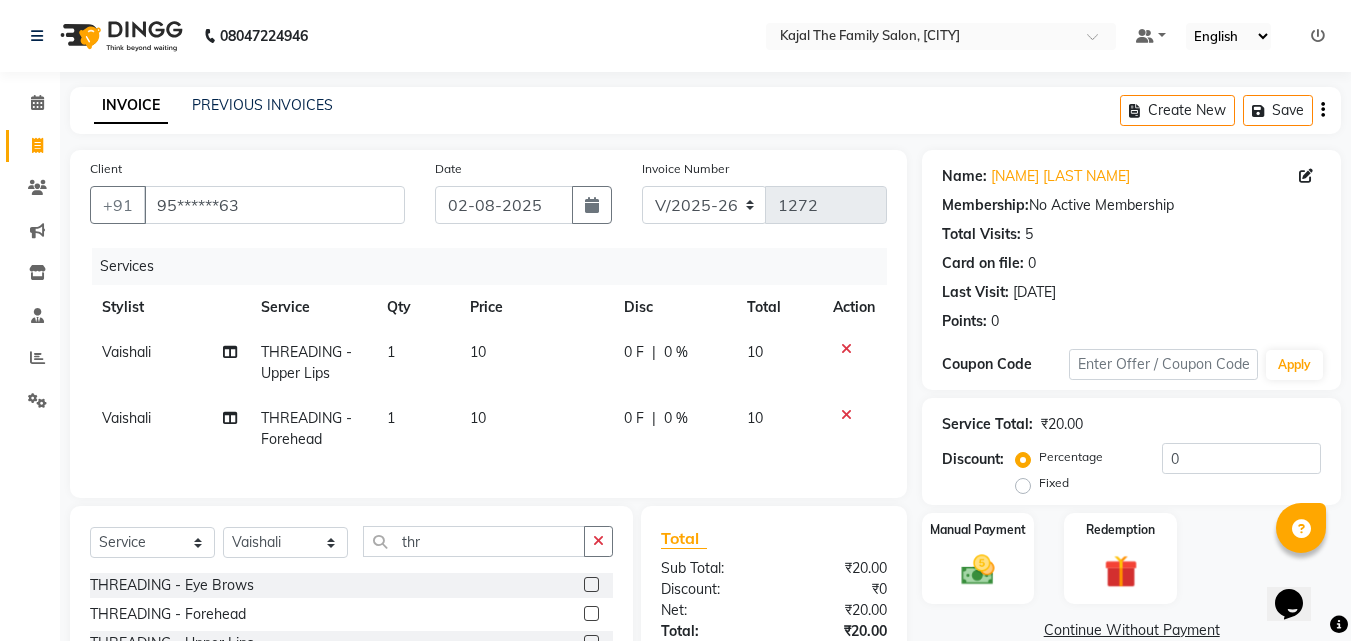 click at bounding box center (590, 585) 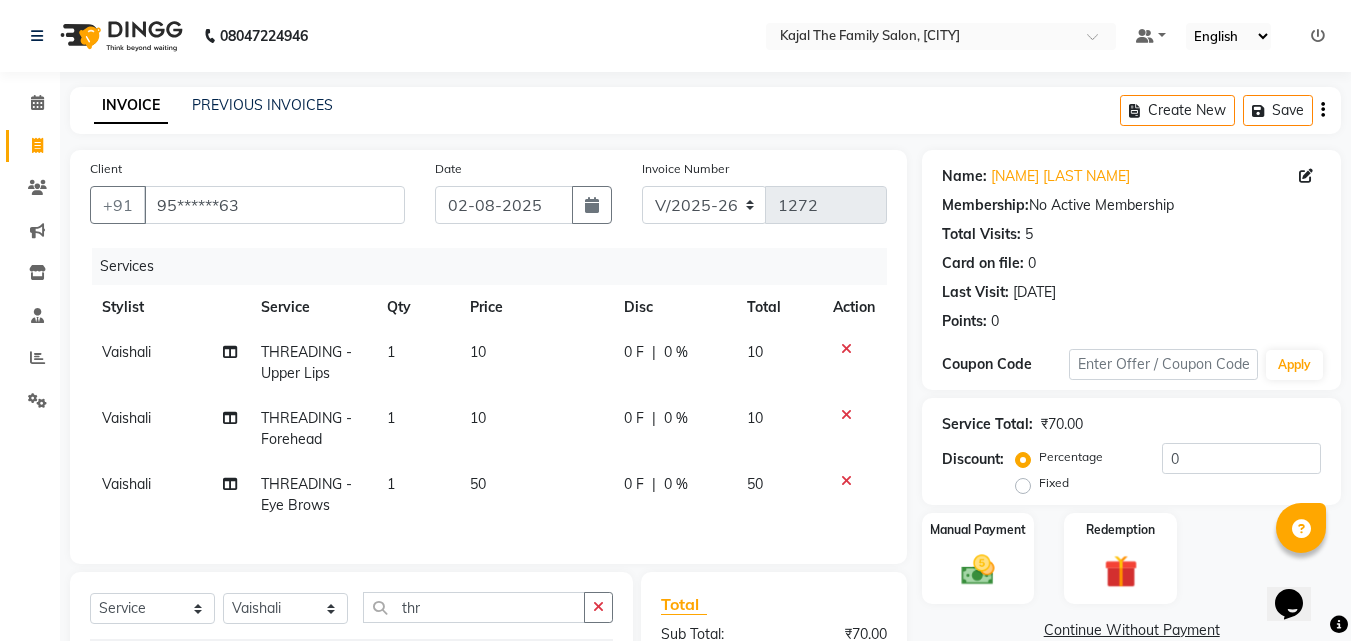 checkbox on "false" 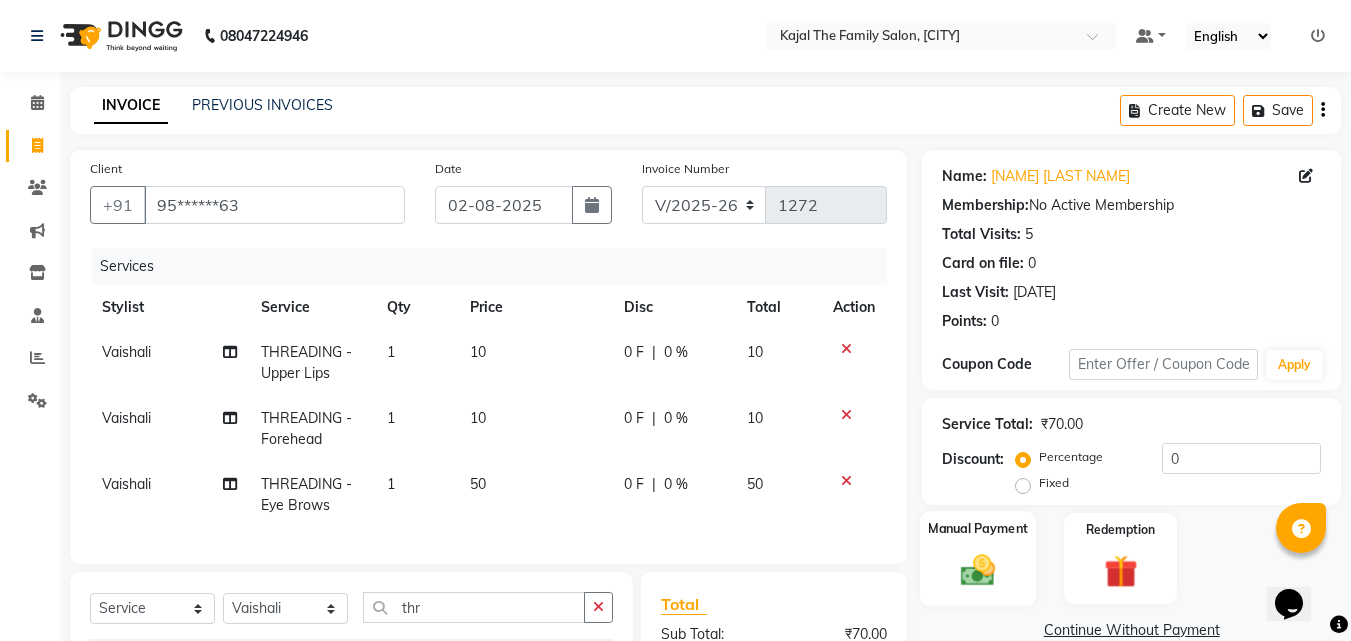 click 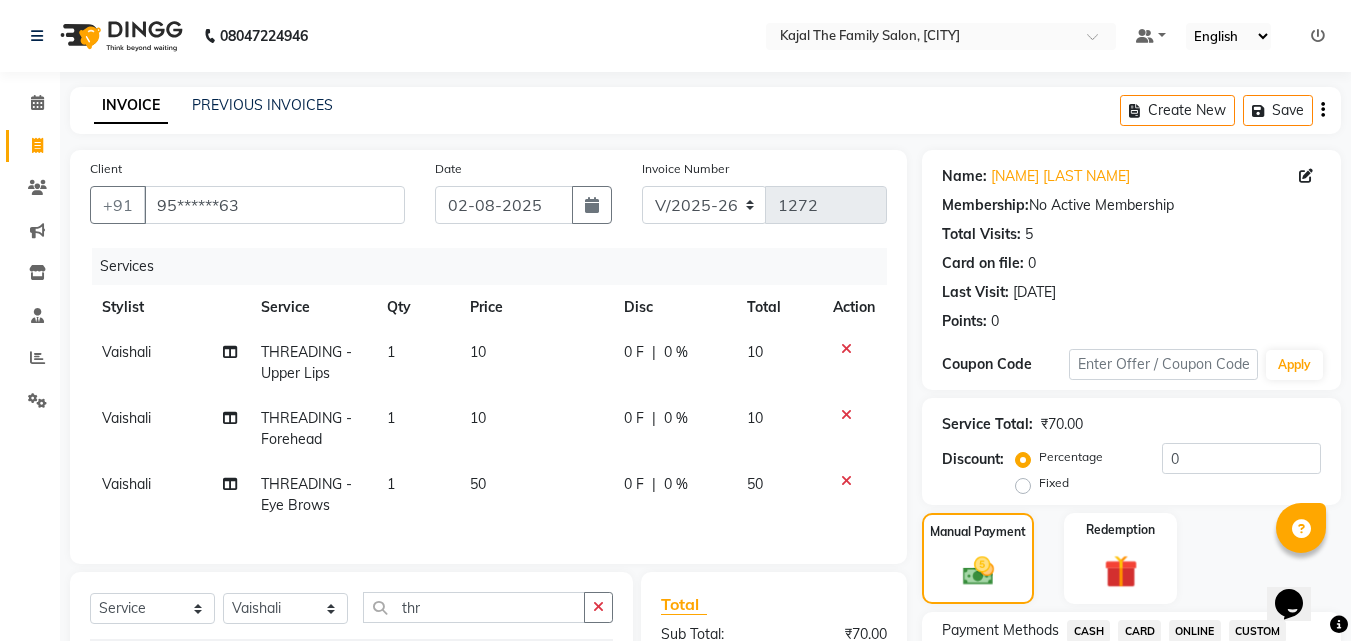 click on "CASH" 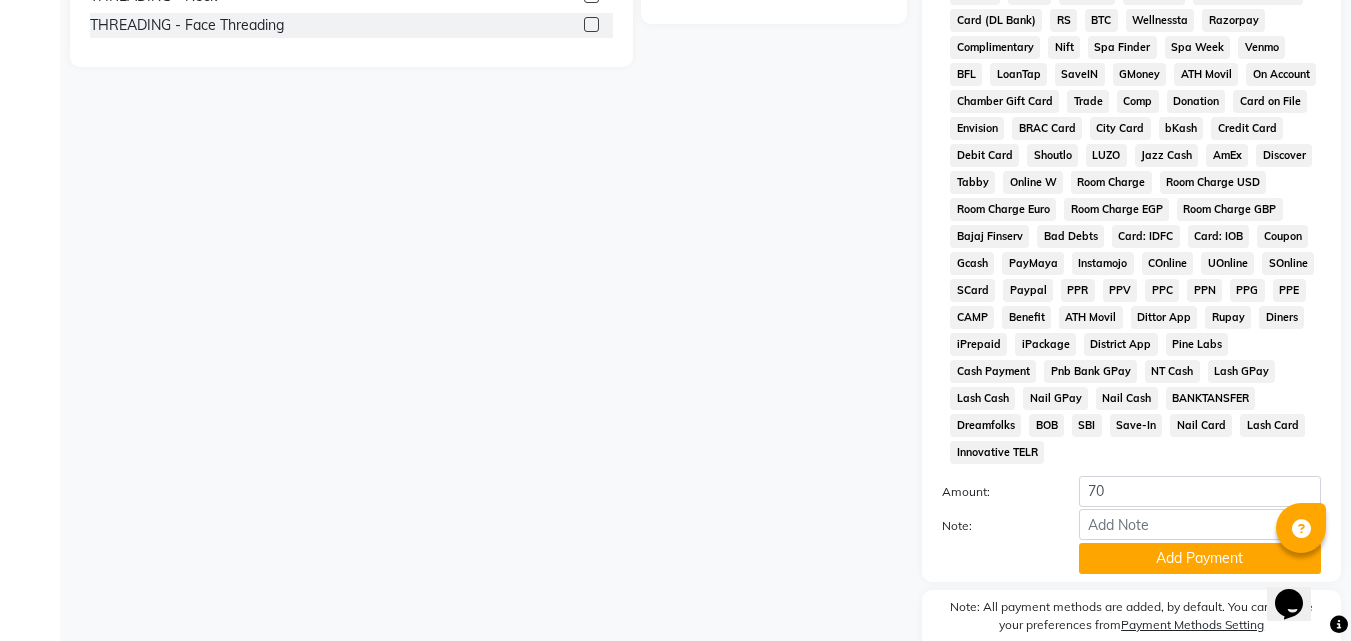 scroll, scrollTop: 888, scrollLeft: 0, axis: vertical 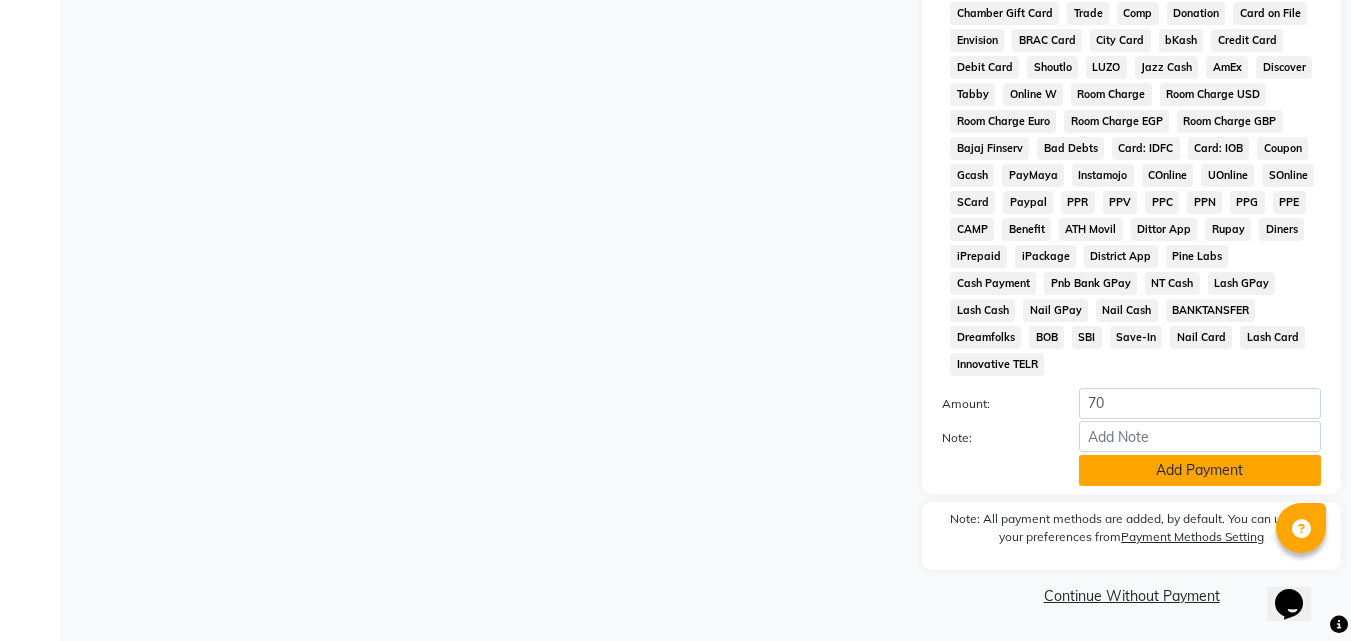 click on "Add Payment" 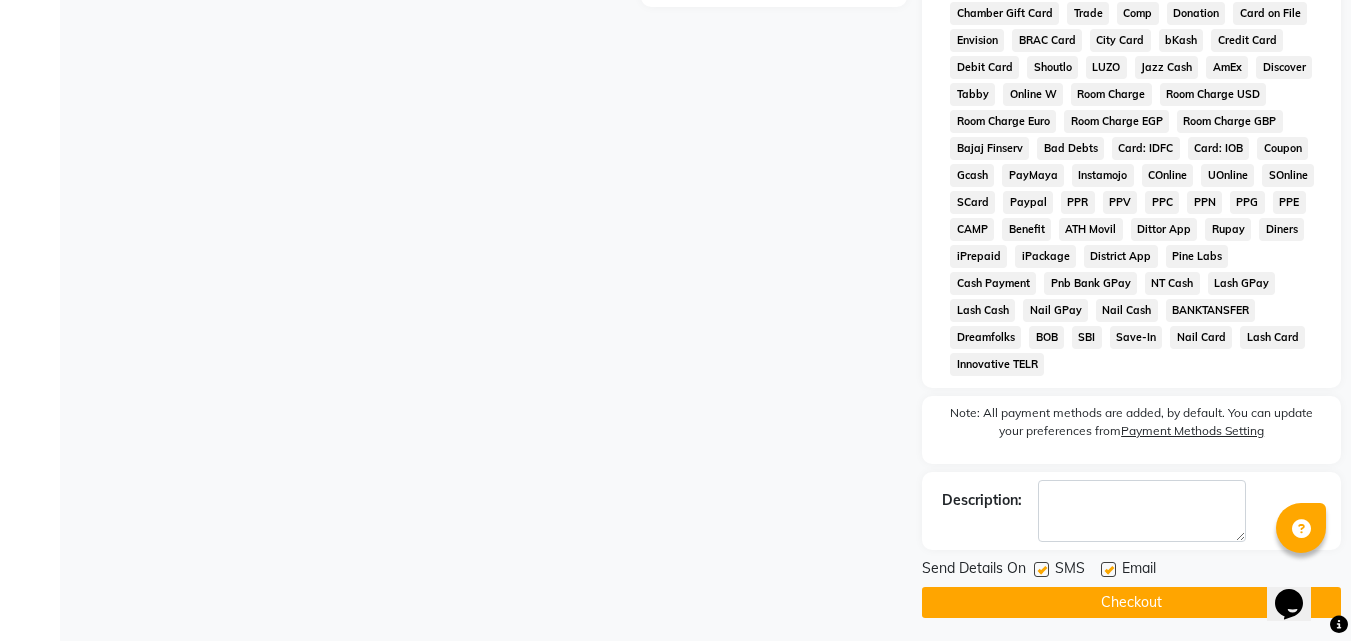 click 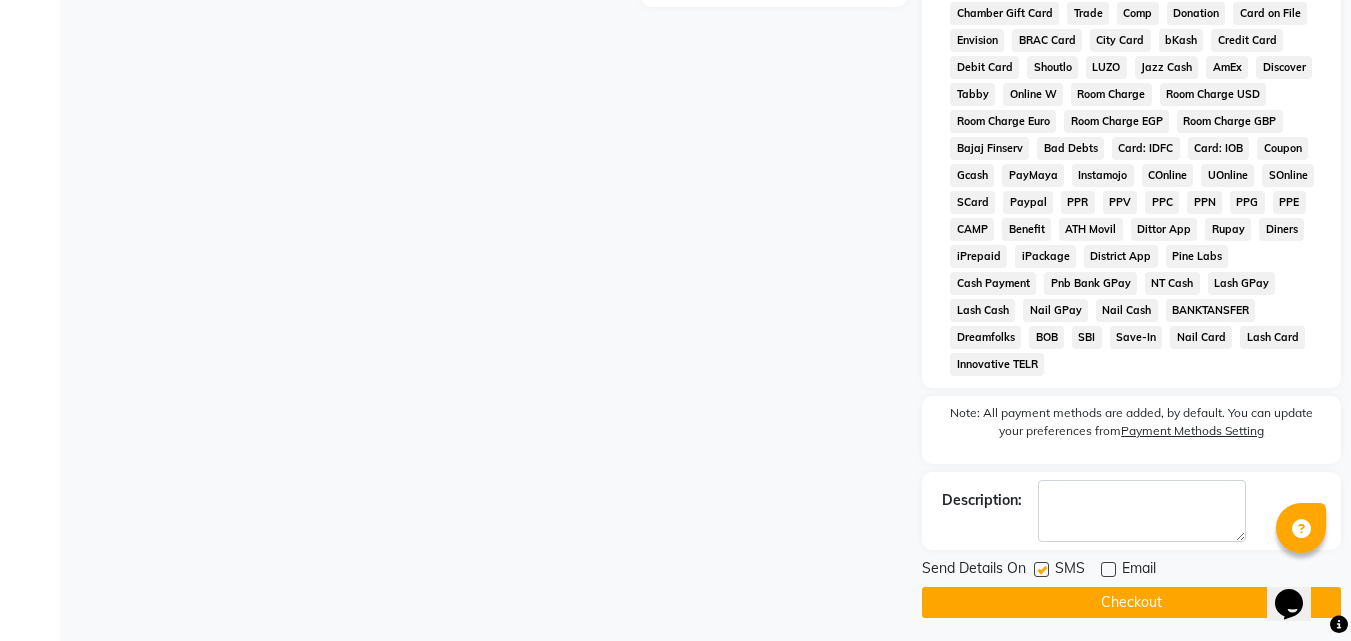 click on "Checkout" 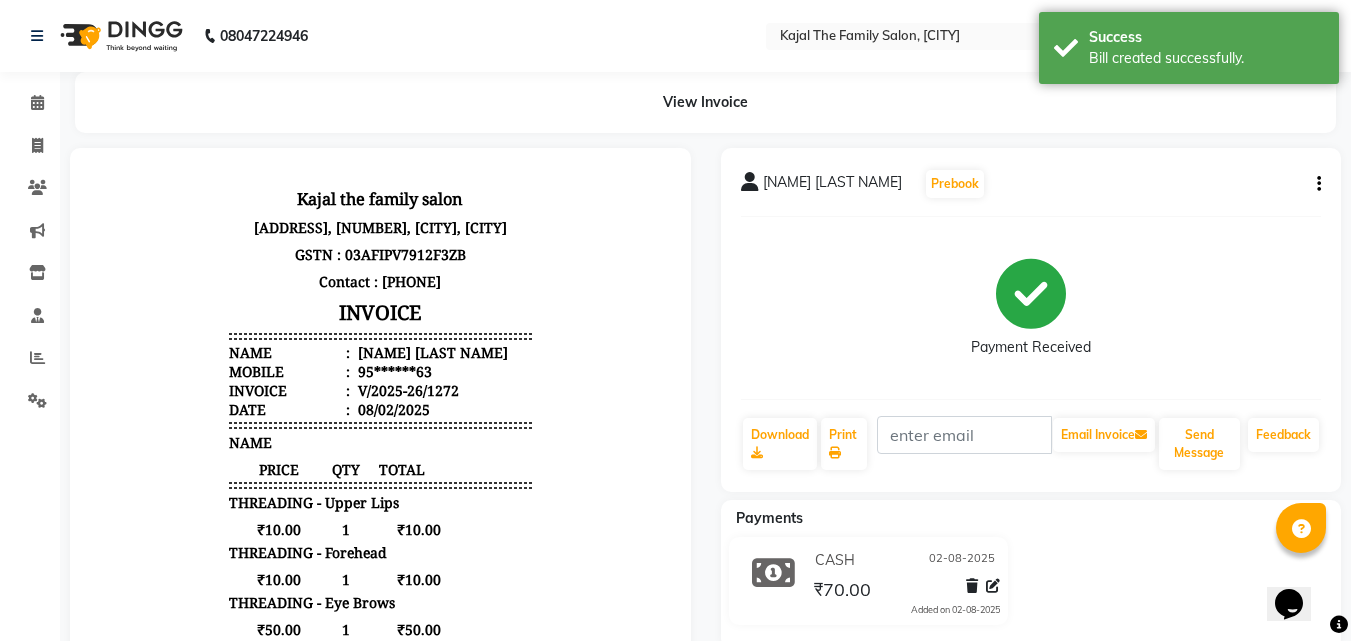 scroll, scrollTop: 0, scrollLeft: 0, axis: both 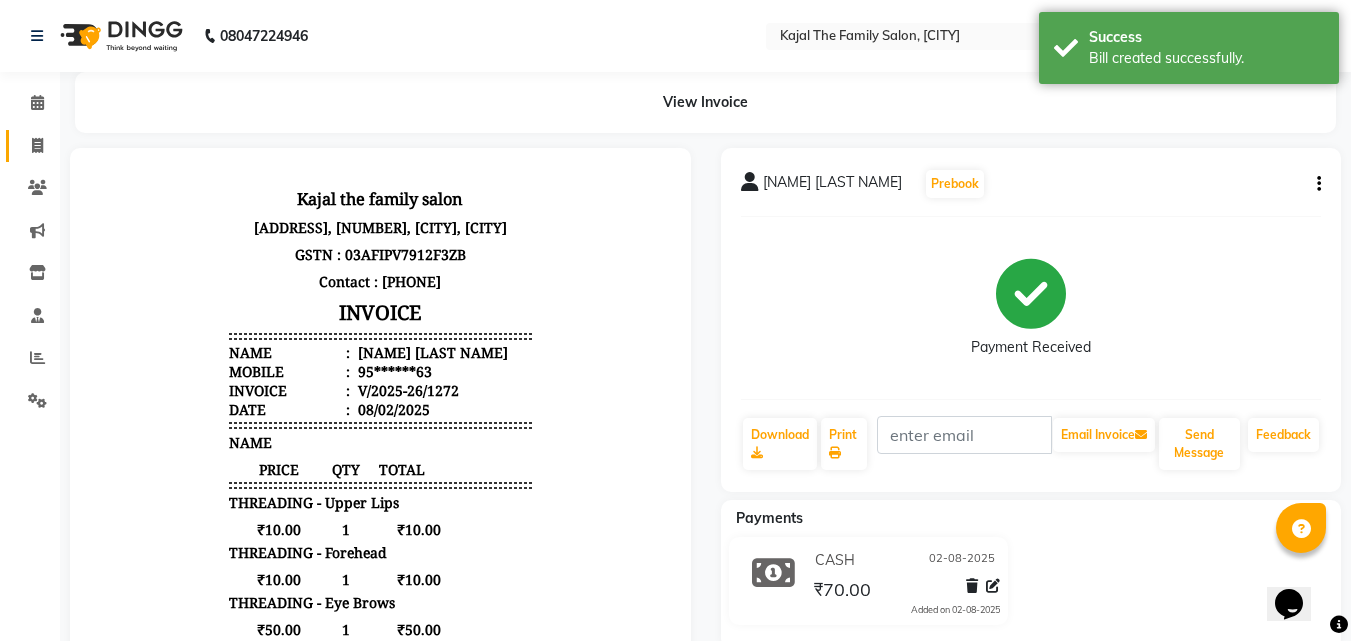 click on "Invoice" 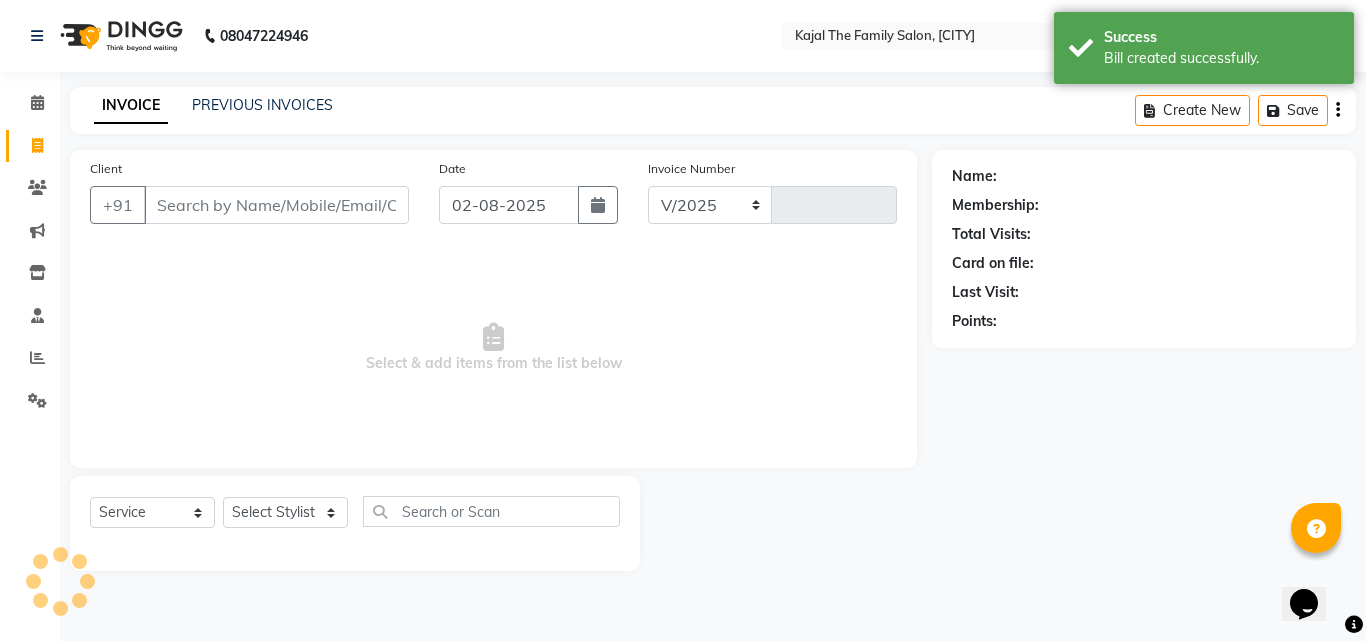 select on "39" 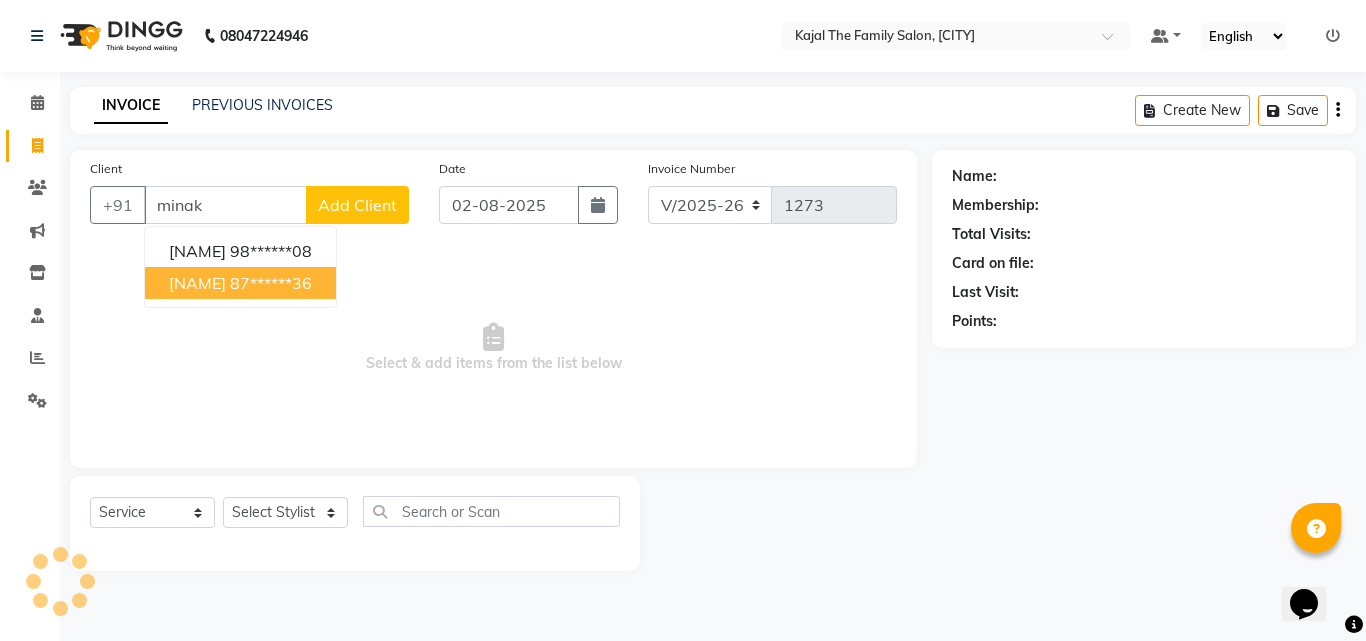 click on "[NAME] [PHONE]" at bounding box center [240, 283] 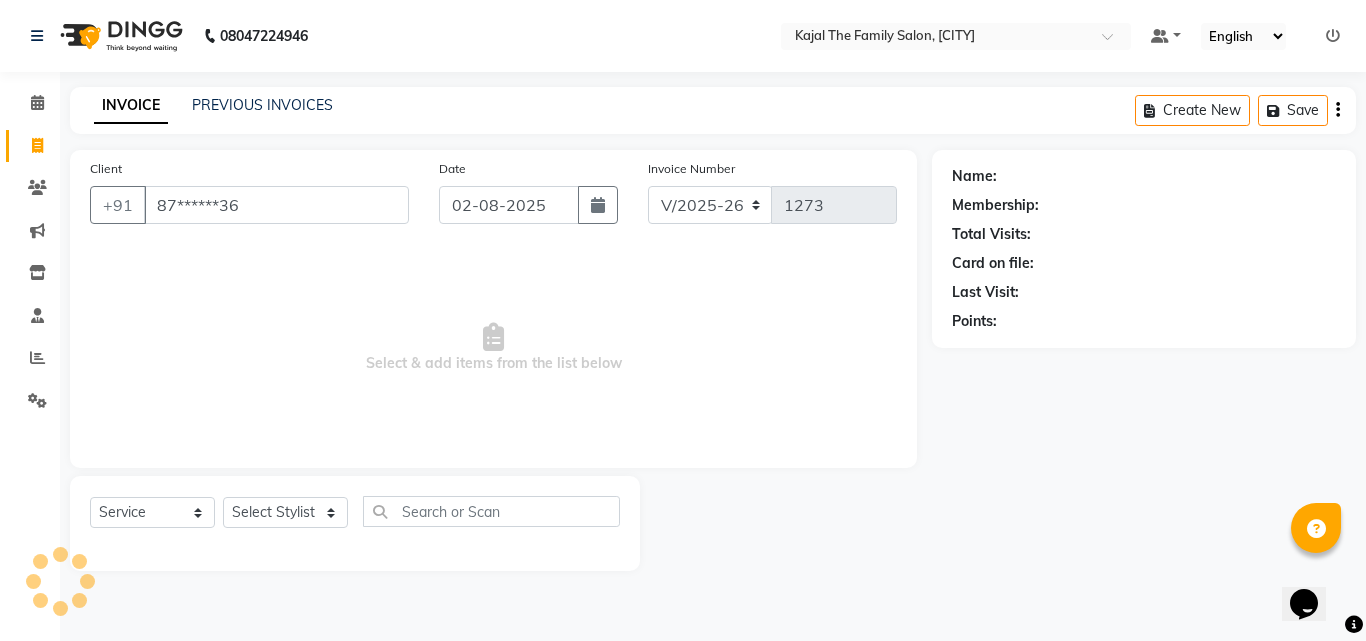 type on "87******36" 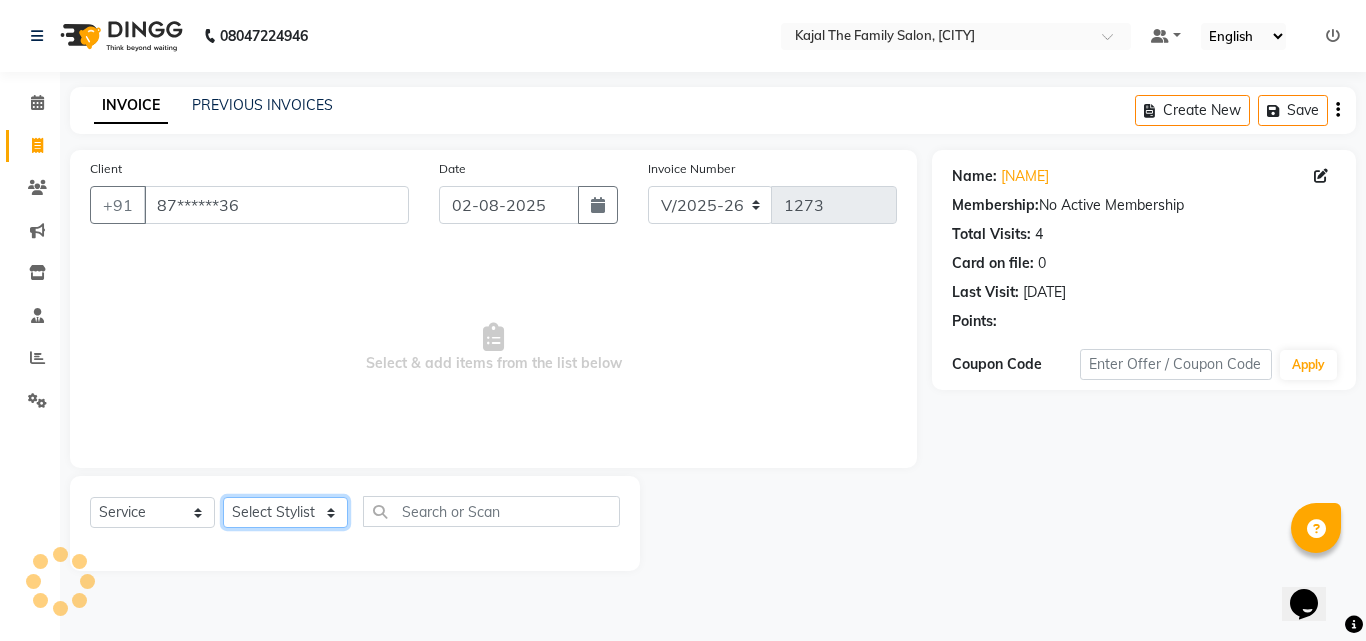 click on "Select Stylist [NAME] [NAME] [NAME] [NAME] [NAME] [NAME] [NAME] Reception [NAME] [NAME] [NAME] [NAME]" 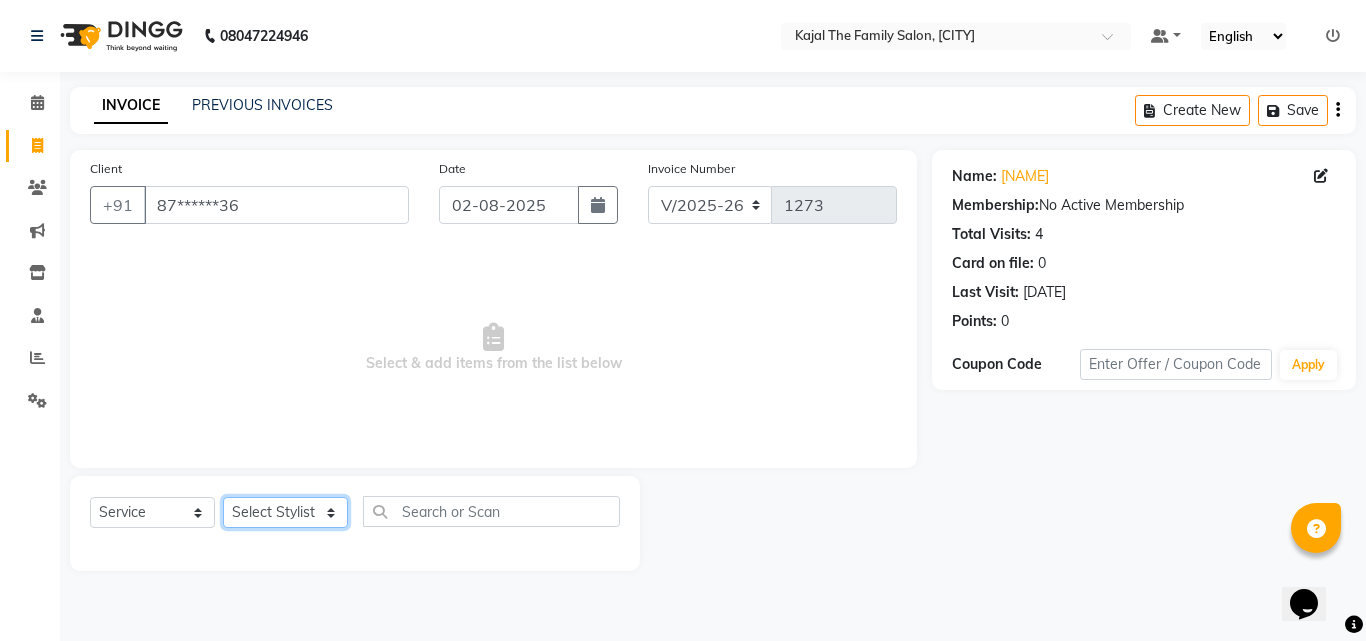 select on "1484" 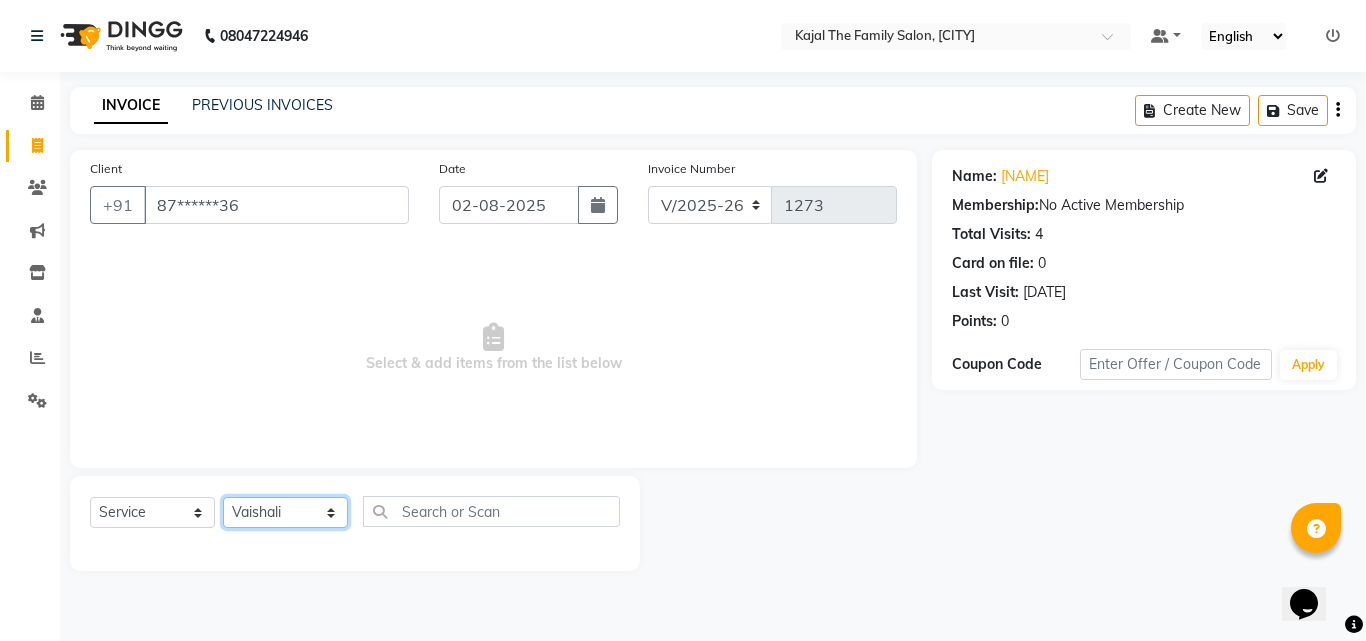 click on "Select Stylist [NAME] [NAME] [NAME] [NAME] [NAME] [NAME] [NAME] Reception [NAME] [NAME] [NAME] [NAME]" 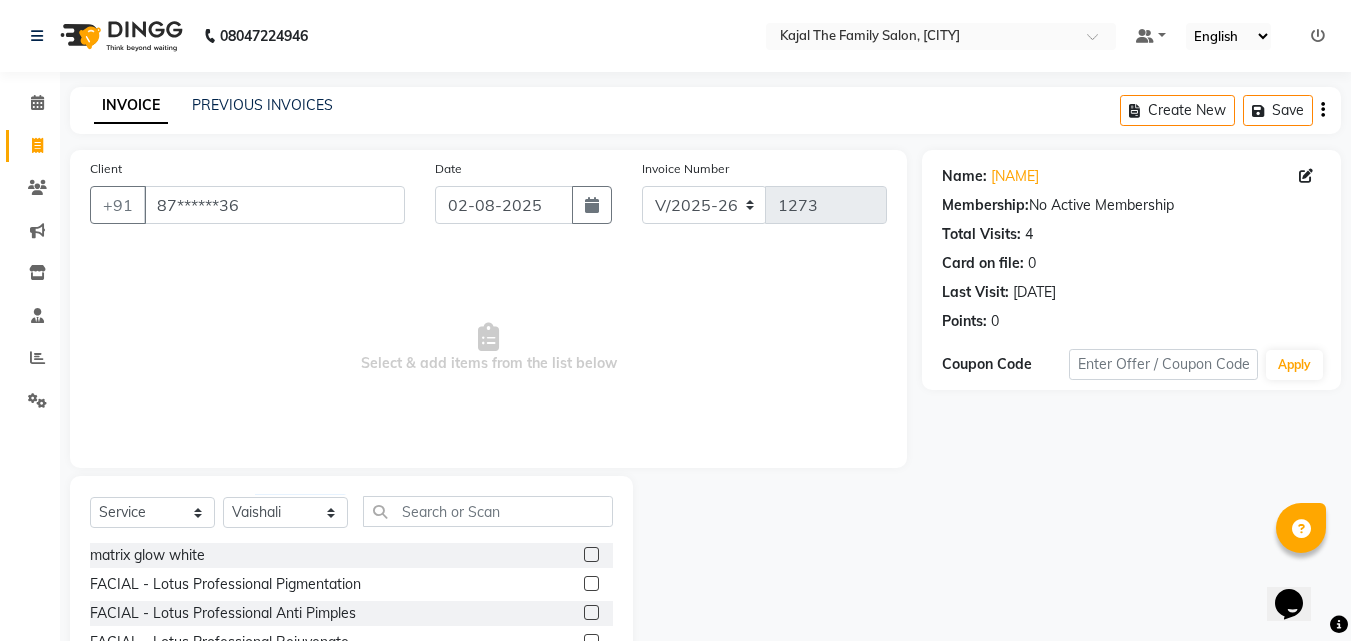 click on "Select Service Product Membership Package Voucher Prepaid Gift Card Select Stylist [NAME] [NAME] [NAME] [NAME] [NAME] [NAME] [NAME] Reception [NAME] [NAME] [NAME] [NAME]" 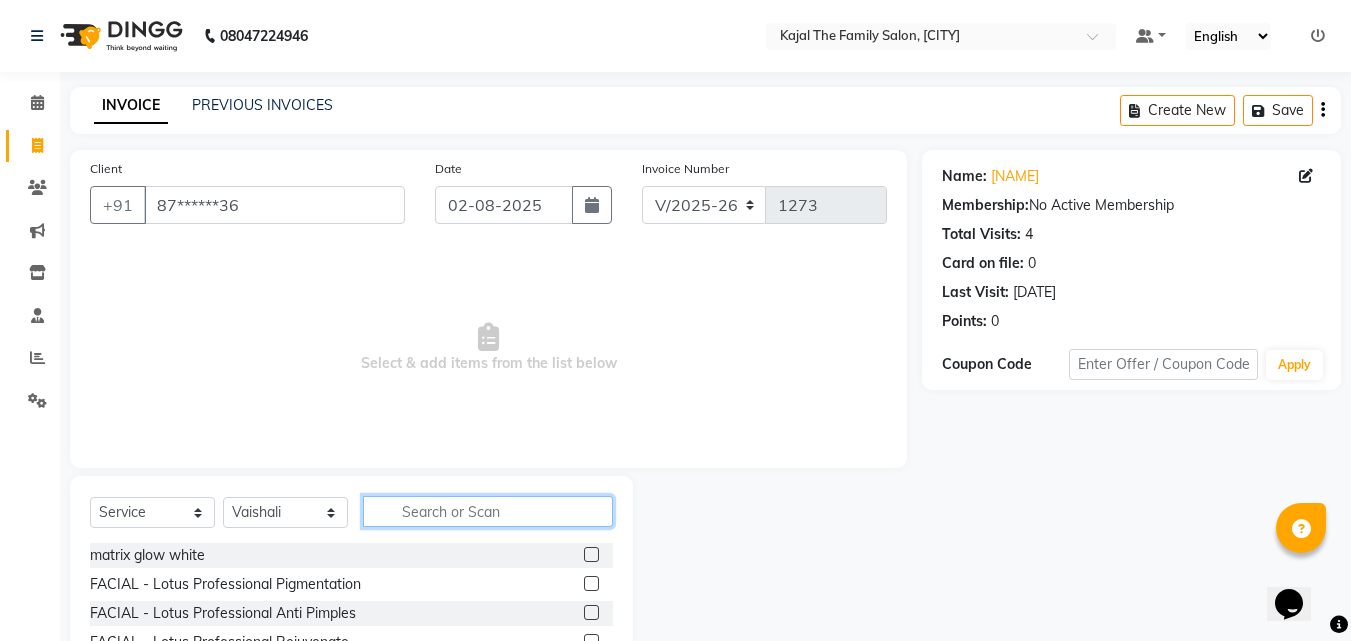 click 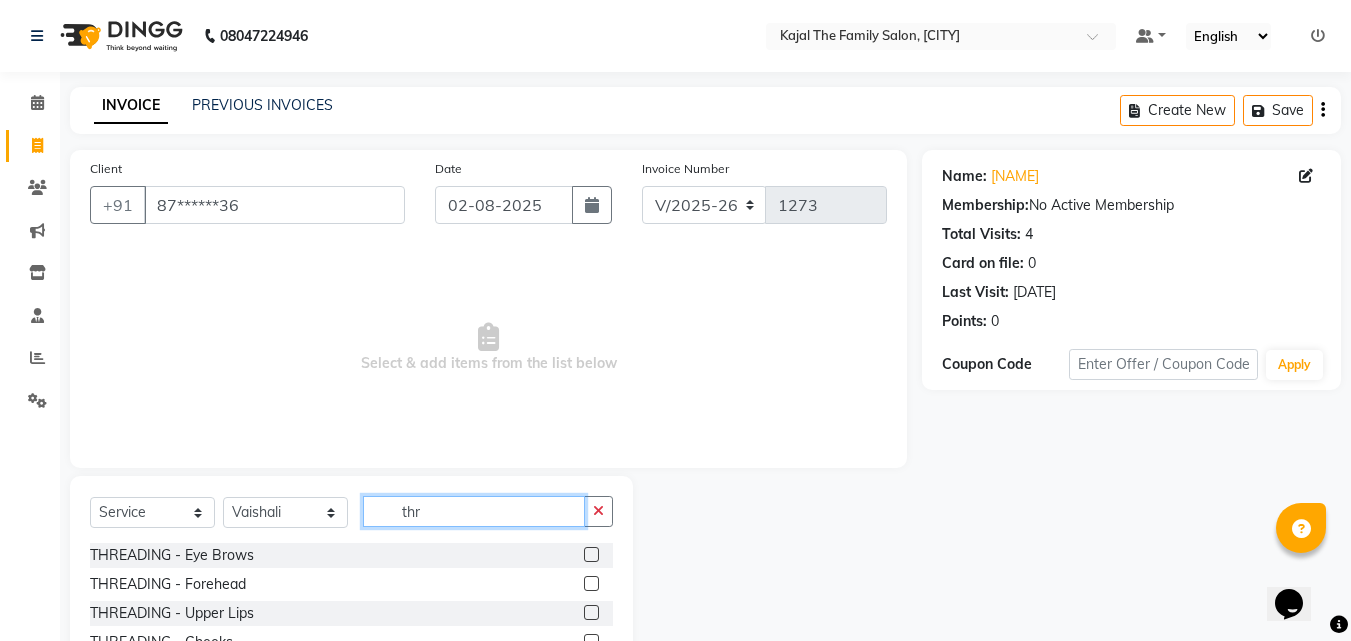 type on "thr" 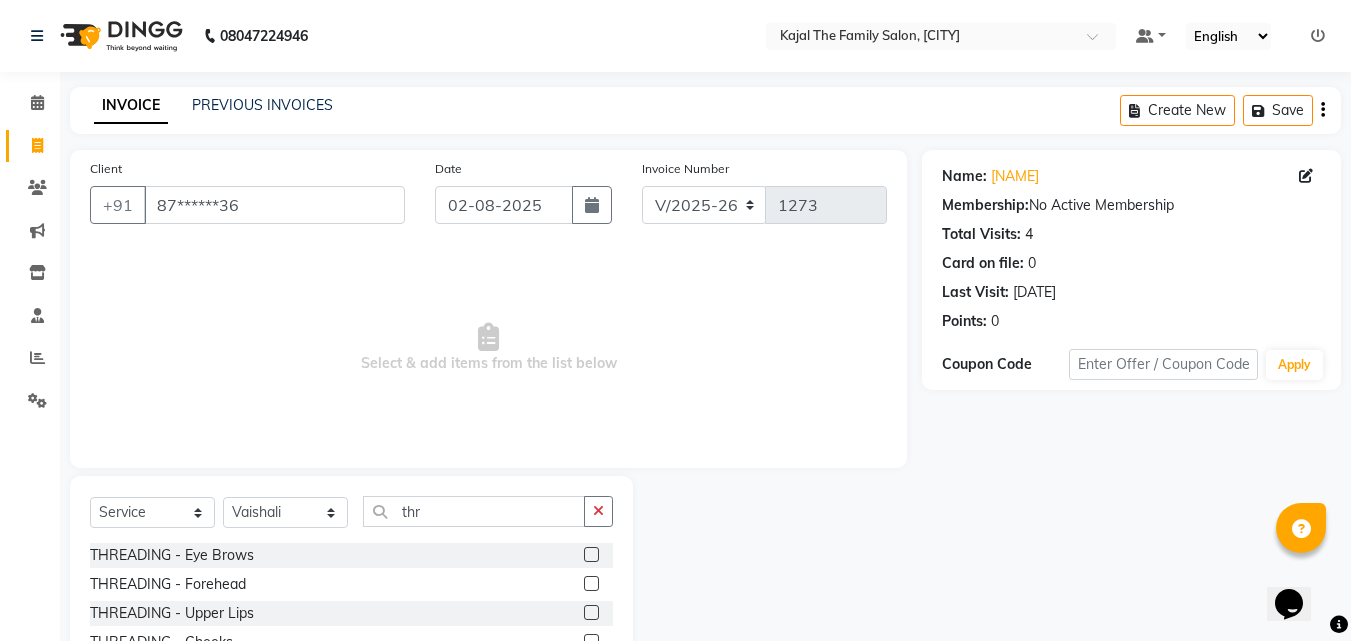 click 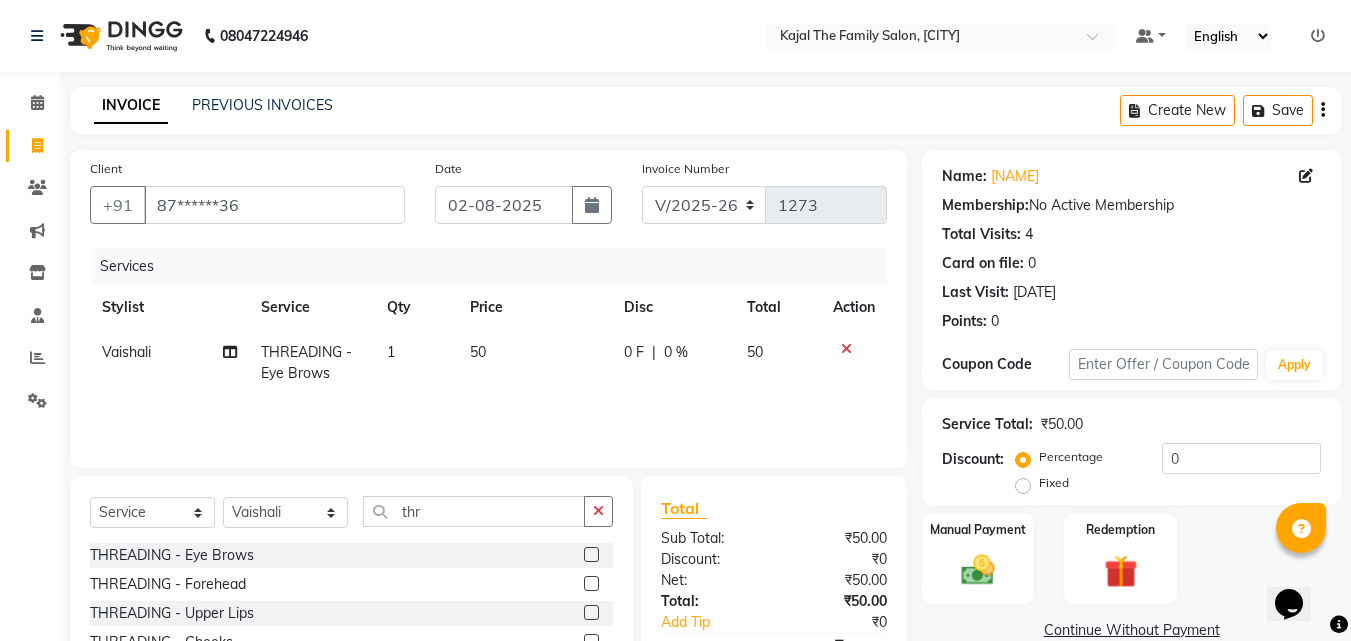 click 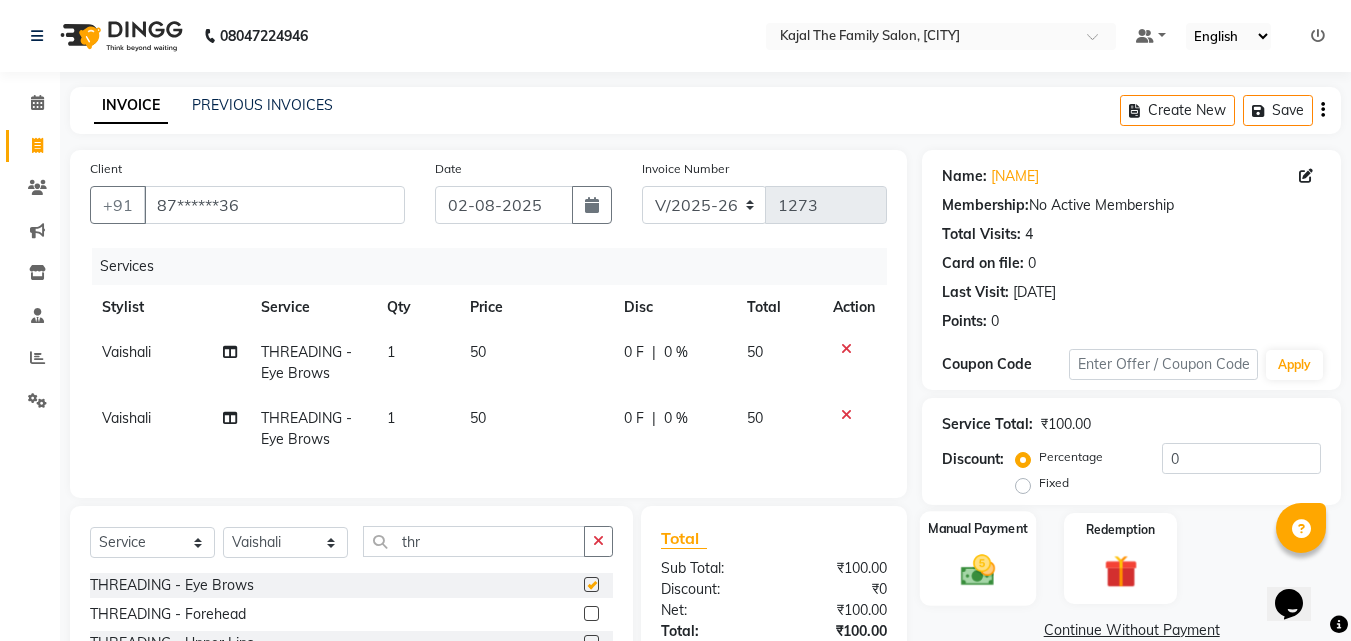 checkbox on "false" 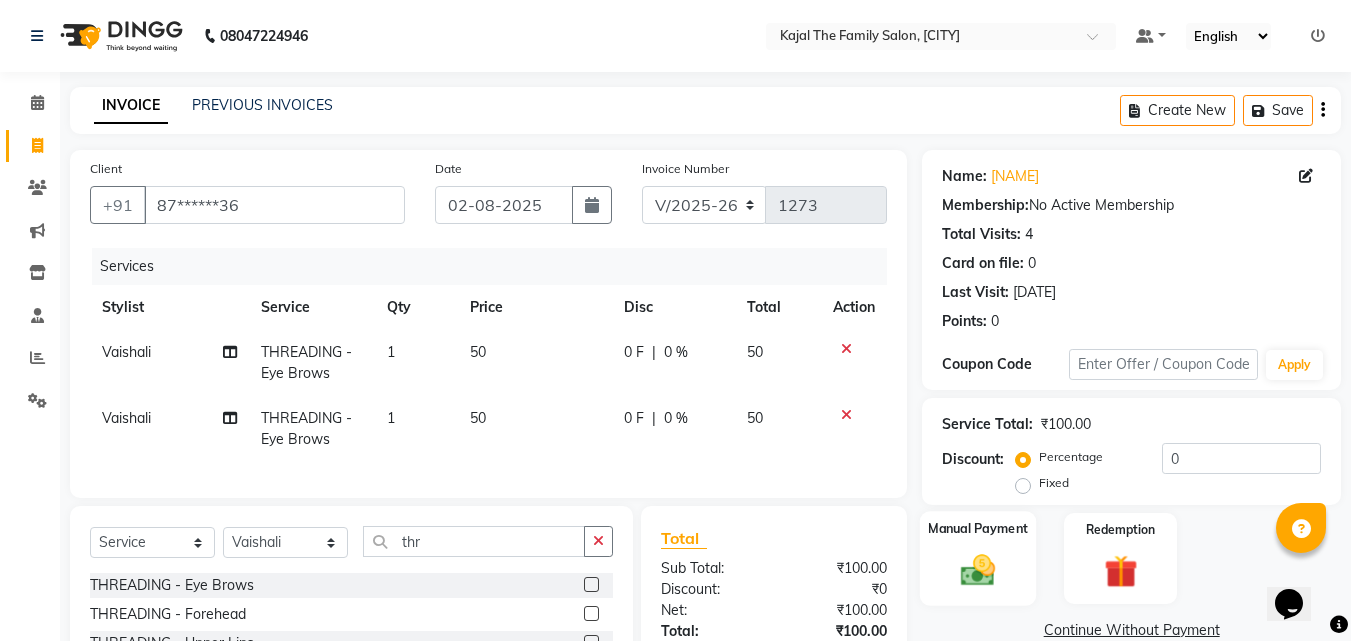 click on "Manual Payment" 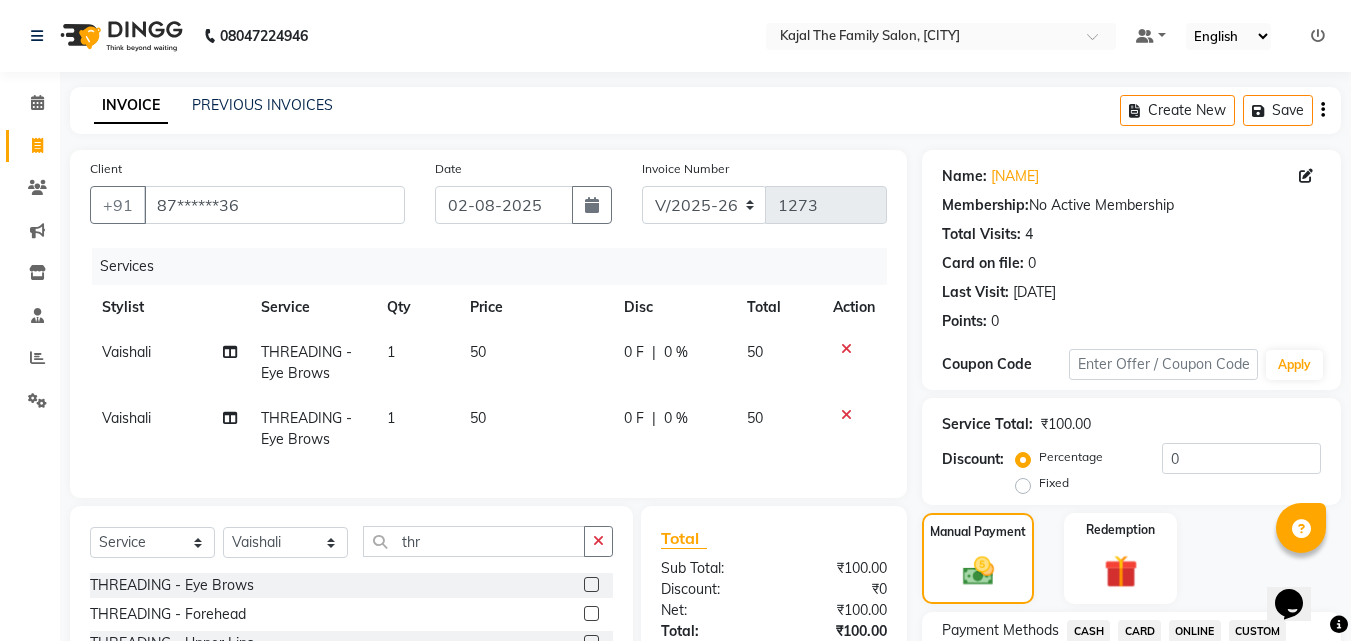 click on "CASH" 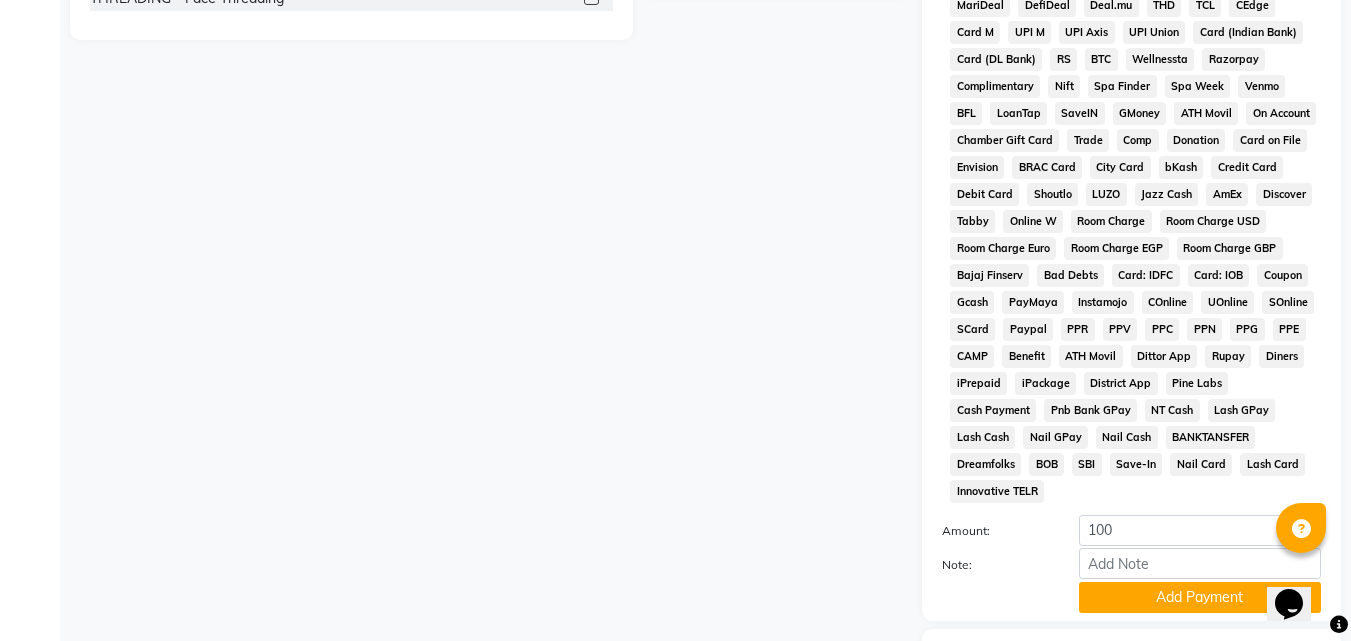 scroll, scrollTop: 888, scrollLeft: 0, axis: vertical 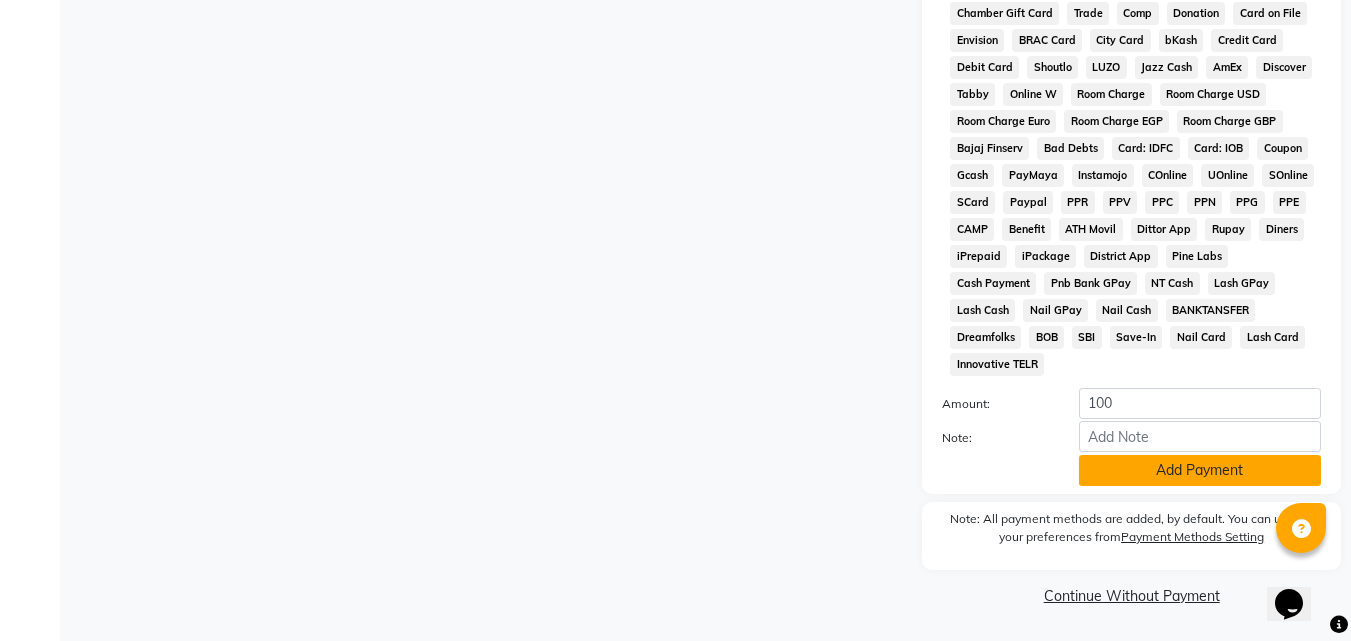 click on "Add Payment" 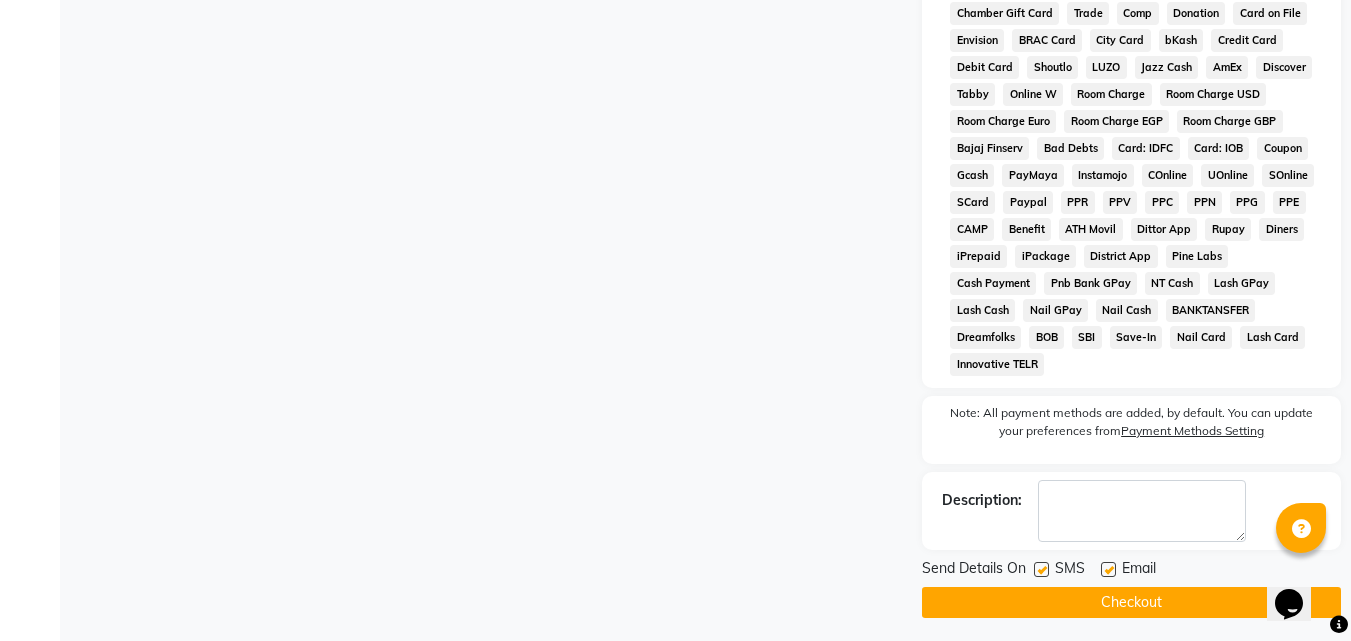 drag, startPoint x: 1112, startPoint y: 567, endPoint x: 1101, endPoint y: 593, distance: 28.231188 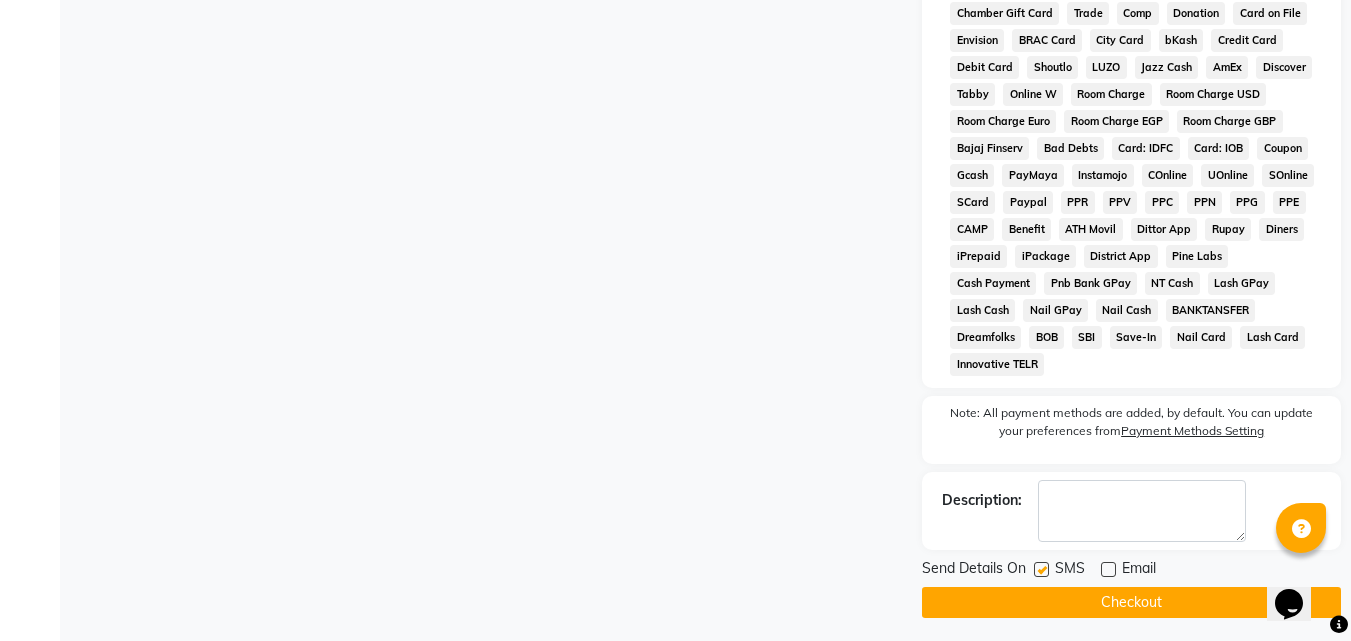 click on "Checkout" 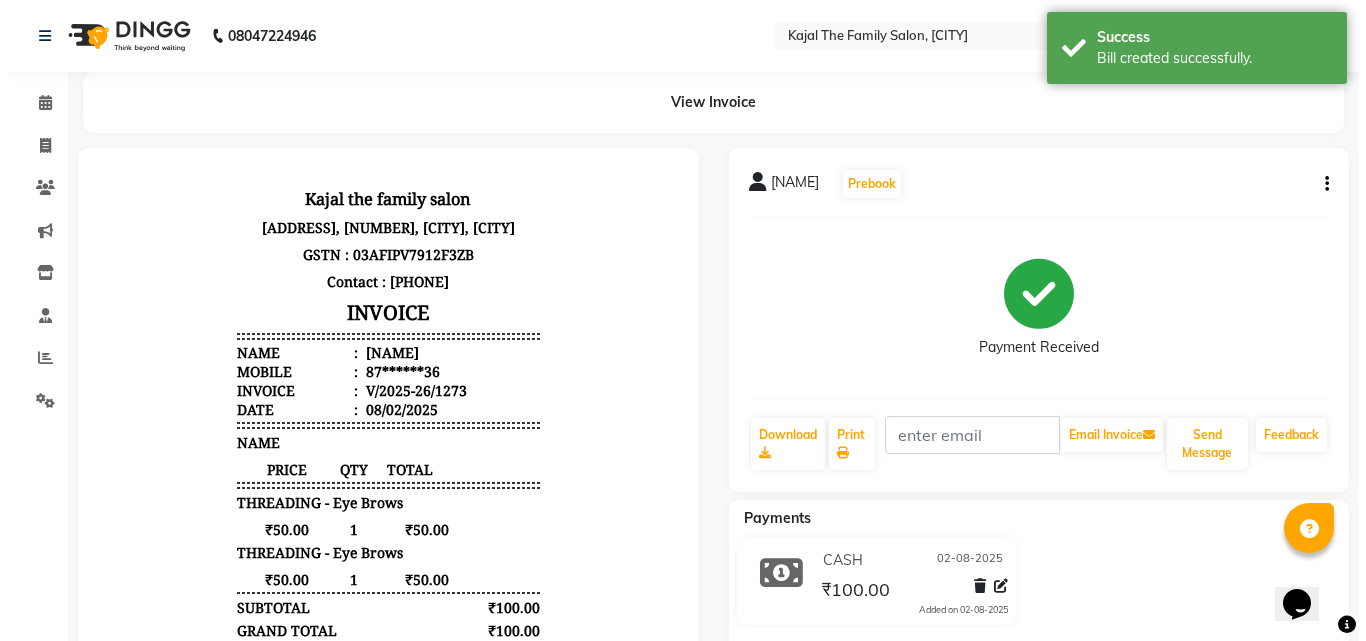 scroll, scrollTop: 0, scrollLeft: 0, axis: both 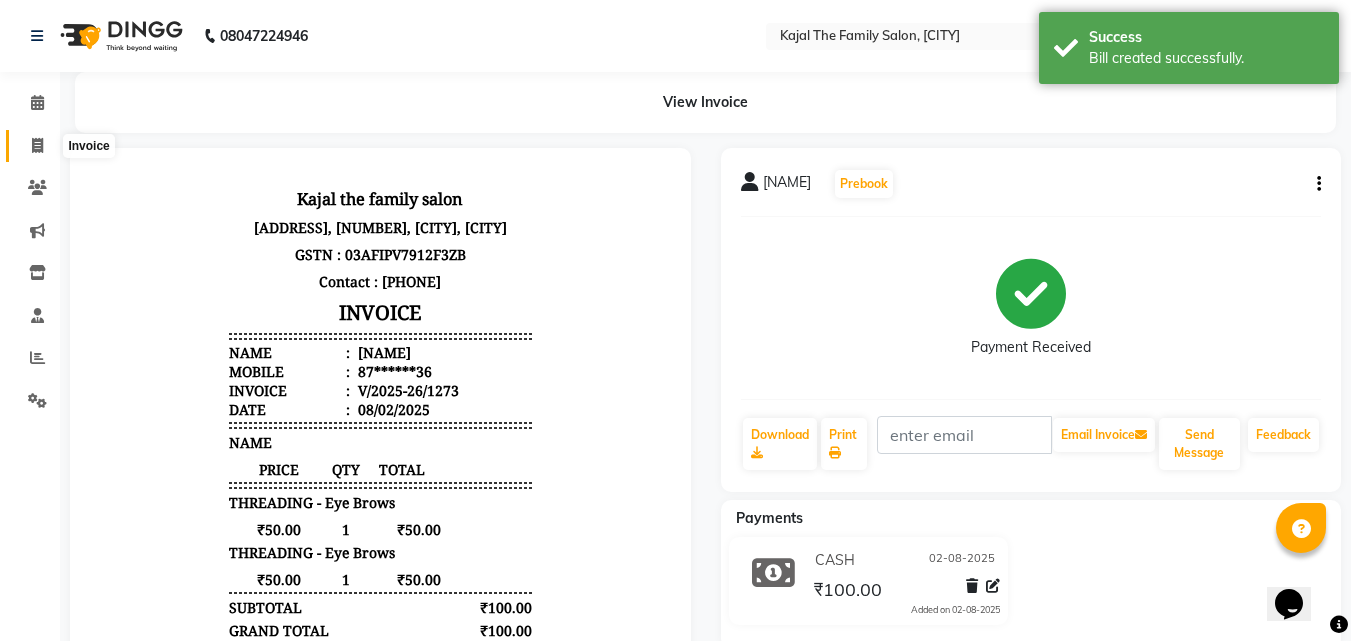 click 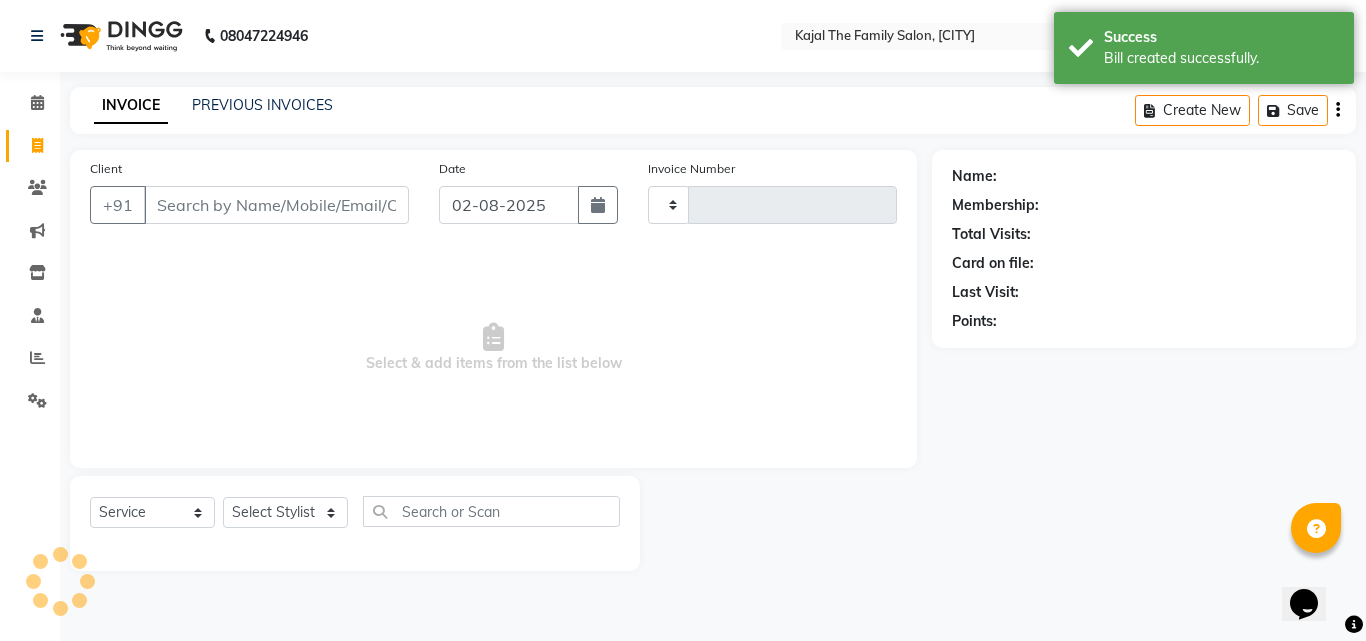 type on "1274" 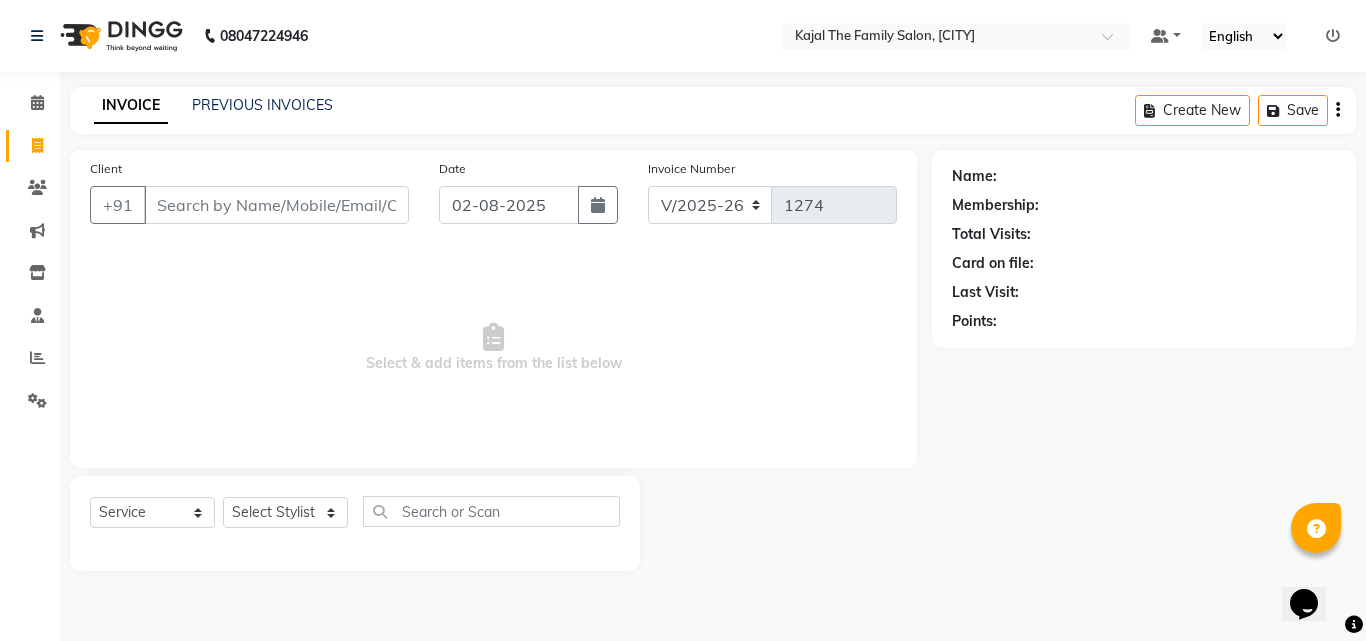 click on "Client" at bounding box center [276, 205] 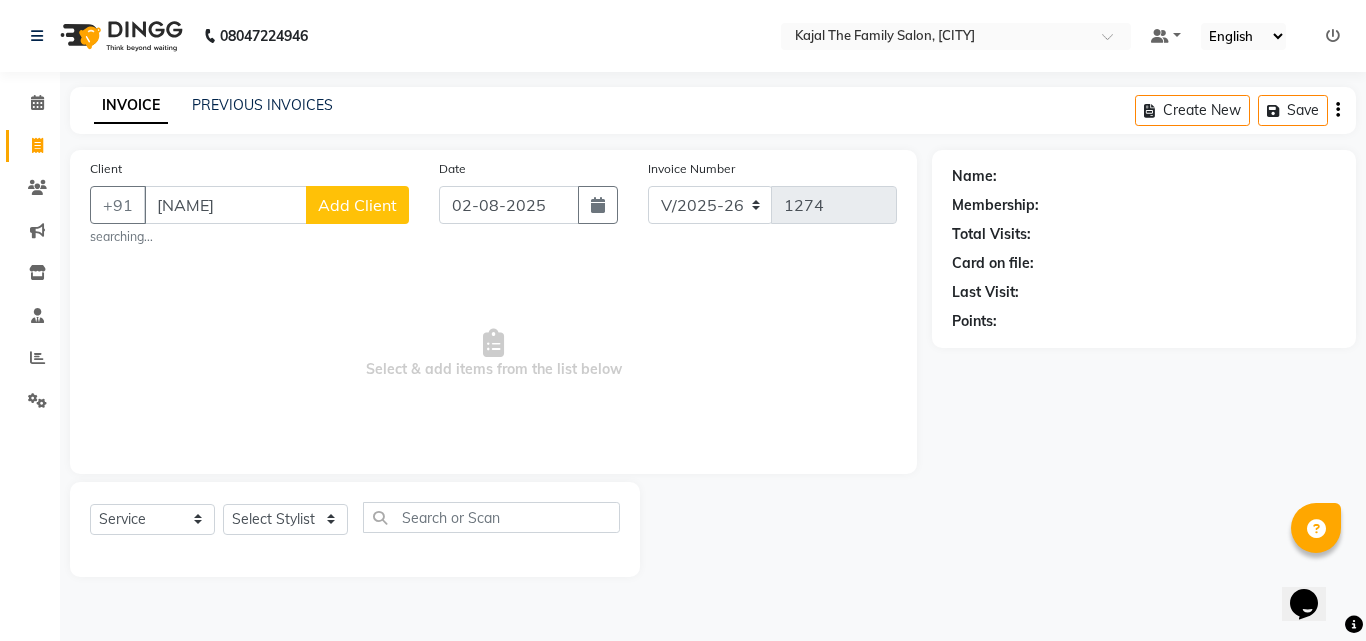 type on "[NAME]" 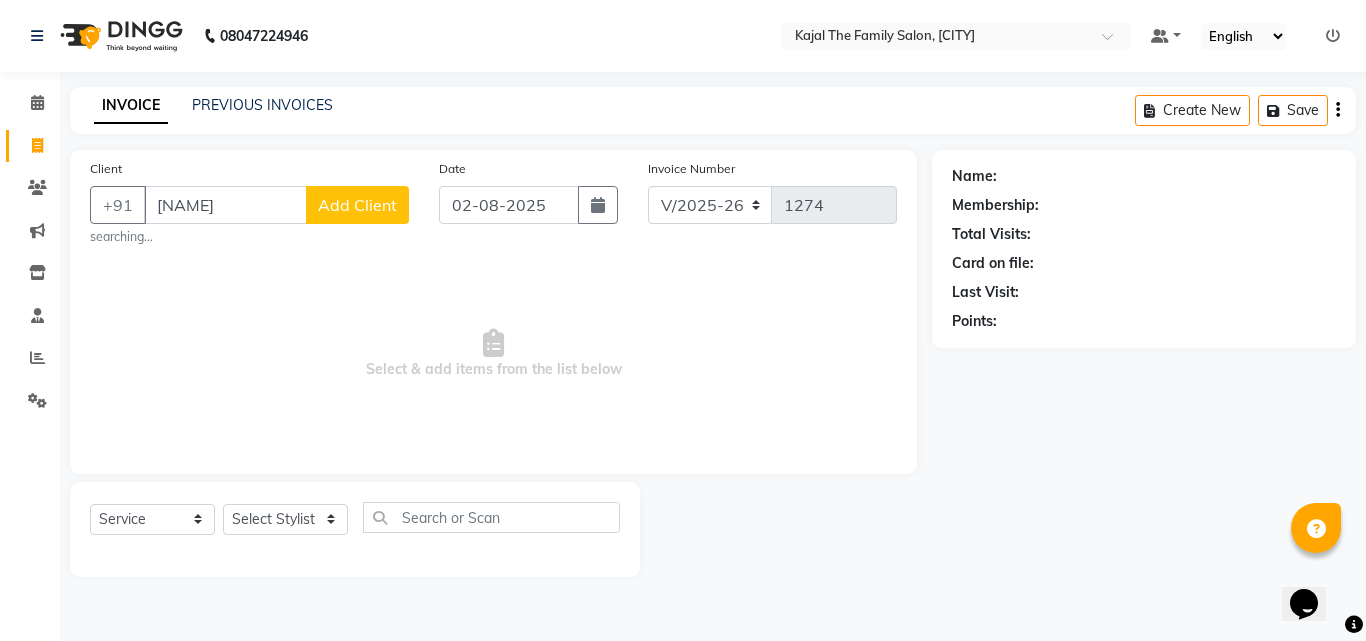 select 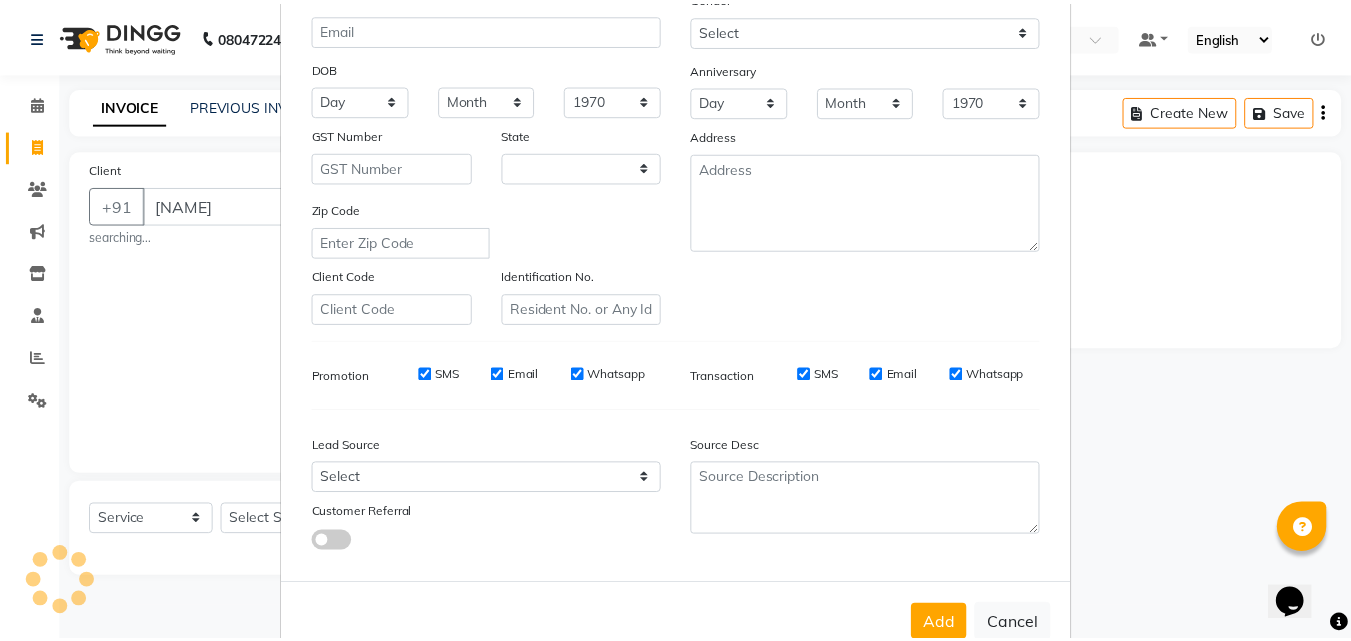 scroll, scrollTop: 282, scrollLeft: 0, axis: vertical 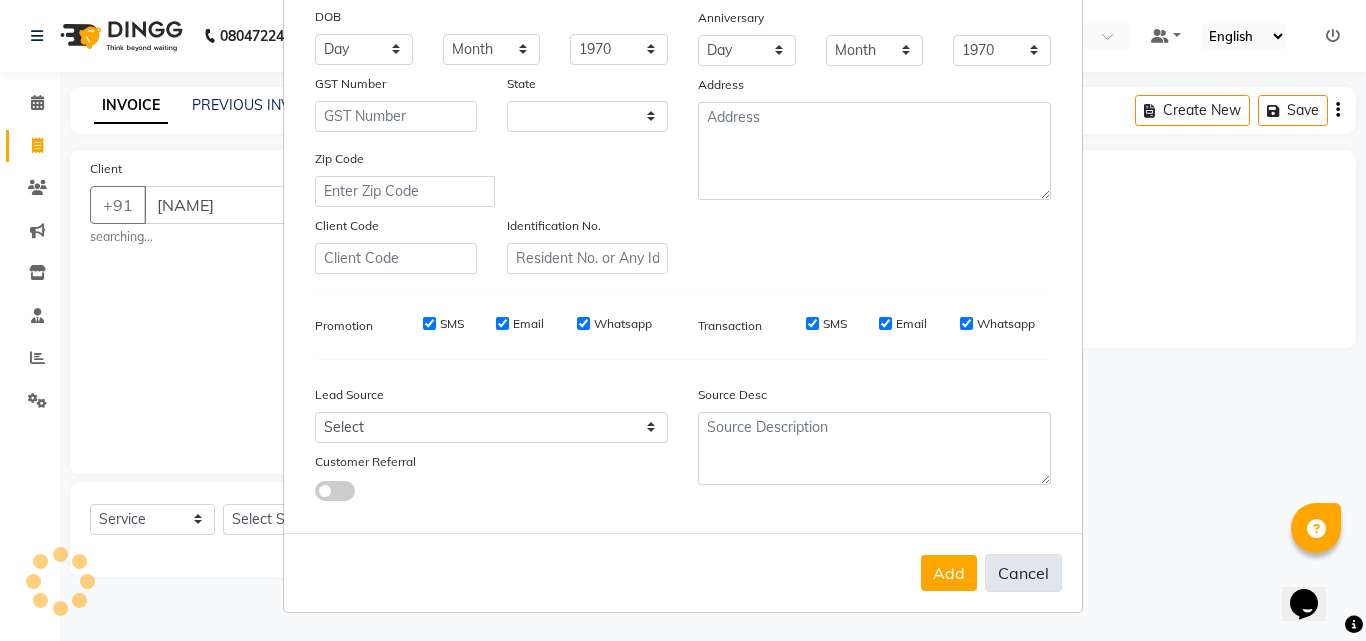 click on "Cancel" at bounding box center (1023, 573) 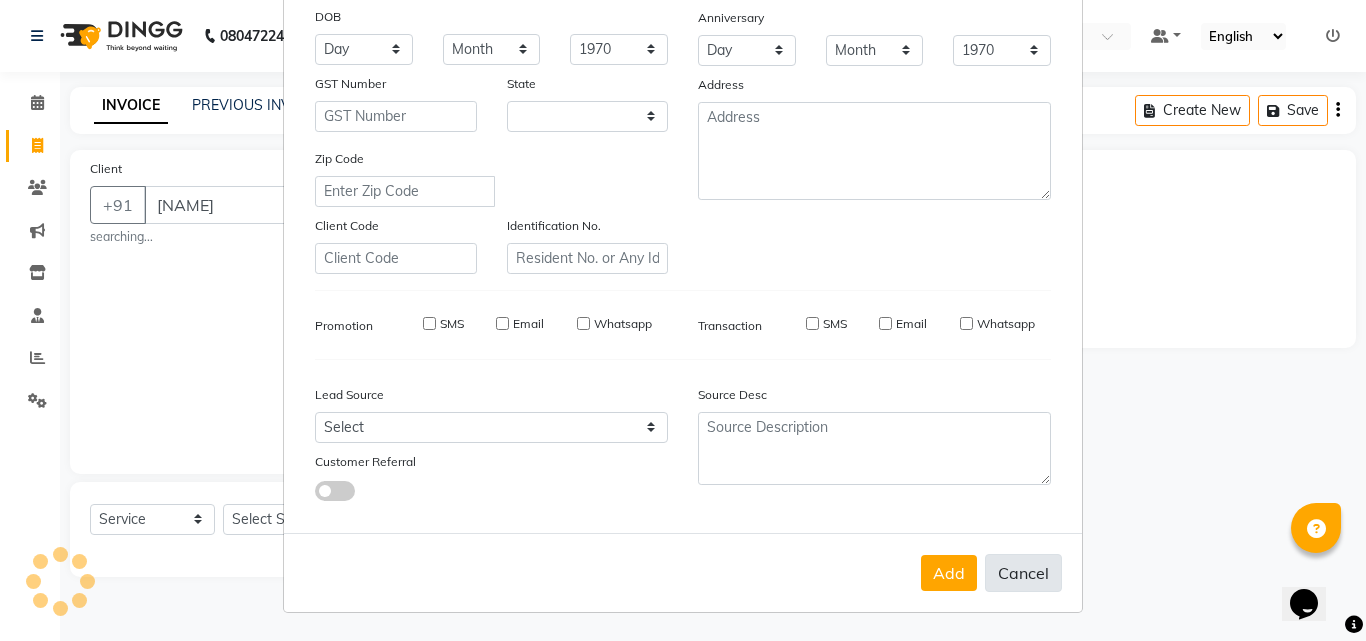 type 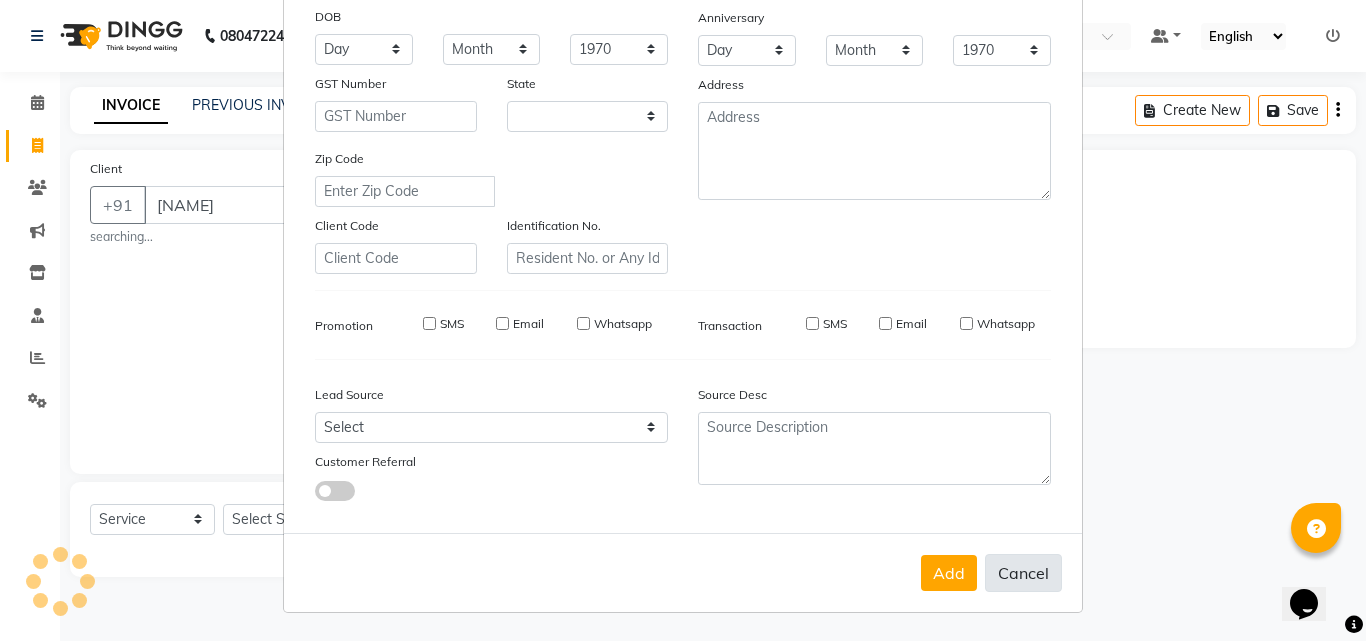 select 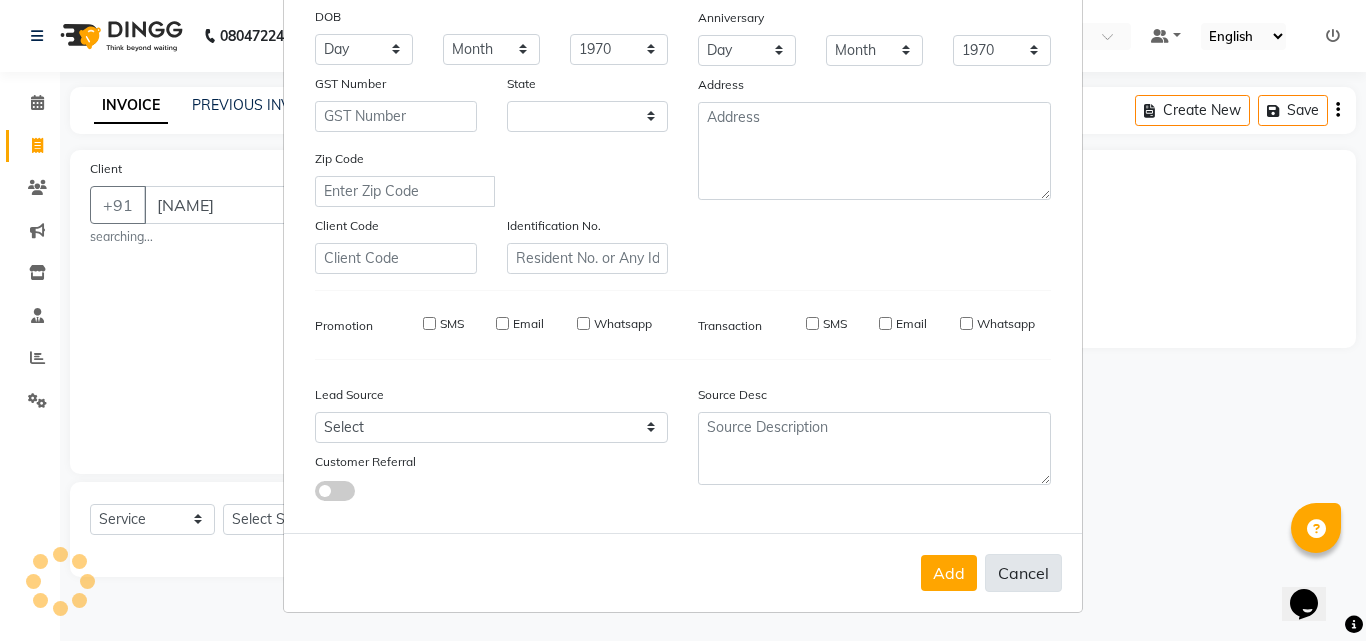 select 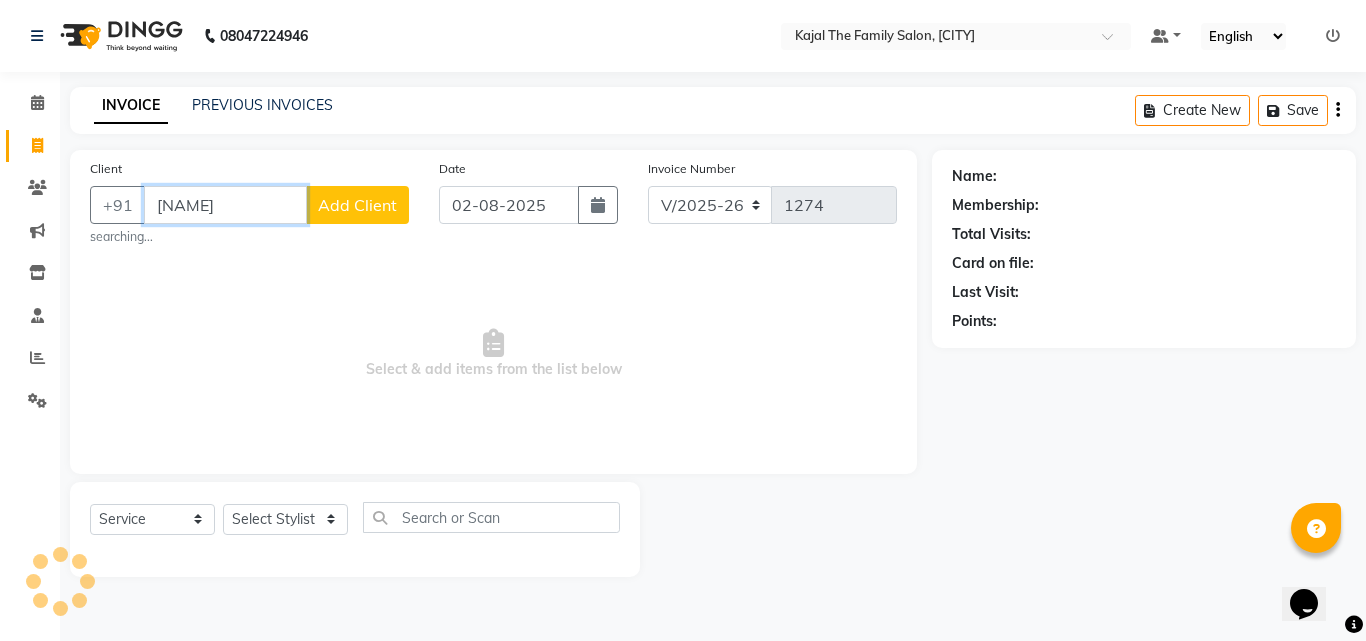 click on "[NAME]" at bounding box center [225, 205] 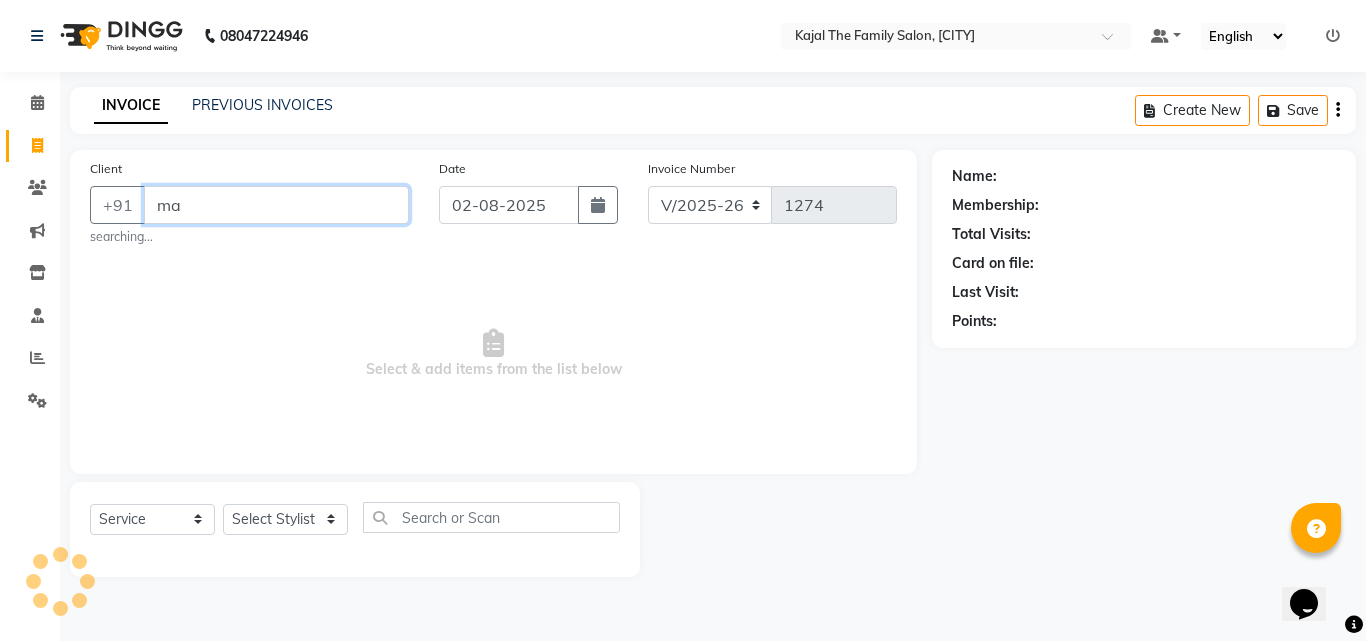 type on "m" 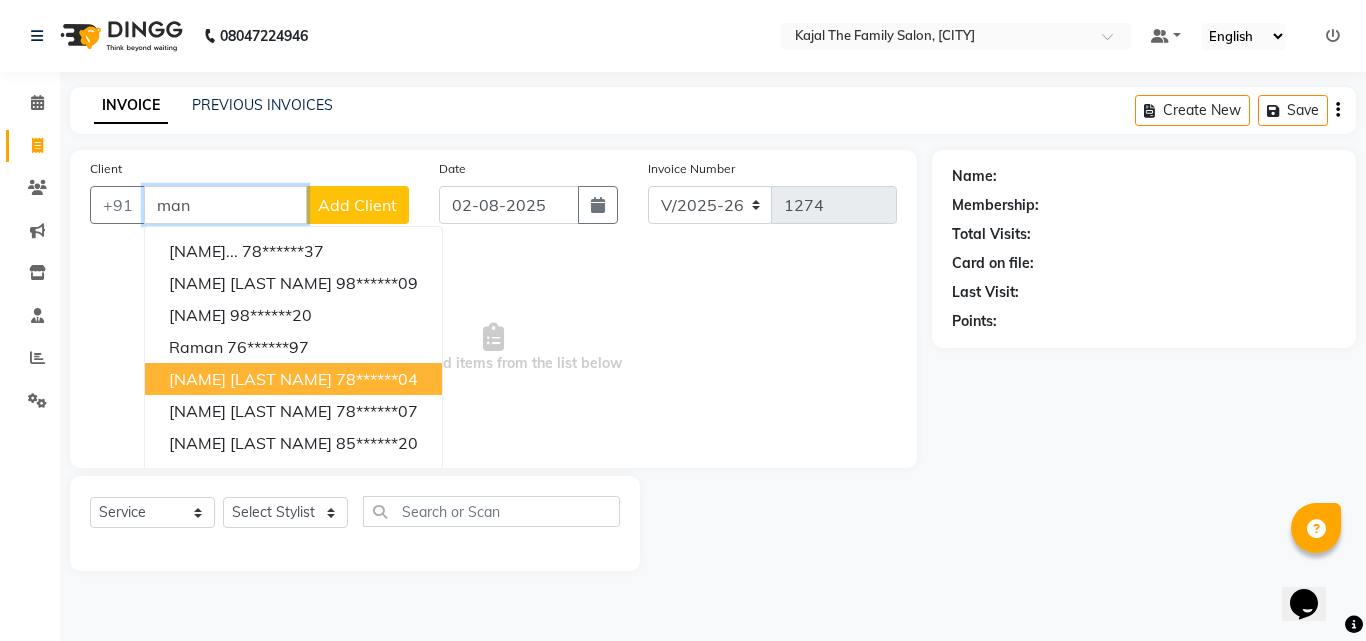 click on "[NAME] [LAST NAME]" at bounding box center [250, 379] 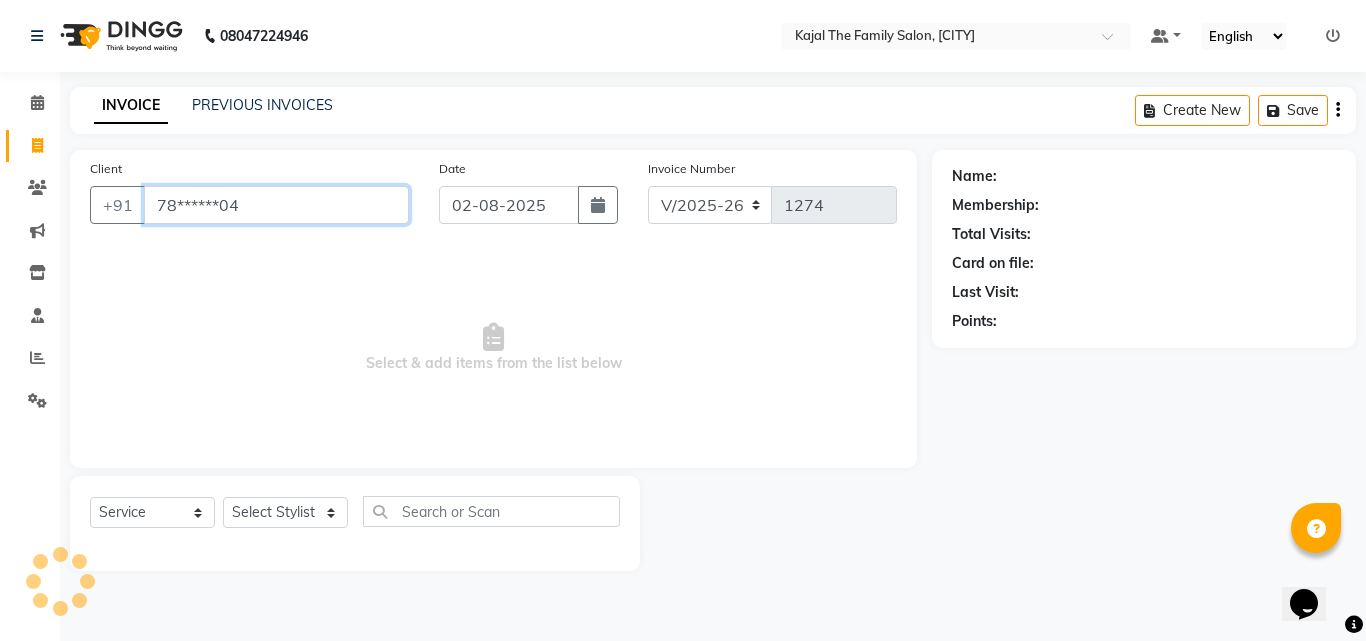 type on "78******04" 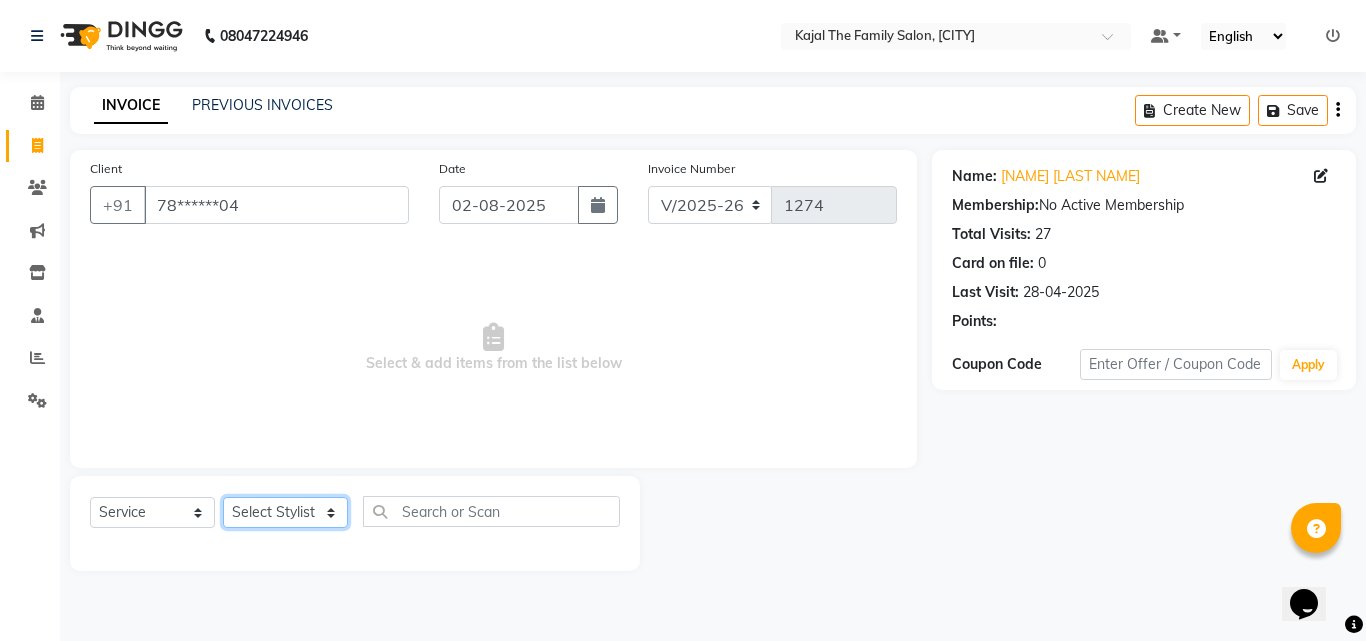 click on "Select Stylist [NAME] [NAME] [NAME] [NAME] [NAME] [NAME] [NAME] Reception [NAME] [NAME] [NAME] [NAME]" 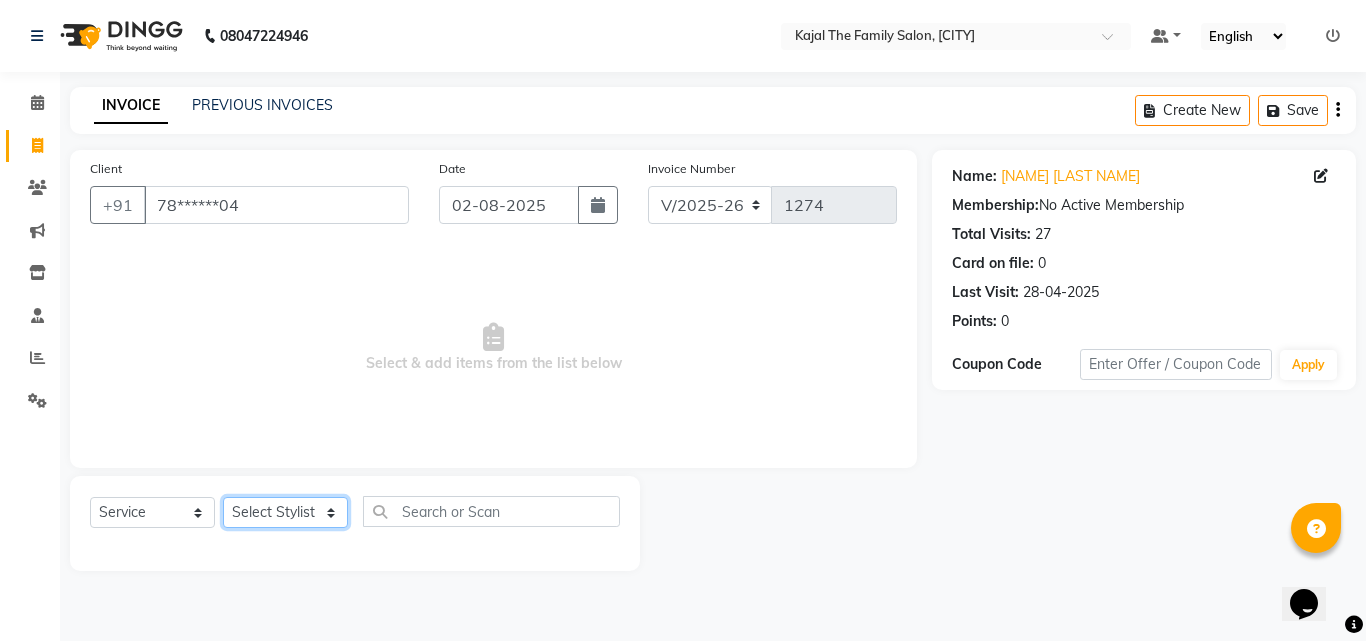 select on "1488" 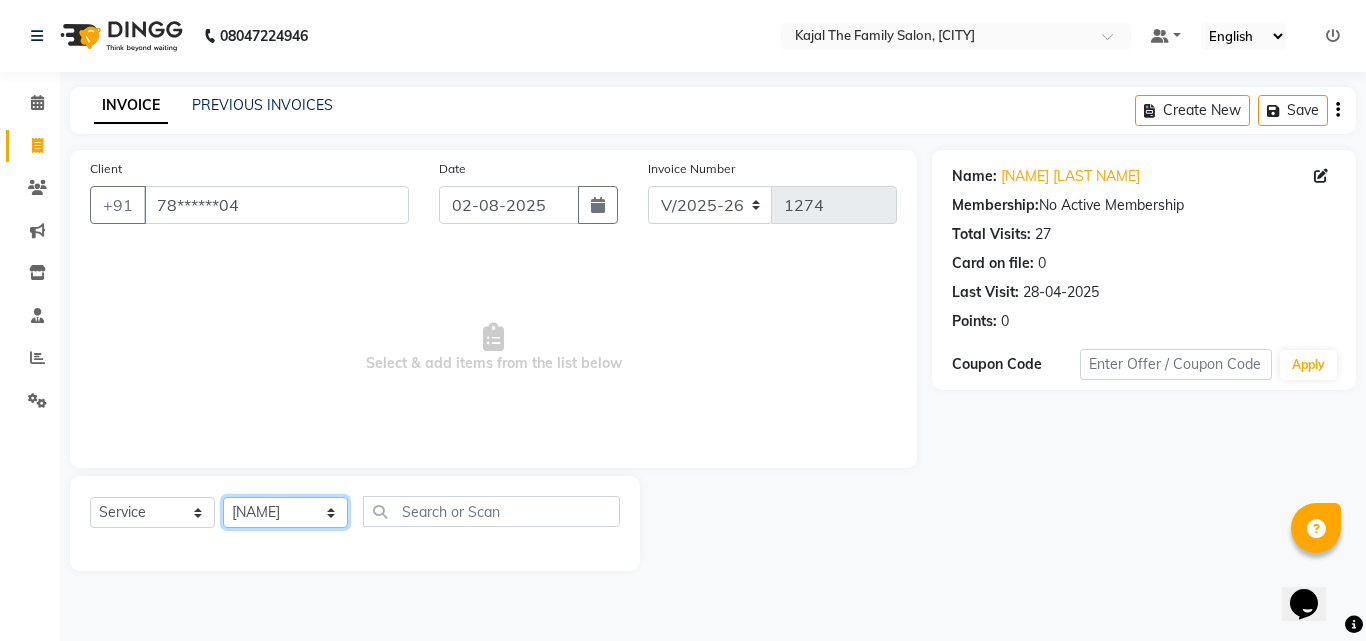 click on "Select Stylist [NAME] [NAME] [NAME] [NAME] [NAME] [NAME] [NAME] Reception [NAME] [NAME] [NAME] [NAME]" 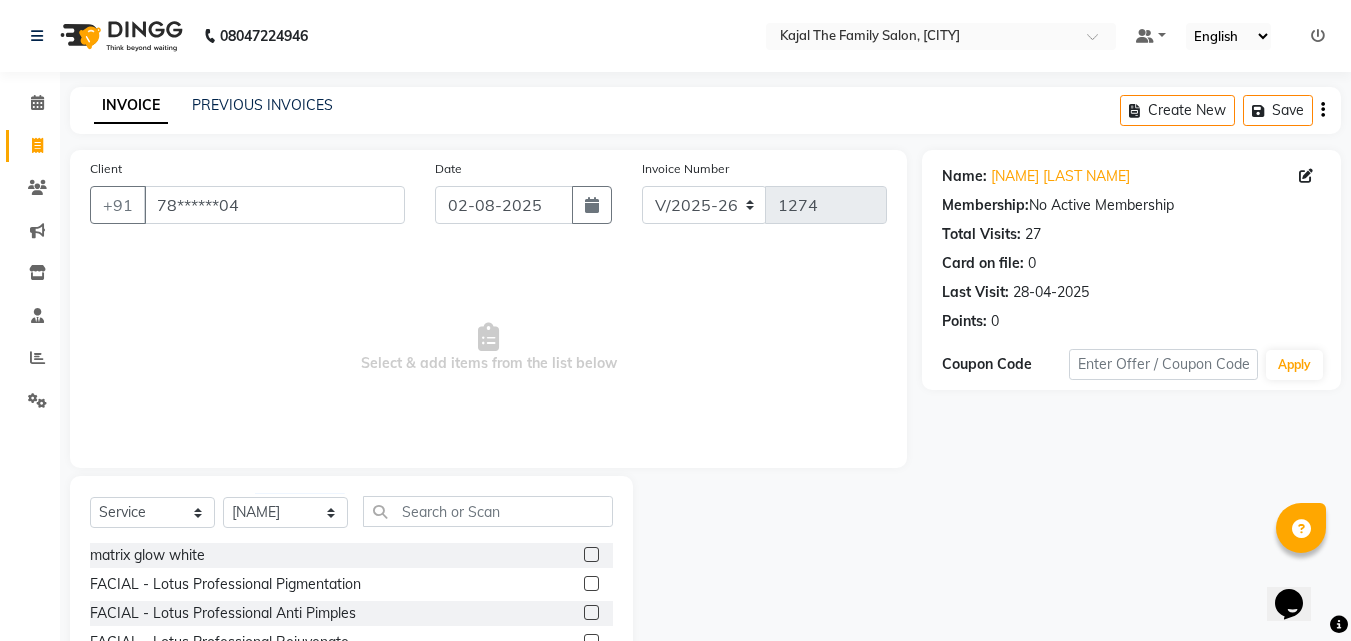 click on "Select Service Product Membership Package Voucher Prepaid Gift Card Select Stylist [NAME] [NAME] [NAME] [NAME] [NAME] [NAME] [NAME] Reception [NAME] [NAME] [NAME] [NAME]" 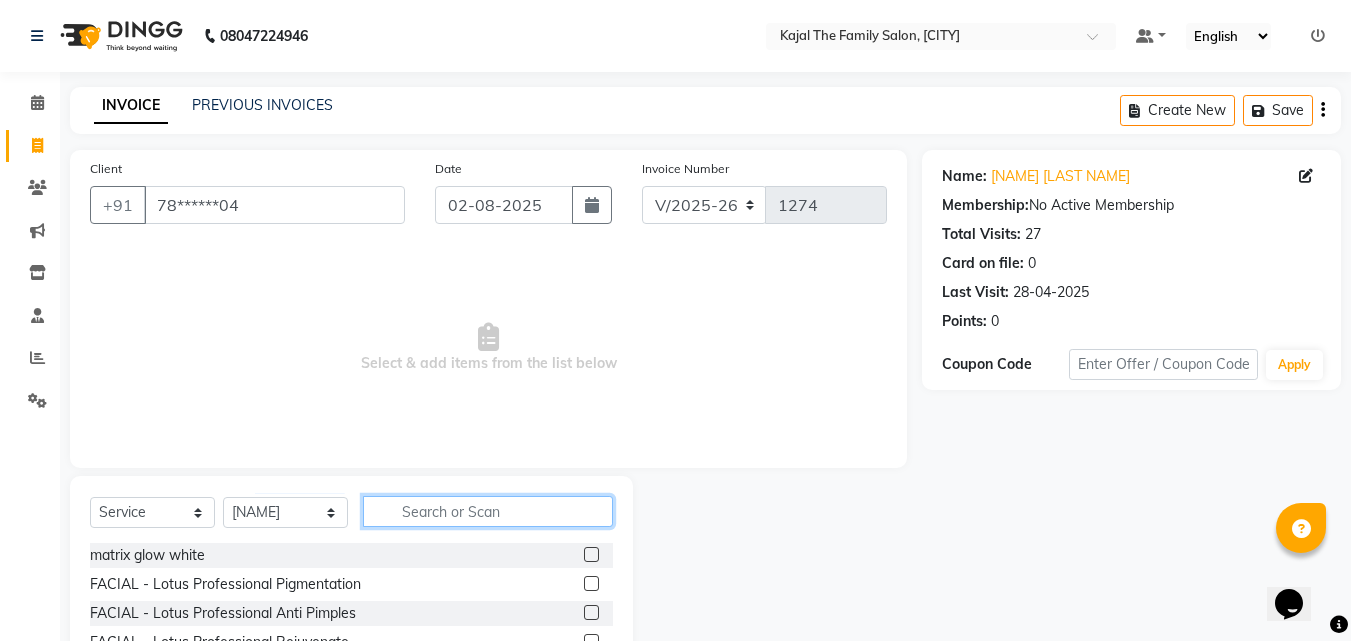 click 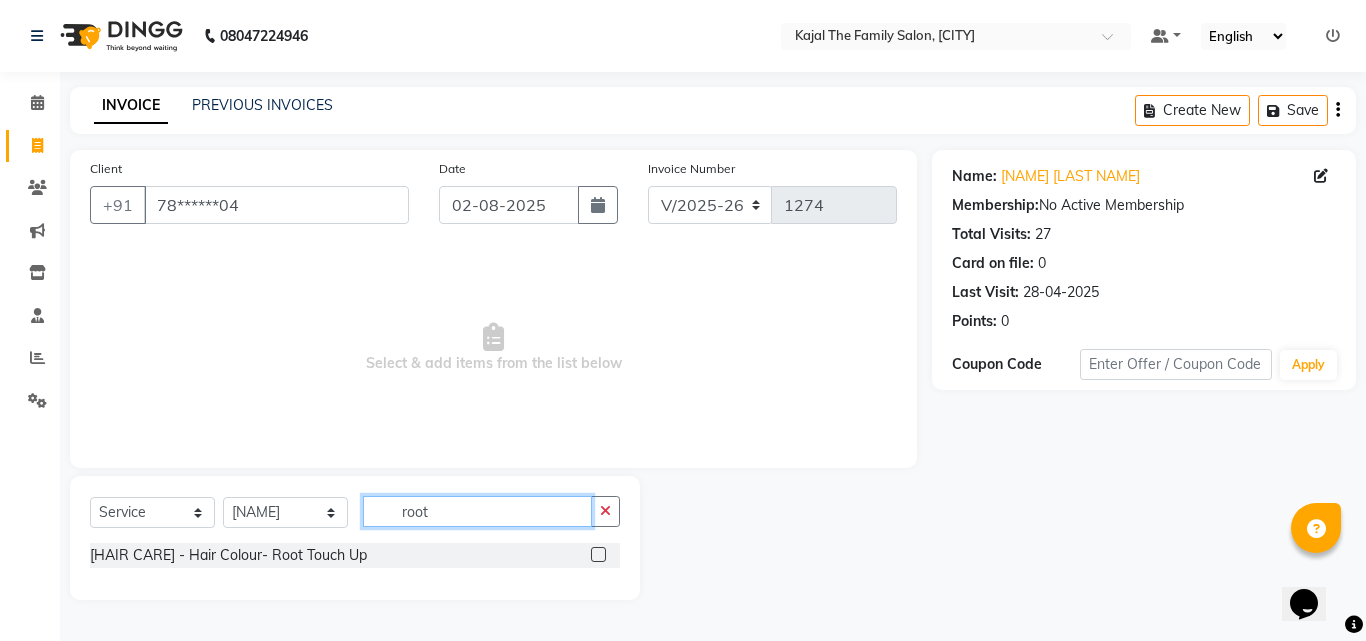 type on "root" 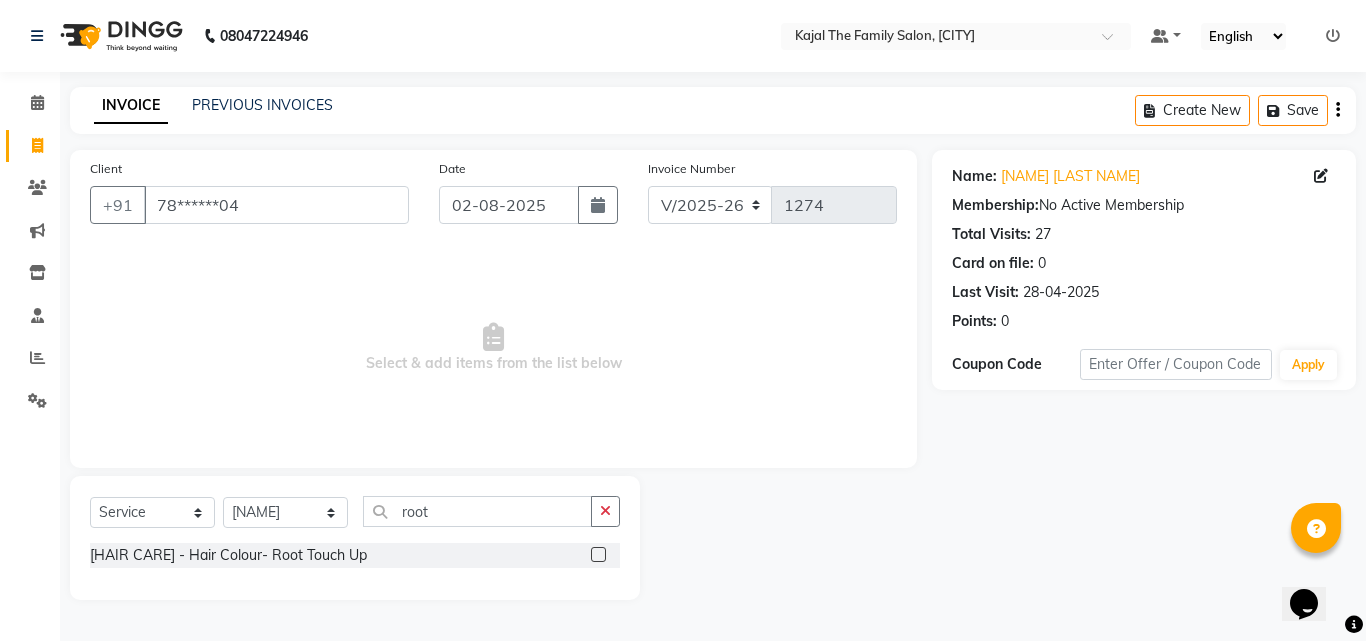 click 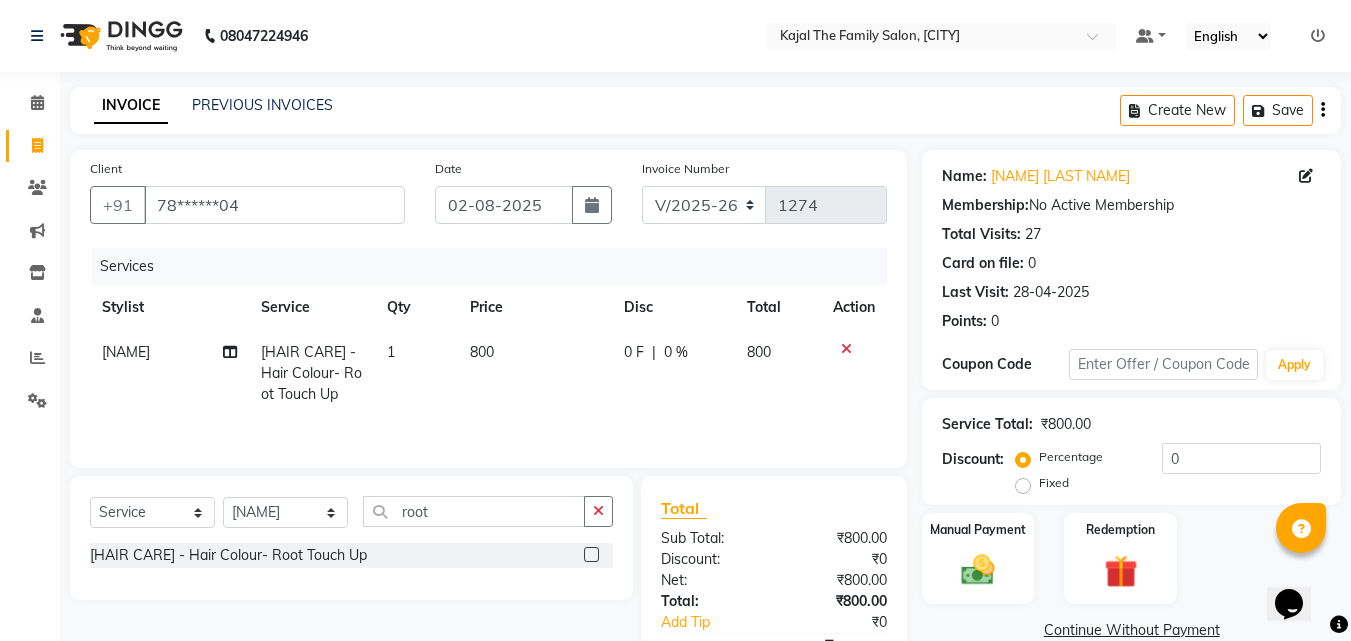 checkbox on "false" 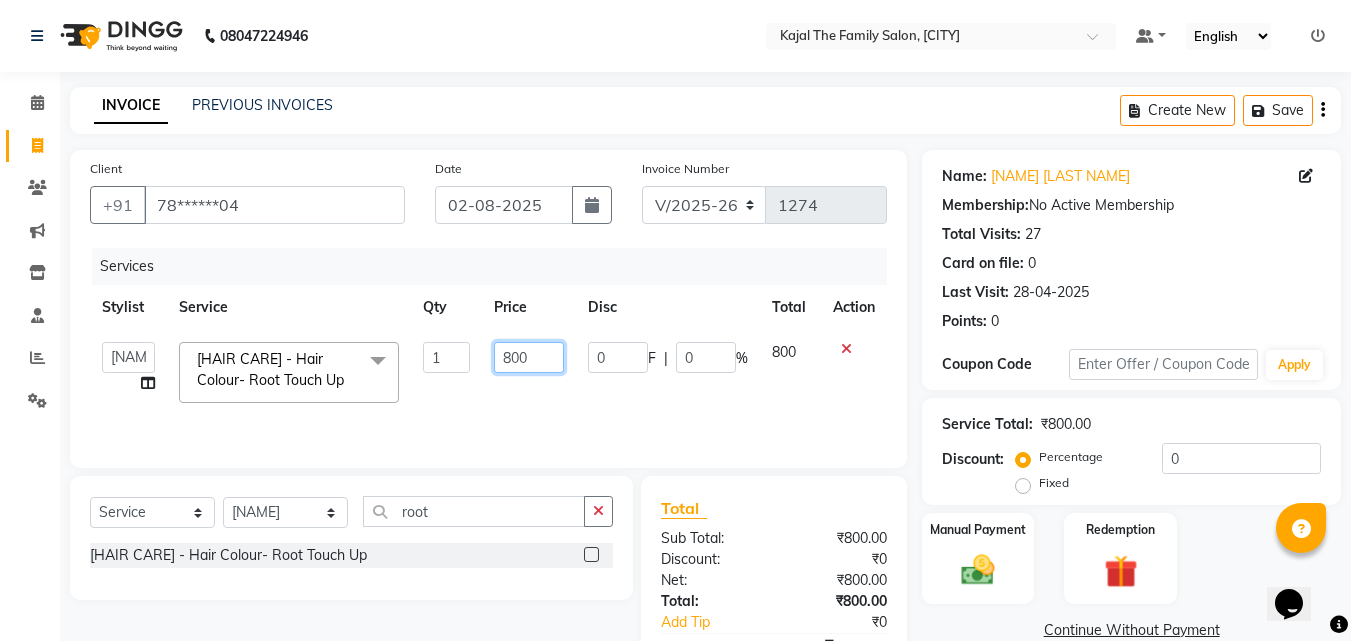click on "800" 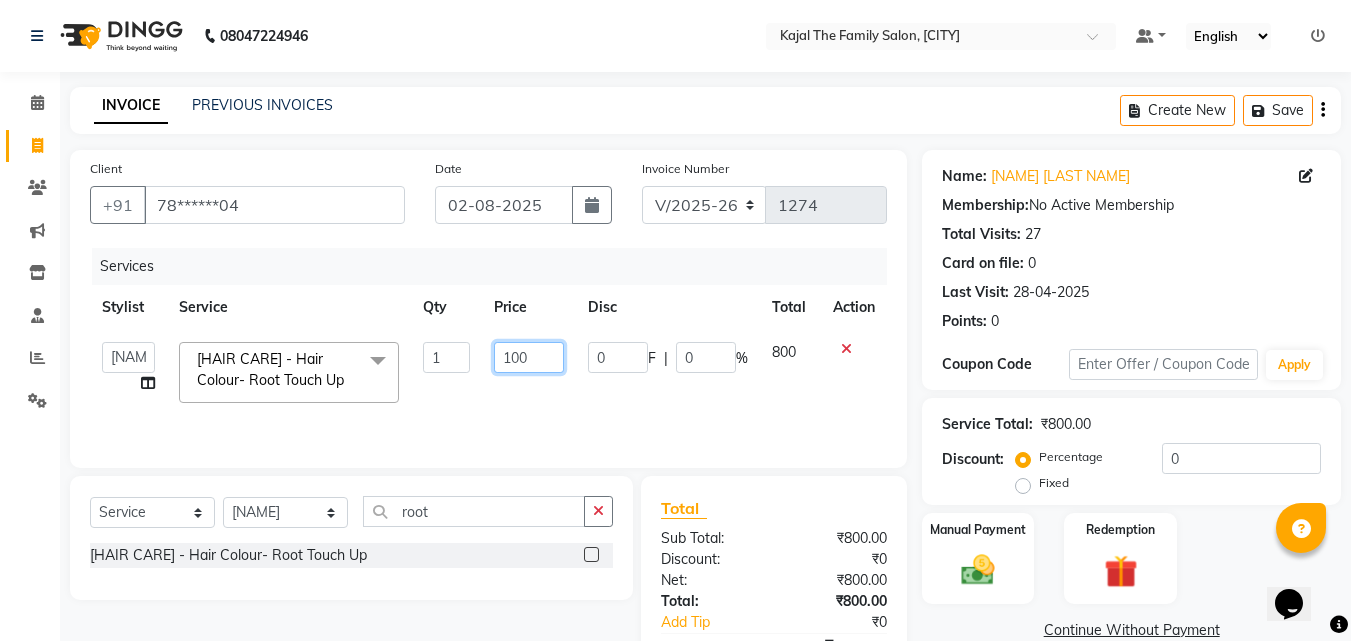 type on "1000" 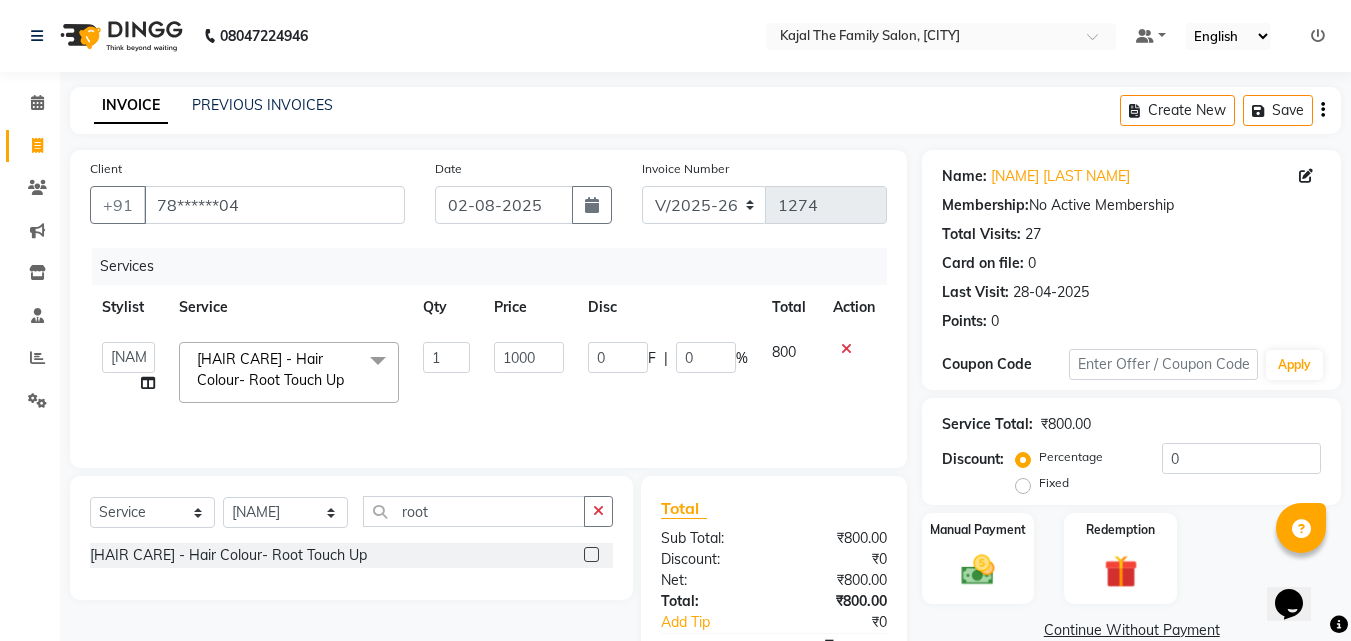 drag, startPoint x: 508, startPoint y: 422, endPoint x: 875, endPoint y: 416, distance: 367.04904 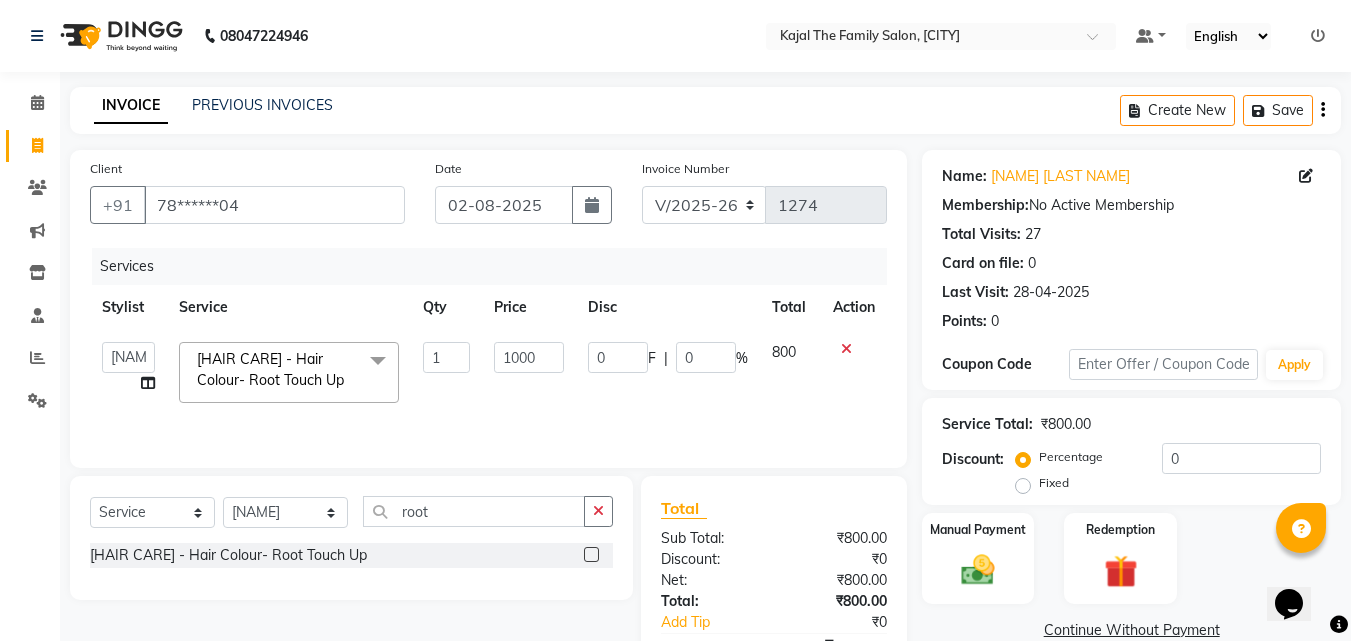 click on "1000" 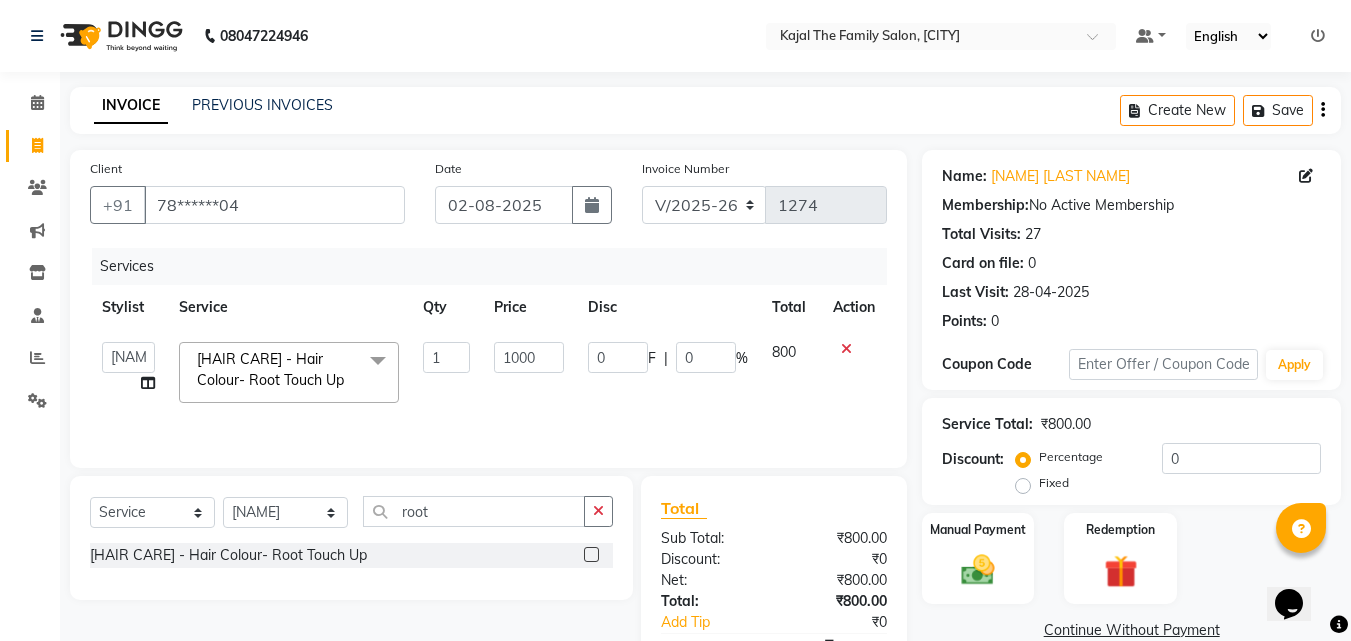 select on "1488" 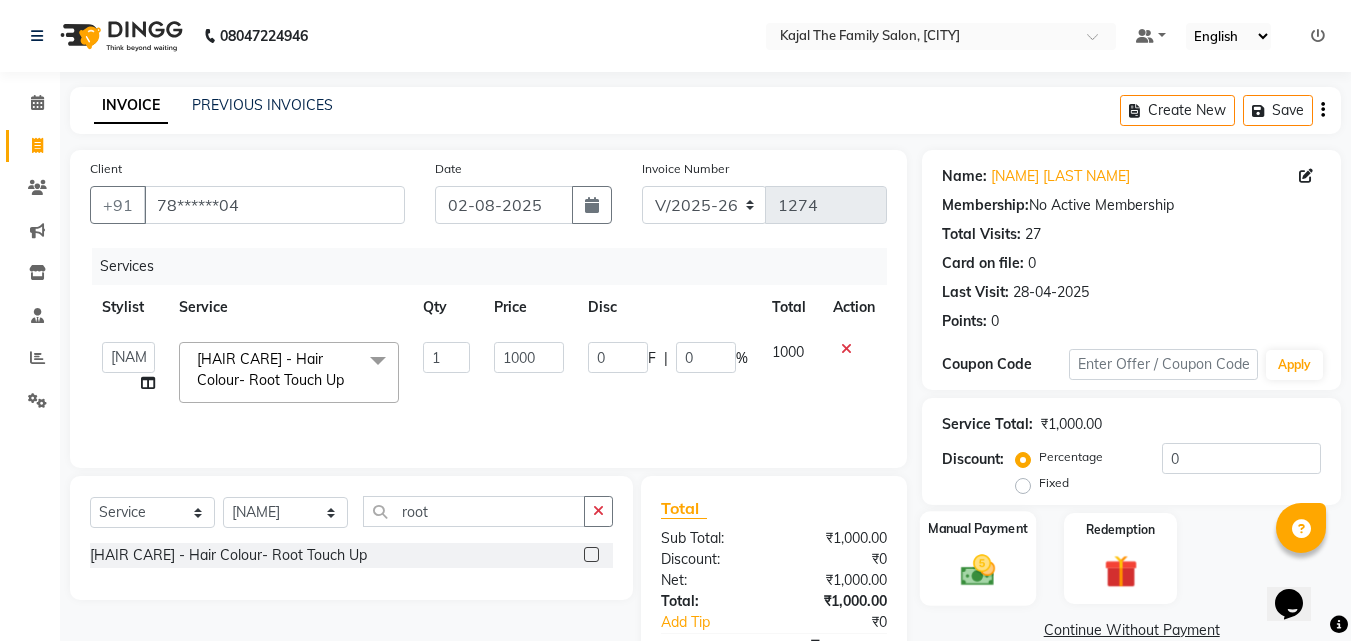 click on "Manual Payment" 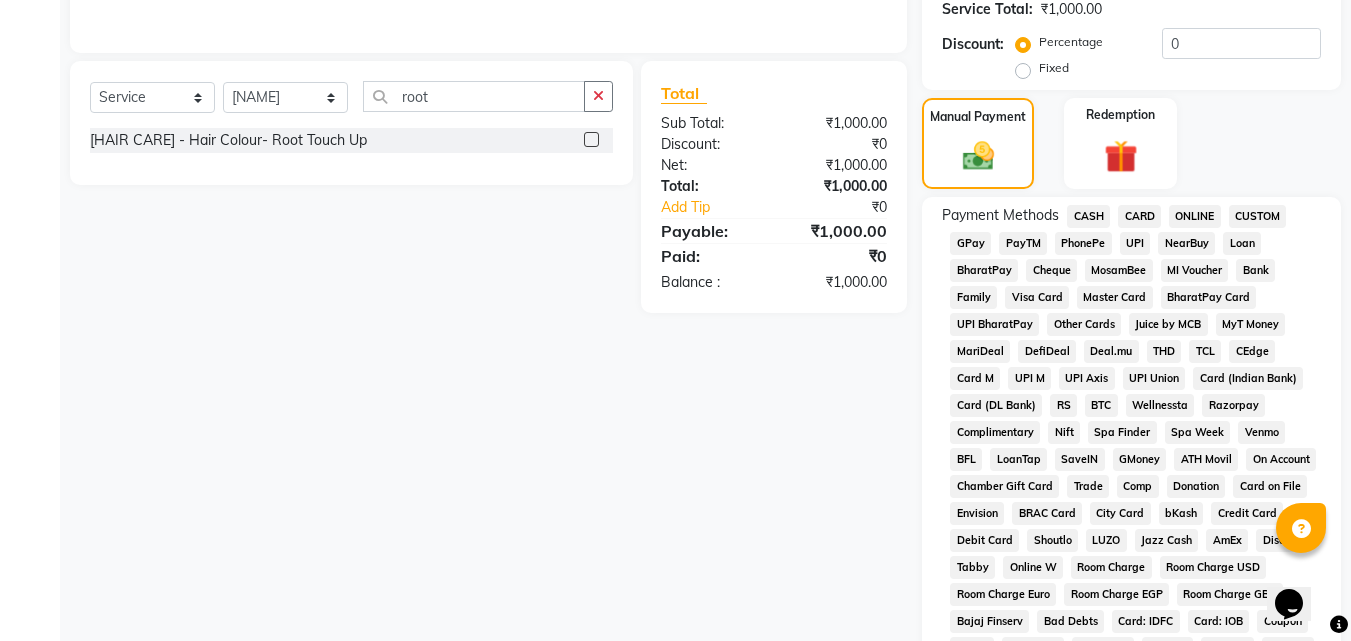 scroll, scrollTop: 500, scrollLeft: 0, axis: vertical 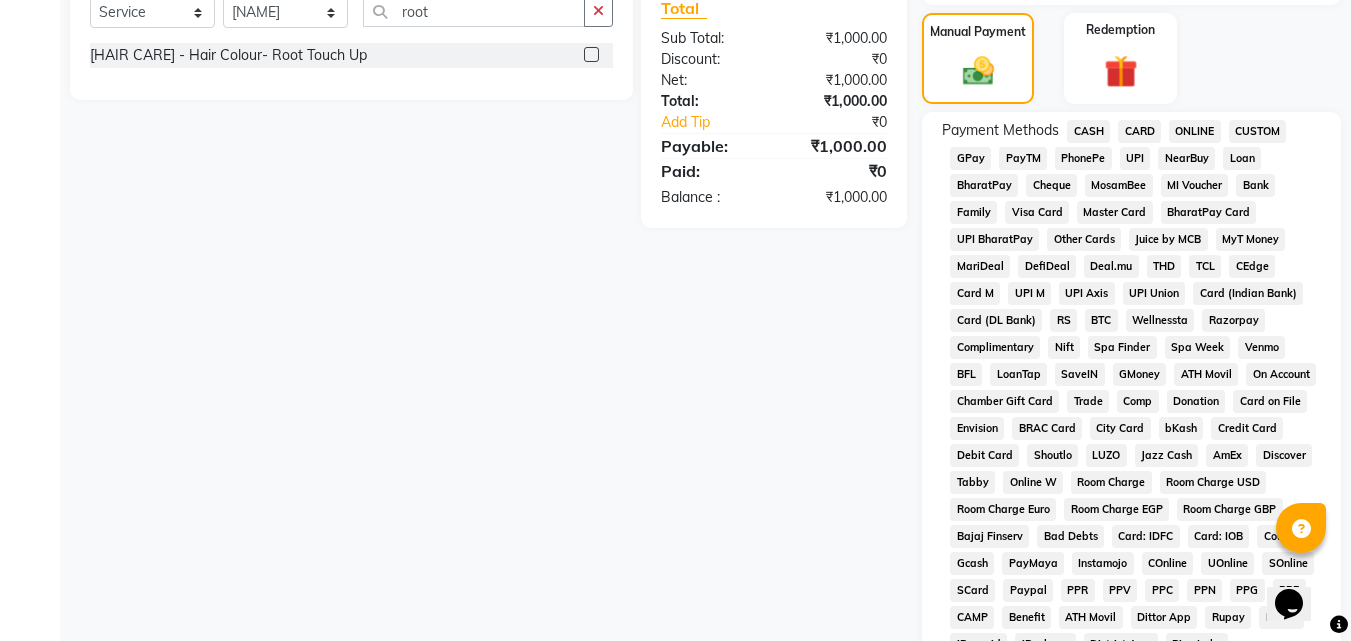 click on "CASH" 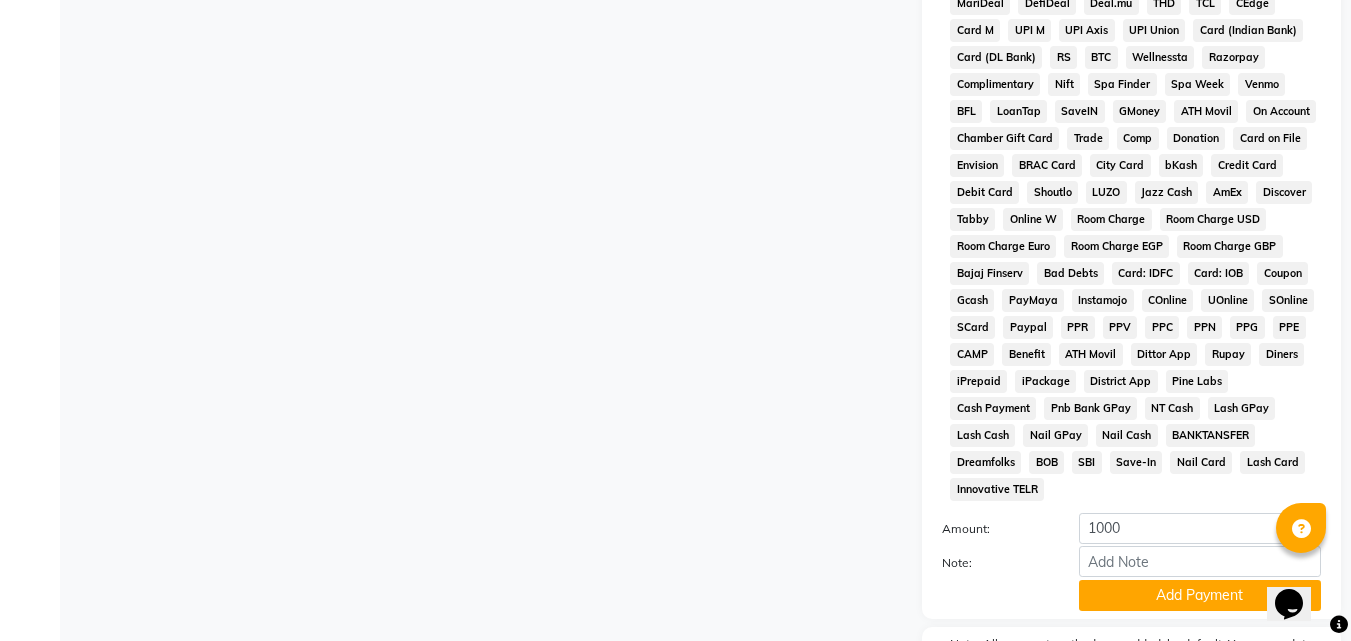 scroll, scrollTop: 888, scrollLeft: 0, axis: vertical 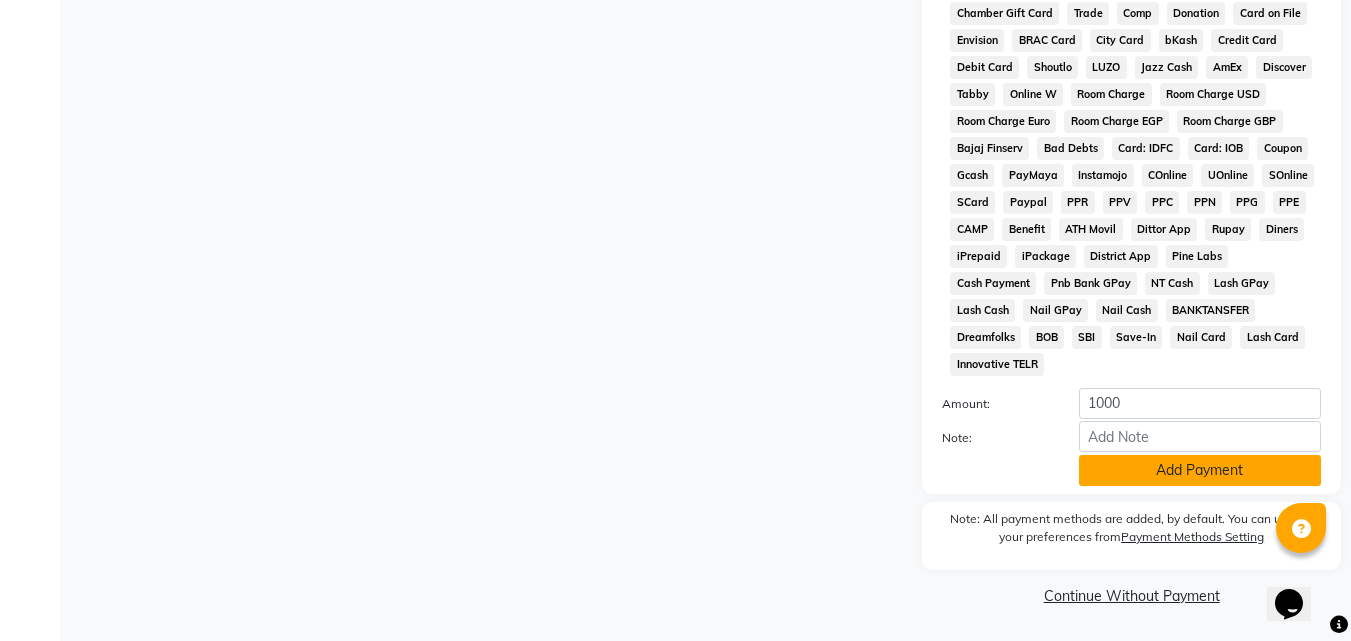 click on "Add Payment" 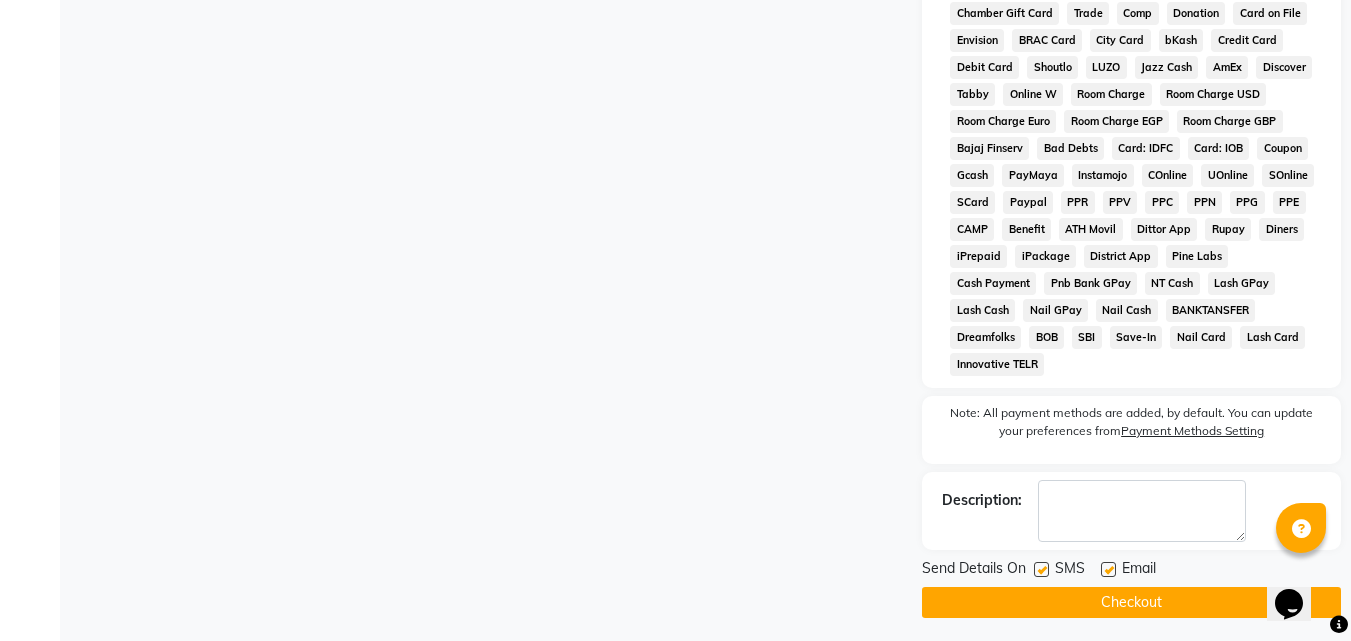 click 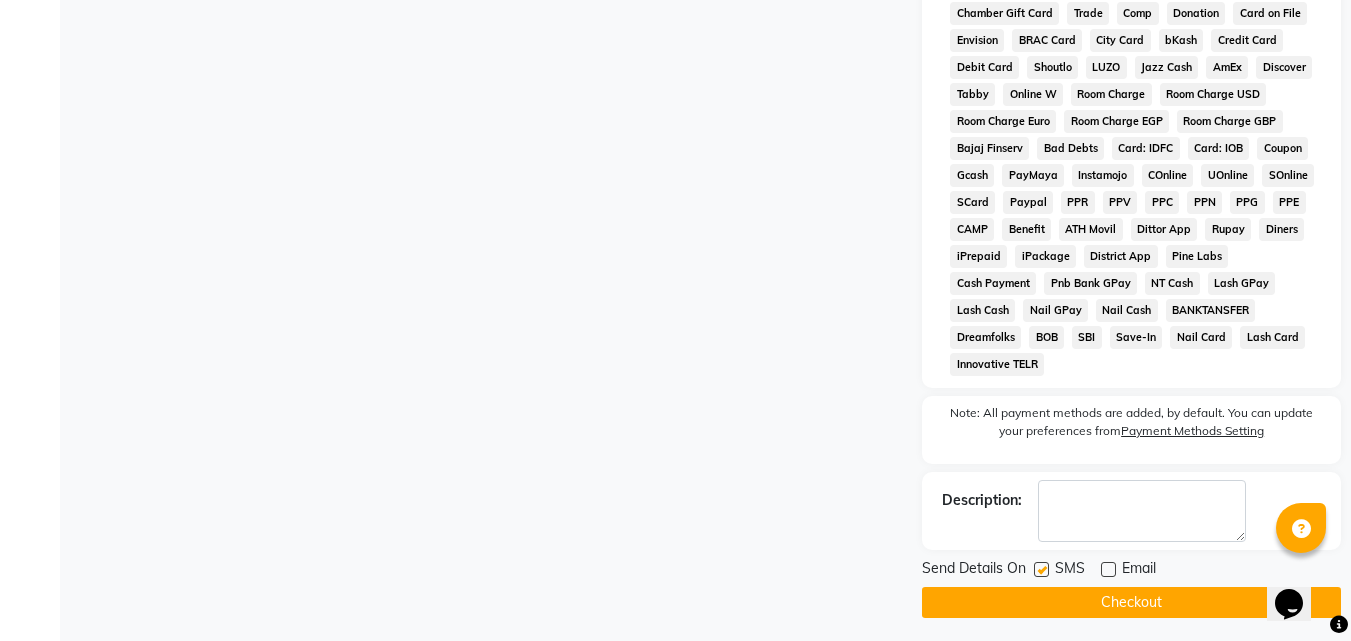 click on "Checkout" 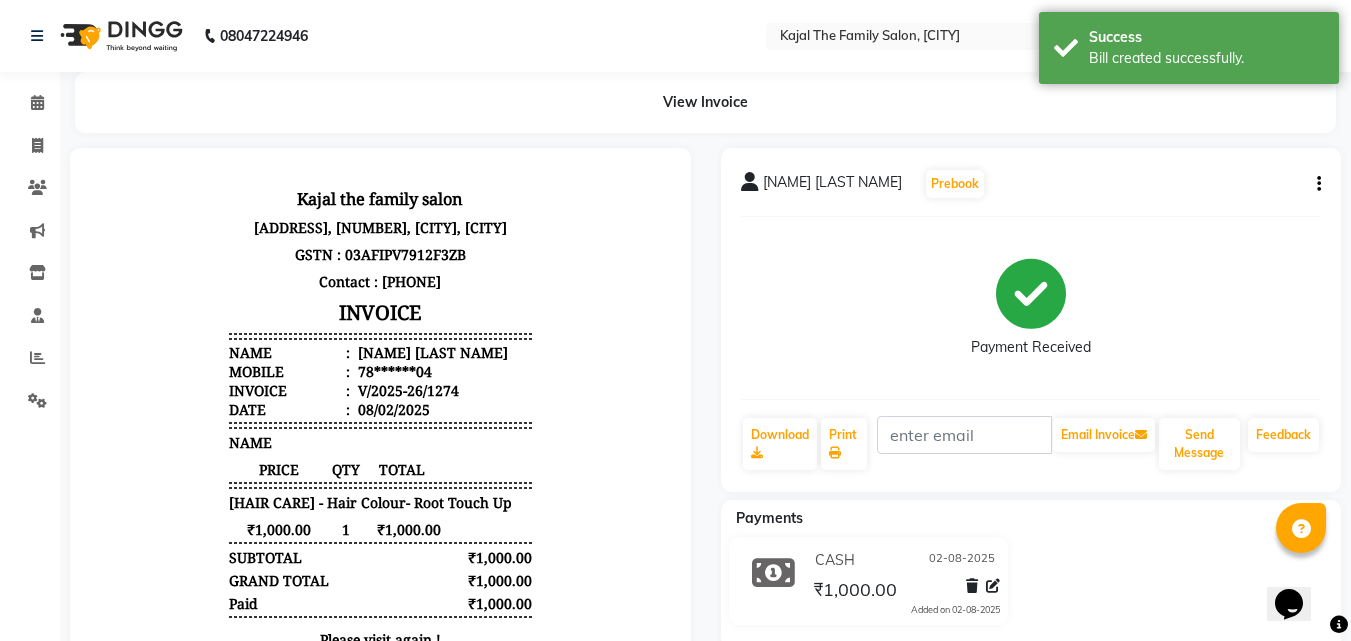 scroll, scrollTop: 0, scrollLeft: 0, axis: both 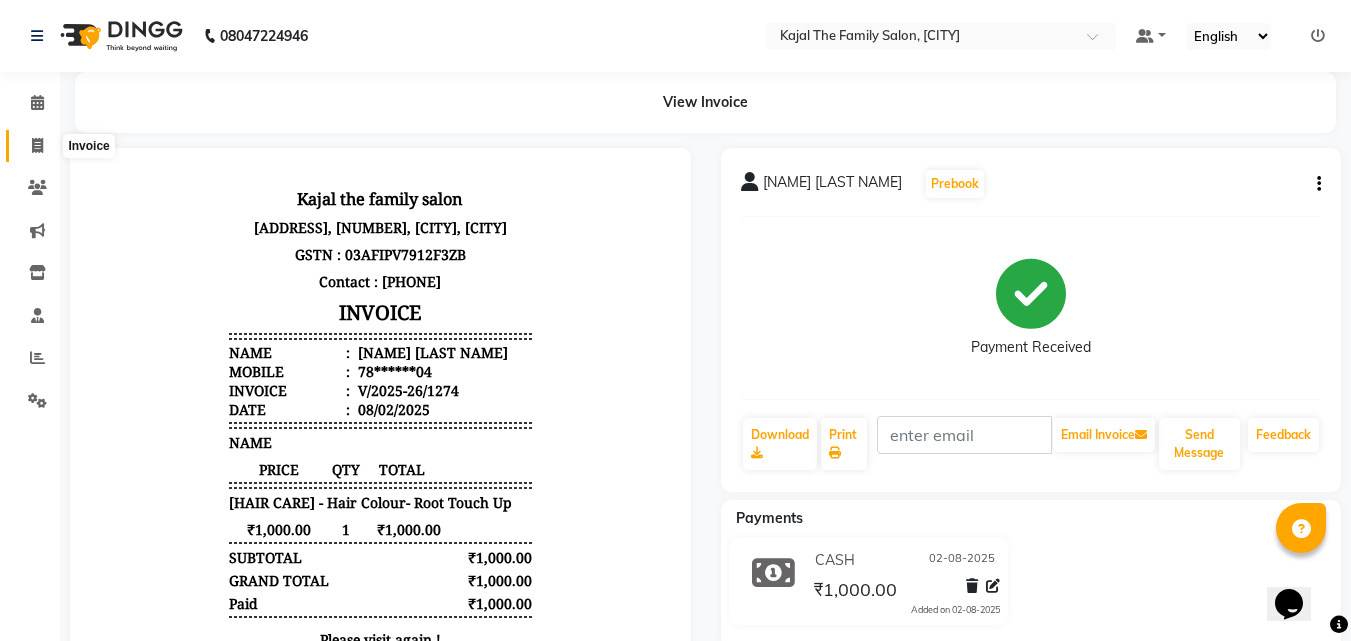 click 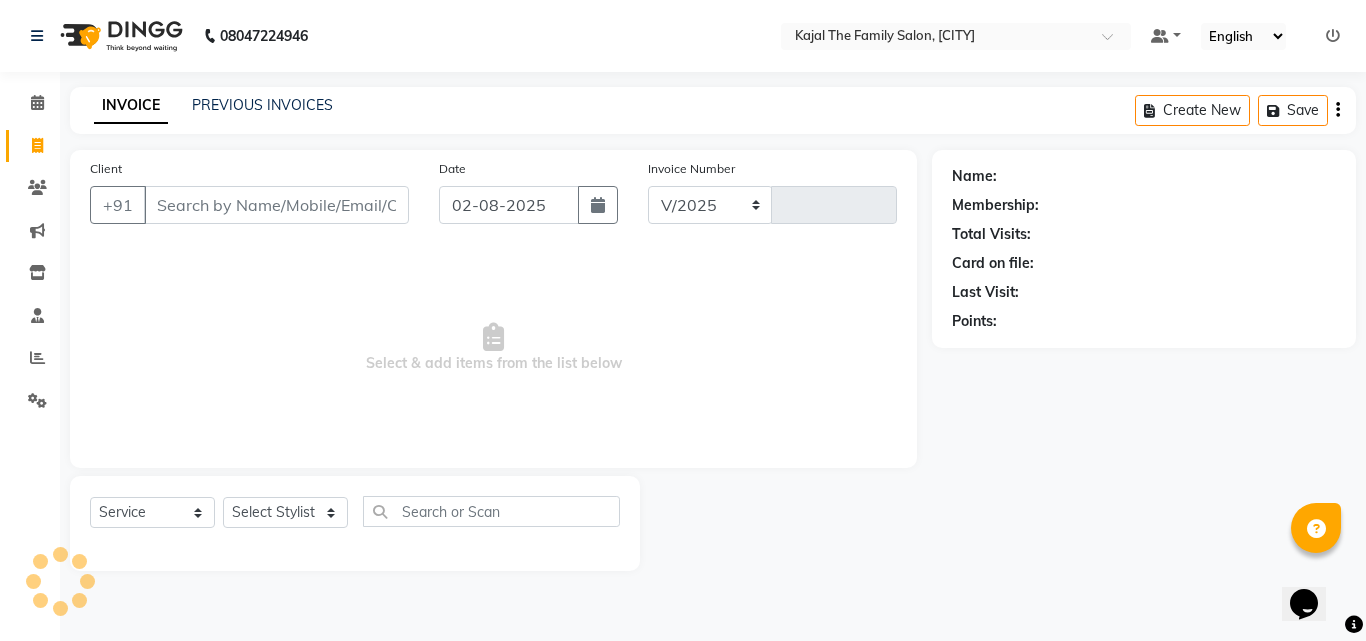 select on "39" 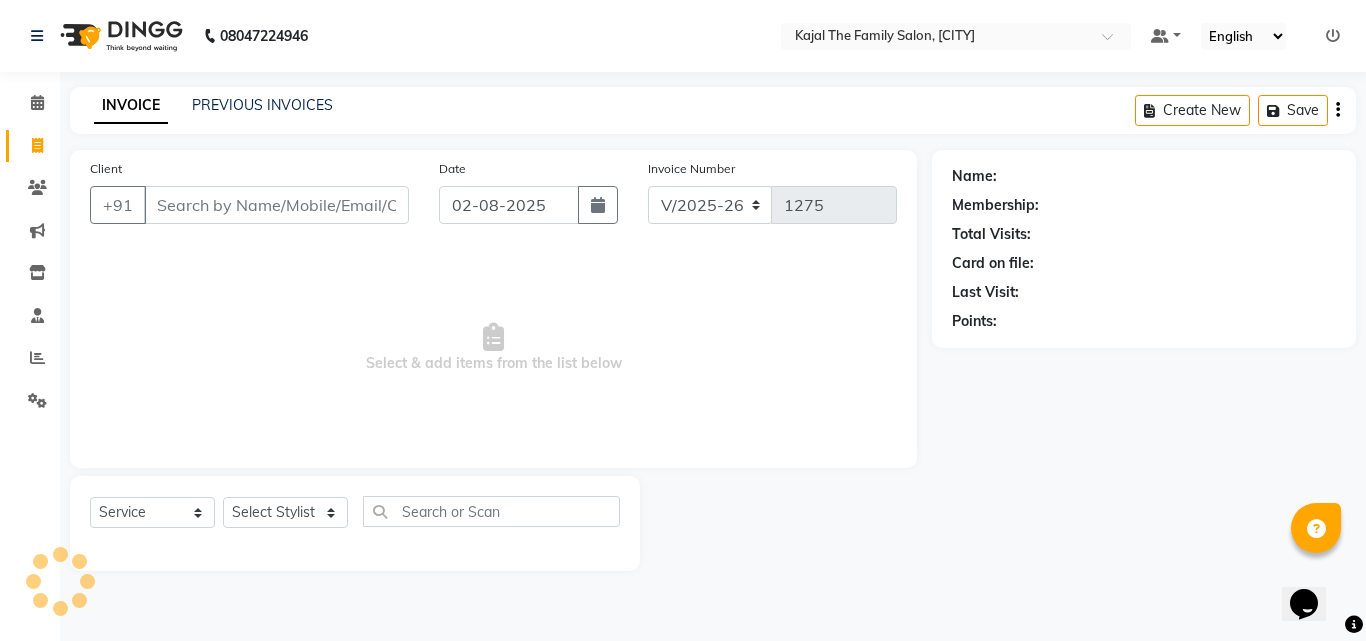click on "Client" at bounding box center [276, 205] 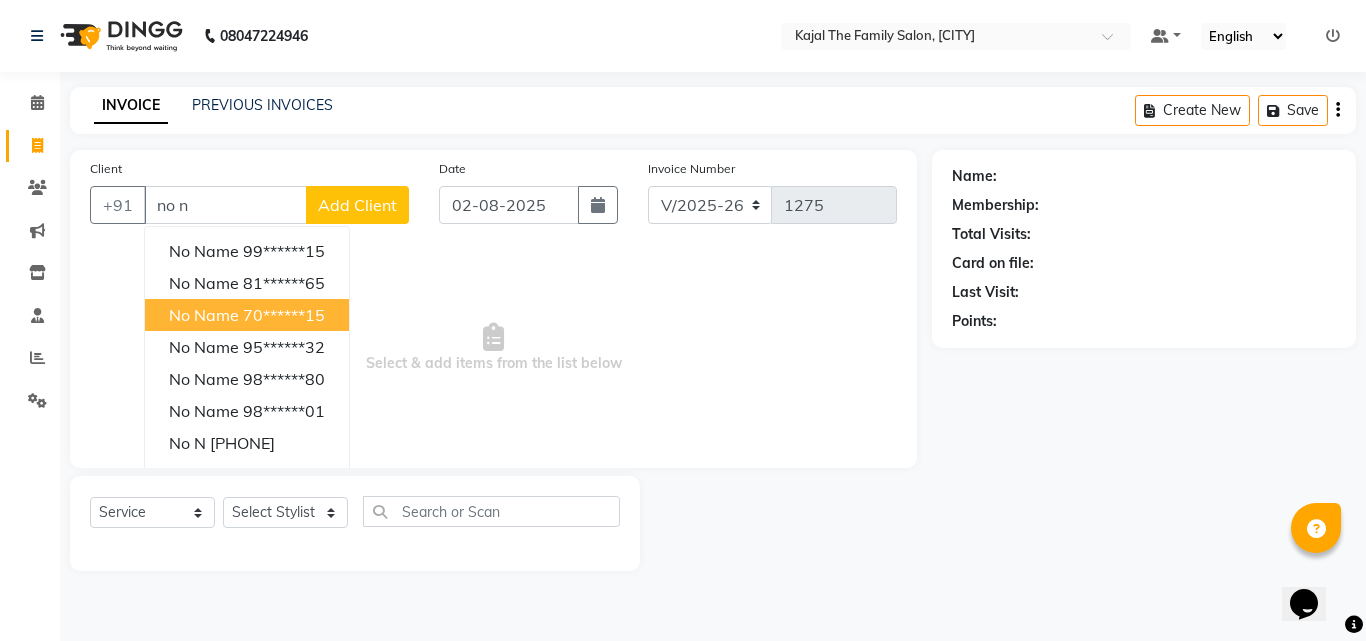 click on "70******15" at bounding box center (284, 315) 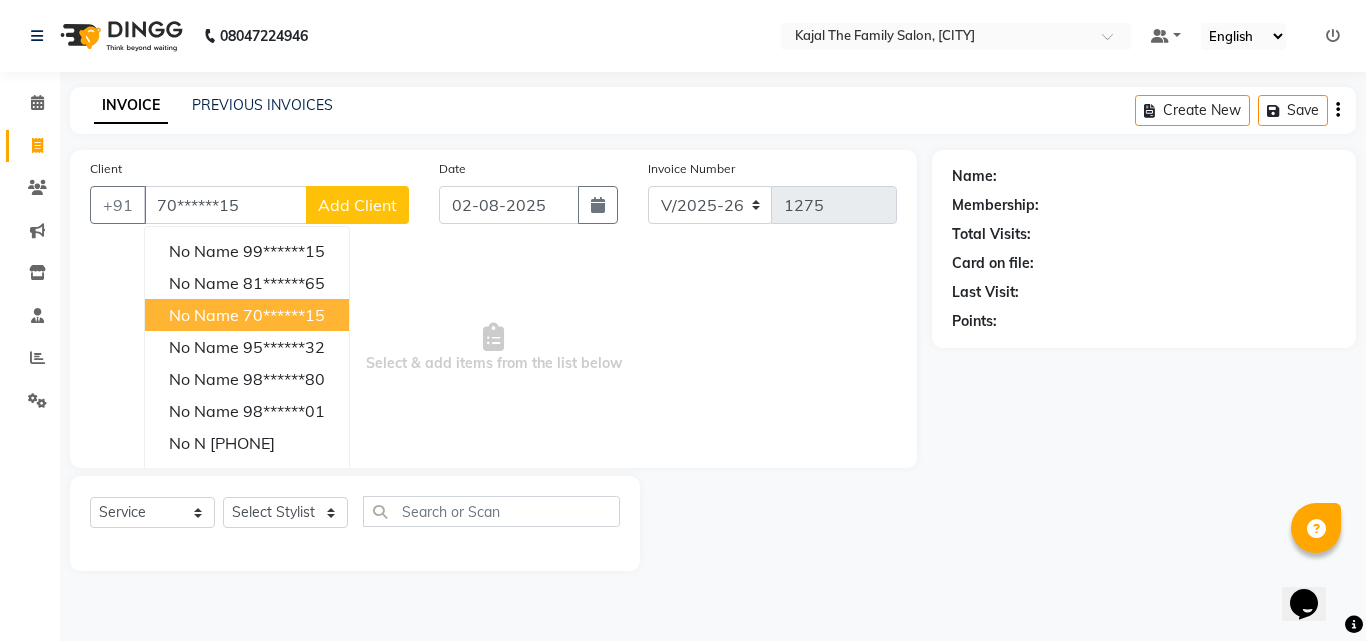 type on "70******15" 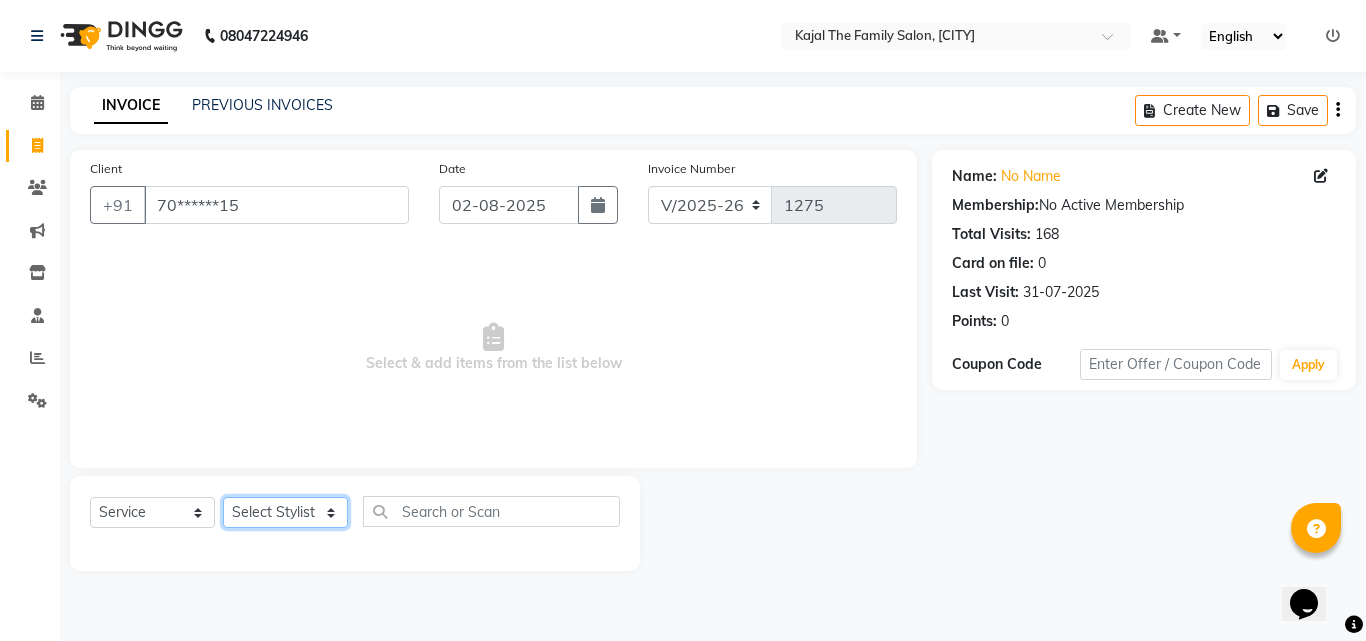 click on "Select Stylist [NAME] [NAME] [NAME] [NAME] [NAME] [NAME] [NAME] Reception [NAME] [NAME] [NAME] [NAME]" 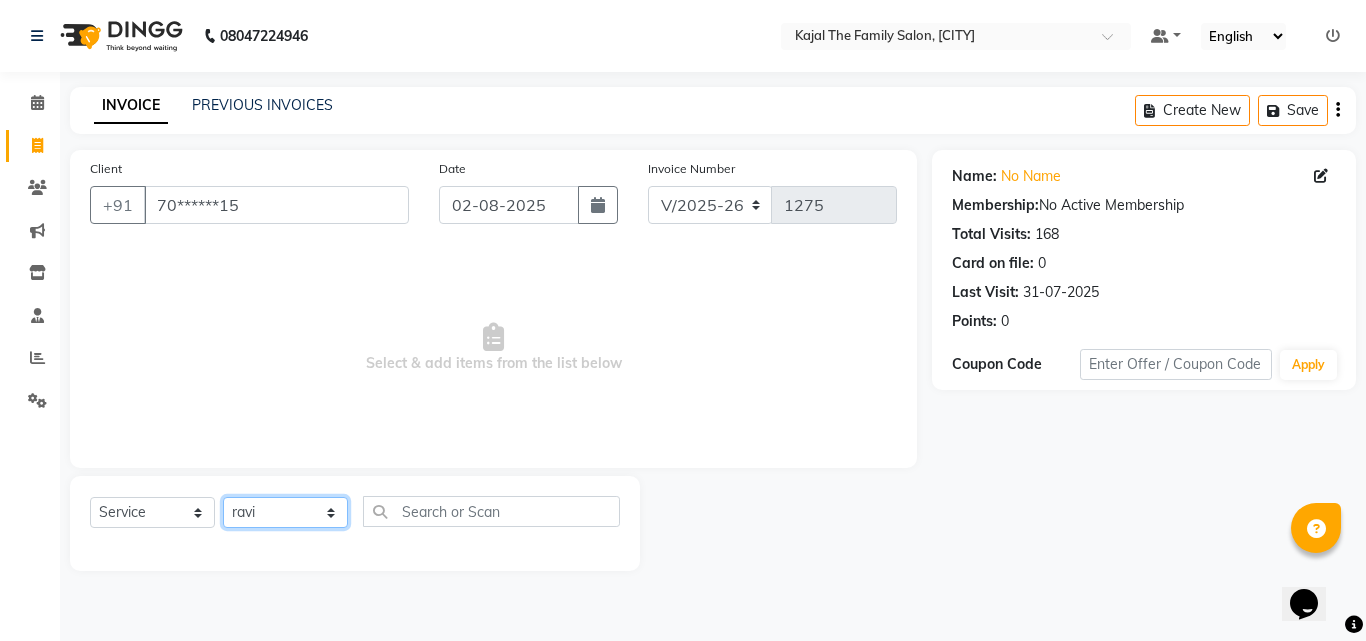 click on "Select Stylist [NAME] [NAME] [NAME] [NAME] [NAME] [NAME] [NAME] Reception [NAME] [NAME] [NAME] [NAME]" 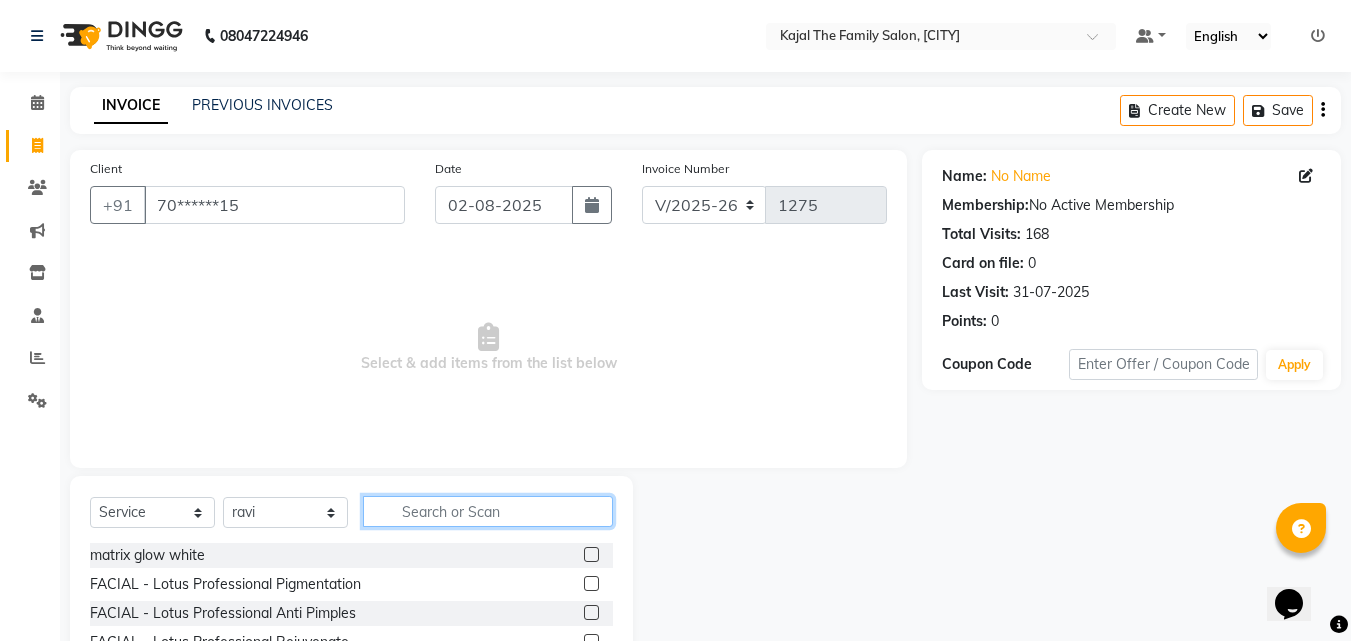 click 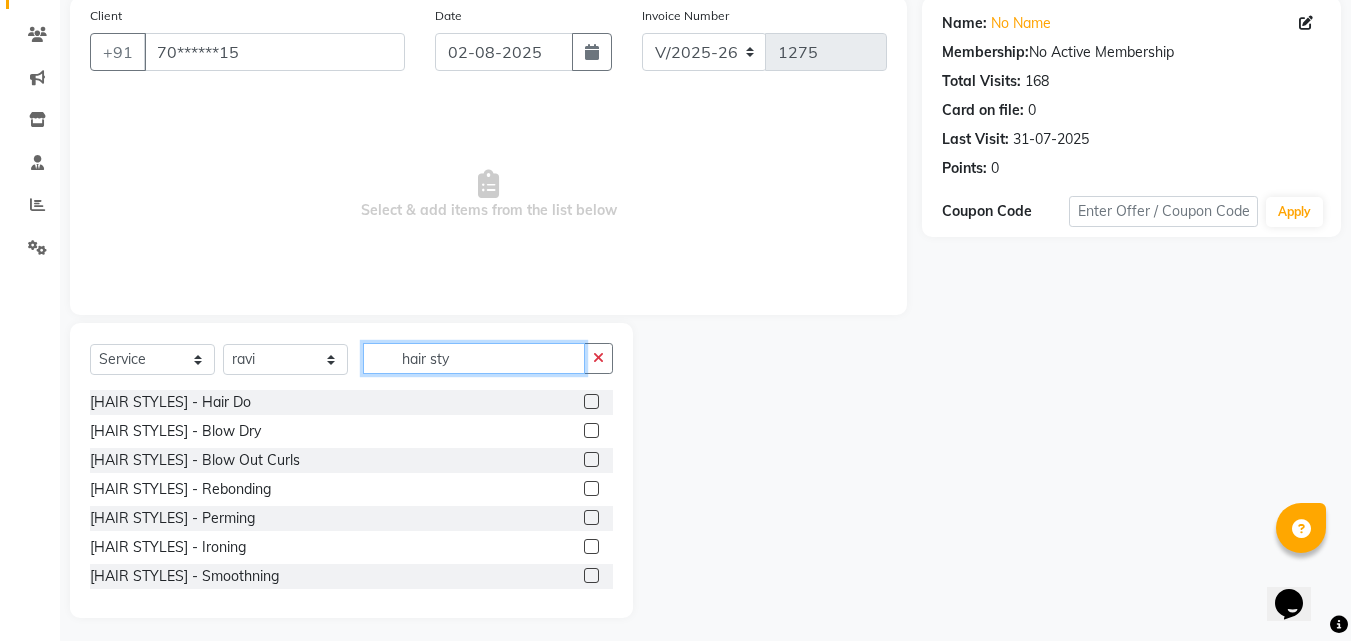 scroll, scrollTop: 160, scrollLeft: 0, axis: vertical 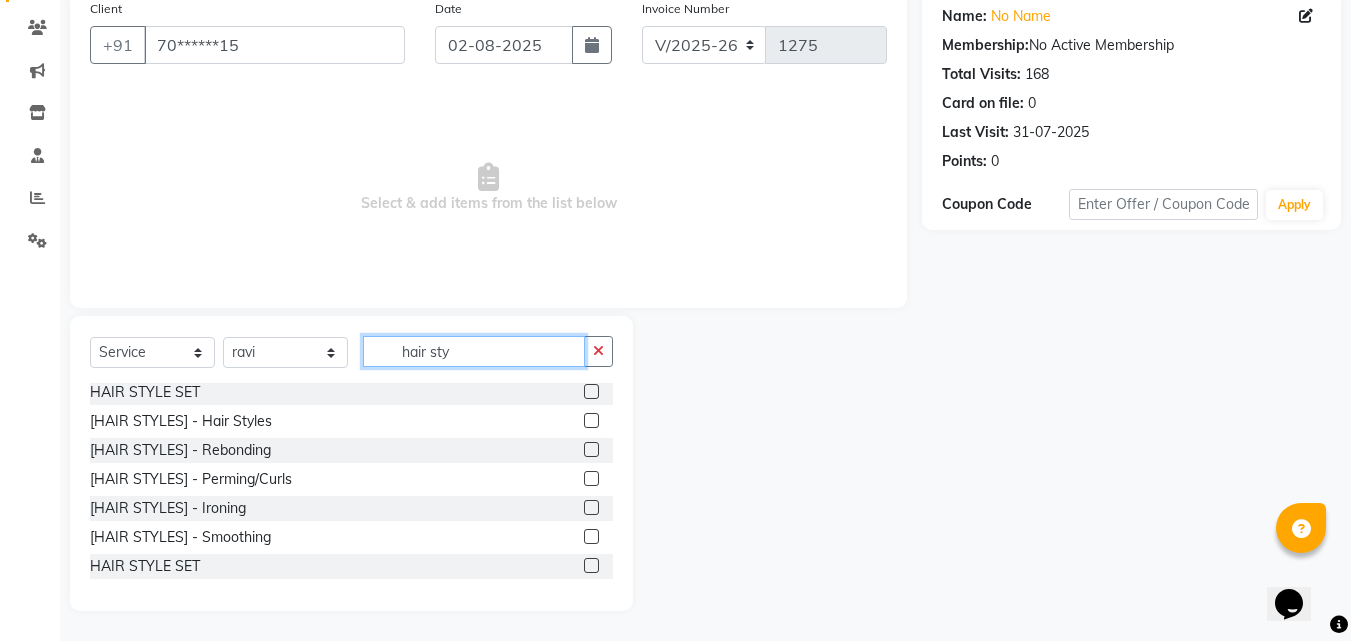 type on "hair sty" 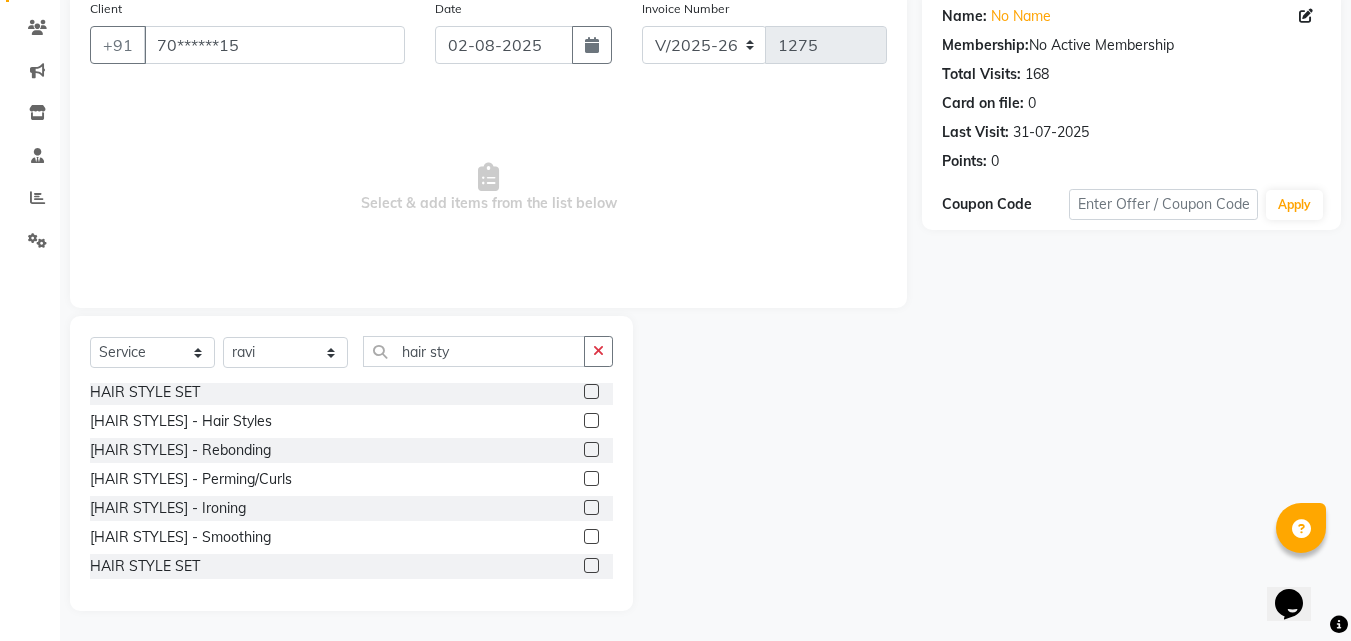 click 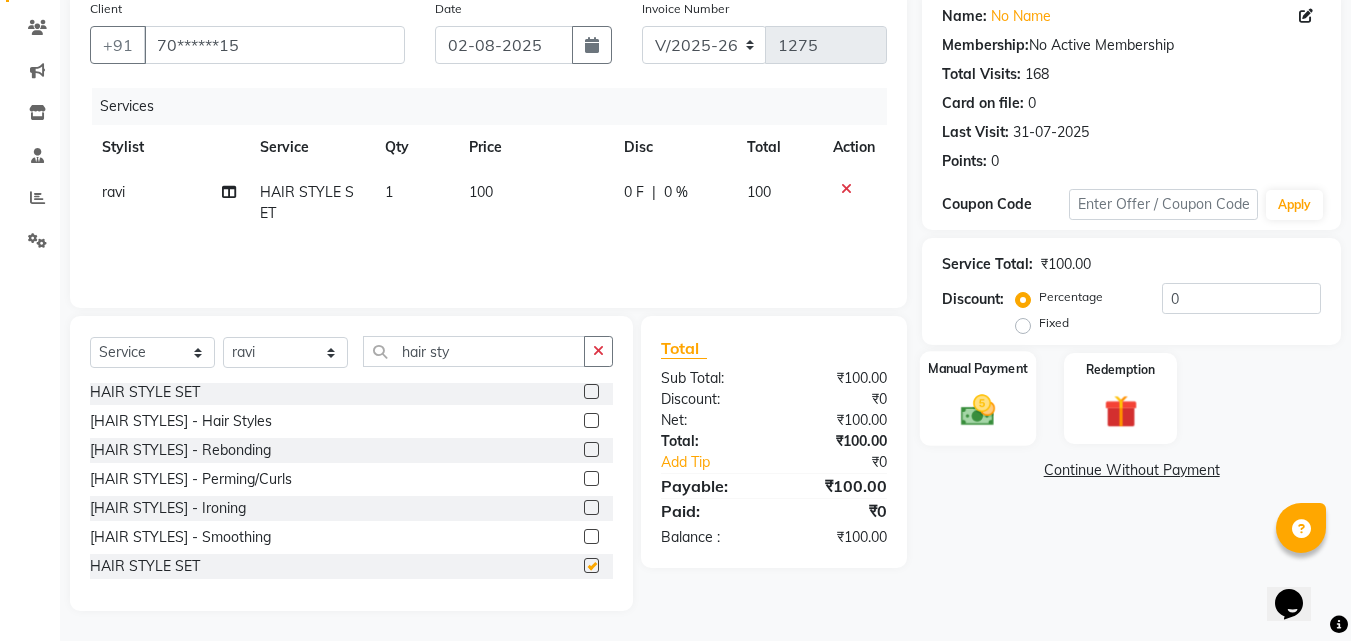 checkbox on "false" 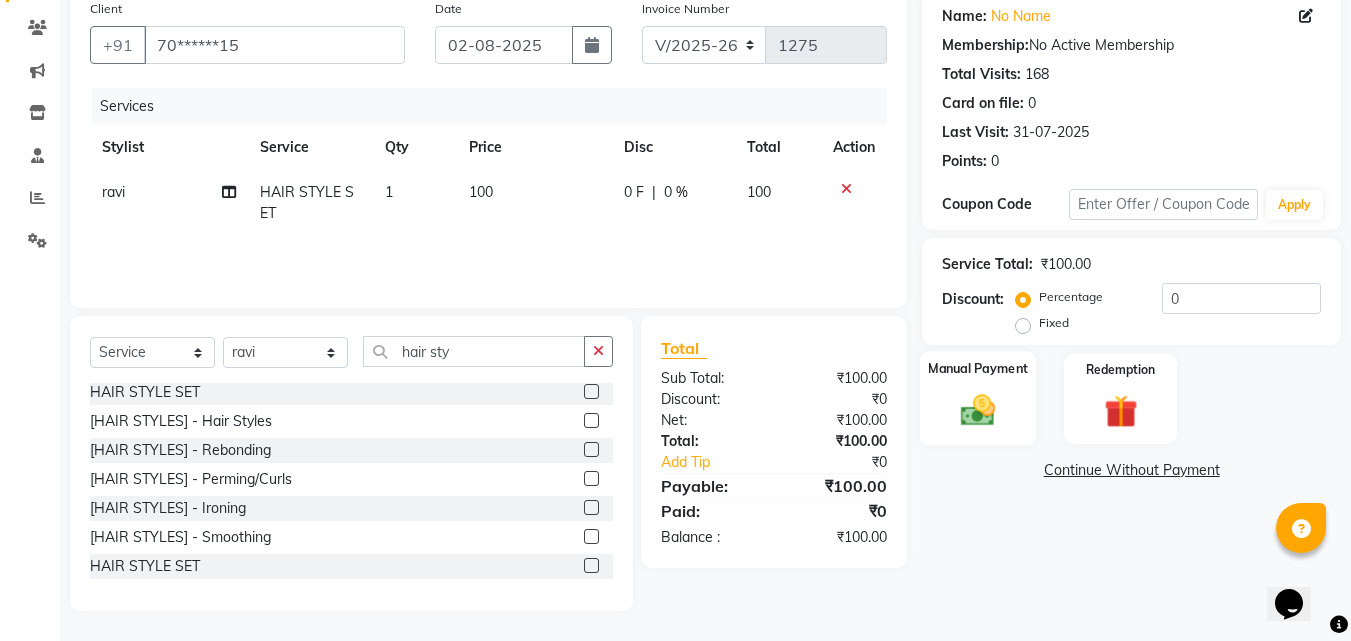 click on "Manual Payment" 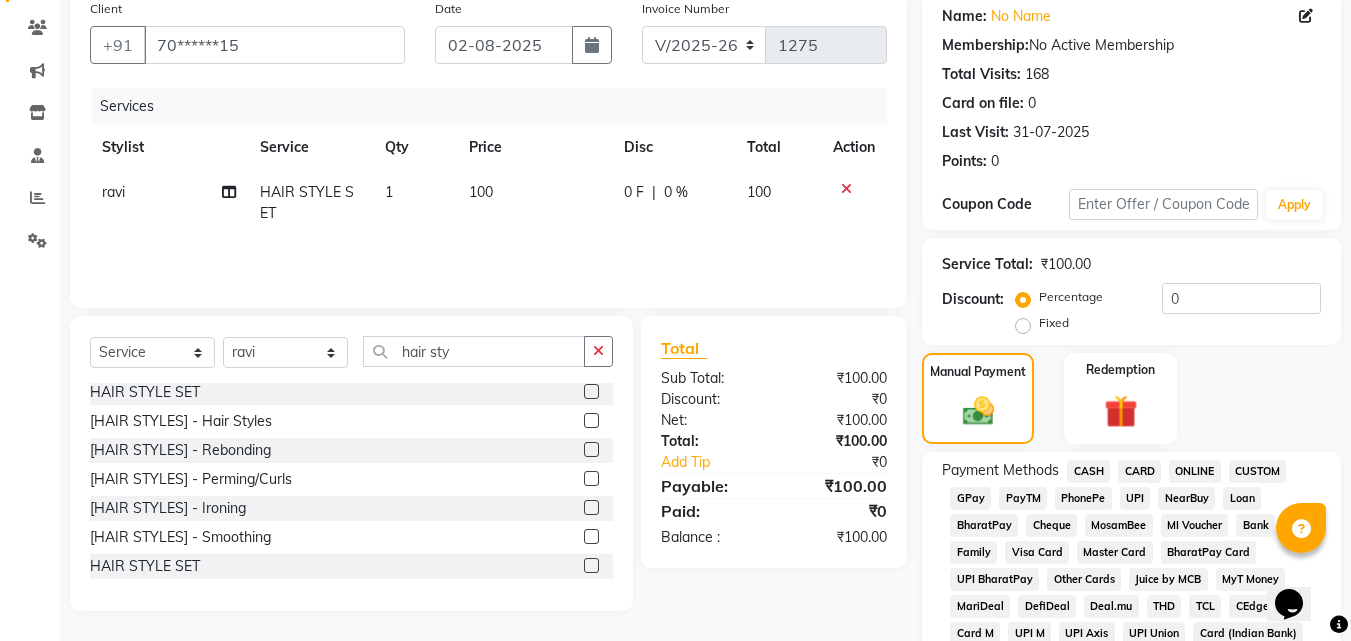 click on "PayTM" 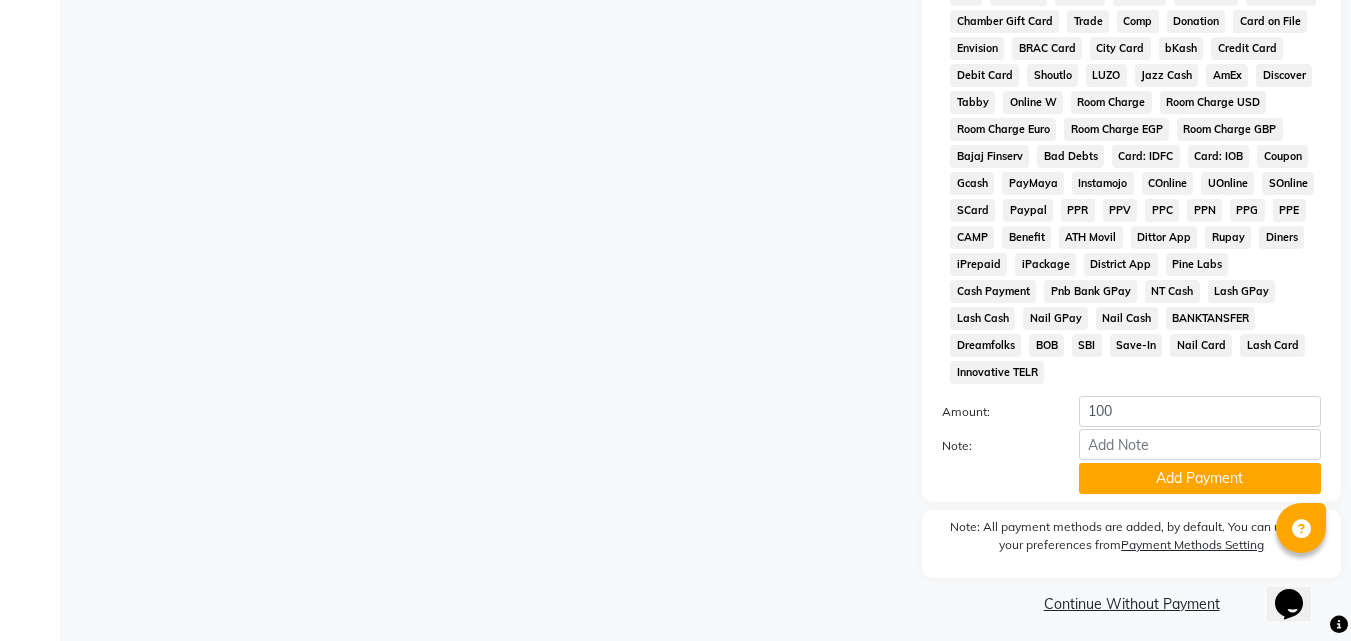 scroll, scrollTop: 888, scrollLeft: 0, axis: vertical 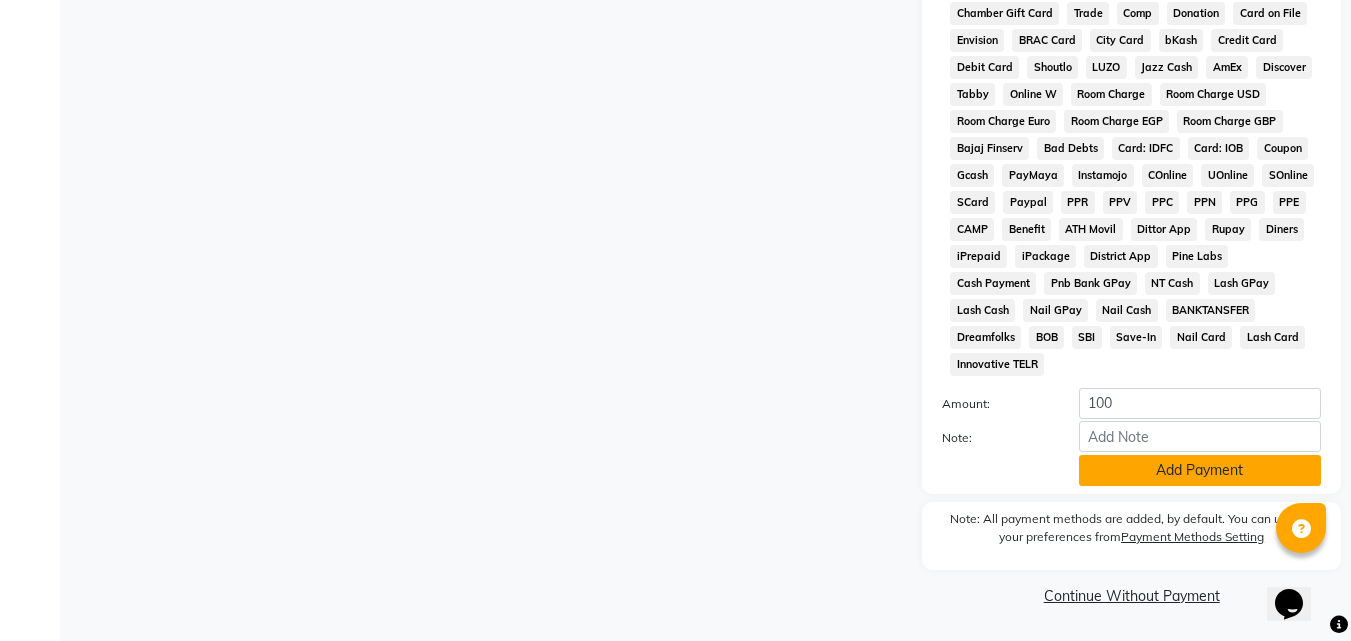 click on "Add Payment" 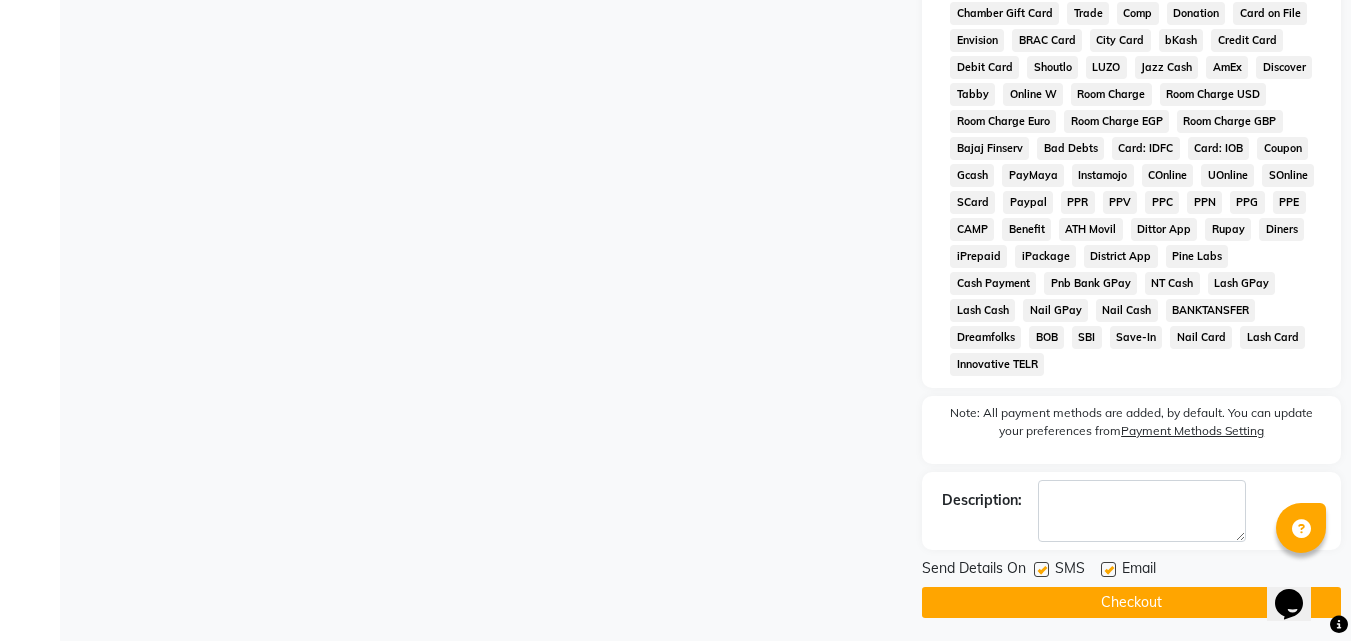 drag, startPoint x: 1109, startPoint y: 571, endPoint x: 1074, endPoint y: 586, distance: 38.078865 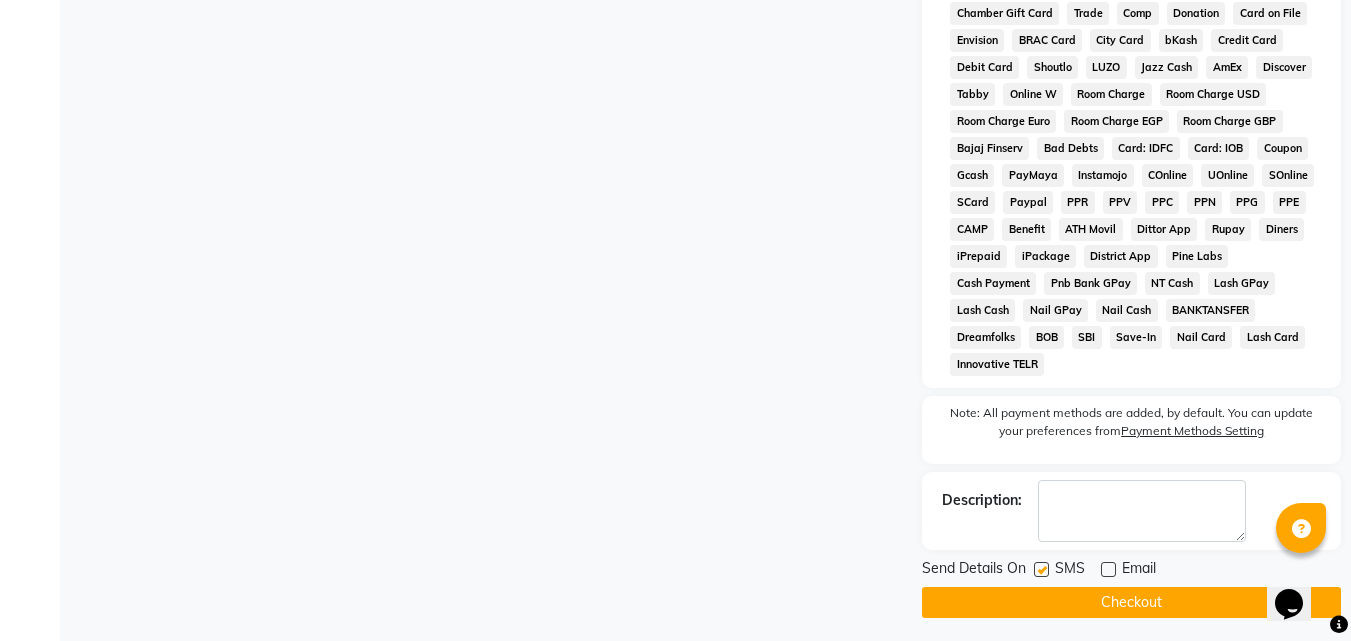 drag, startPoint x: 1073, startPoint y: 587, endPoint x: 1063, endPoint y: 588, distance: 10.049875 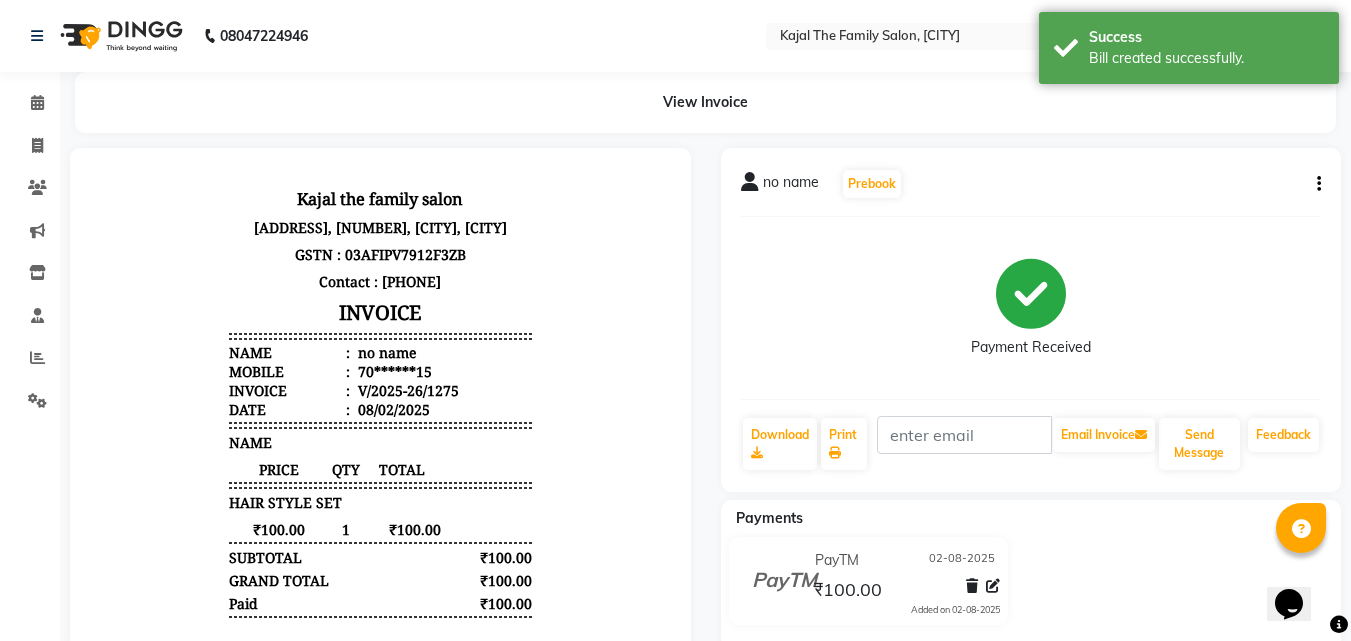 scroll, scrollTop: 0, scrollLeft: 0, axis: both 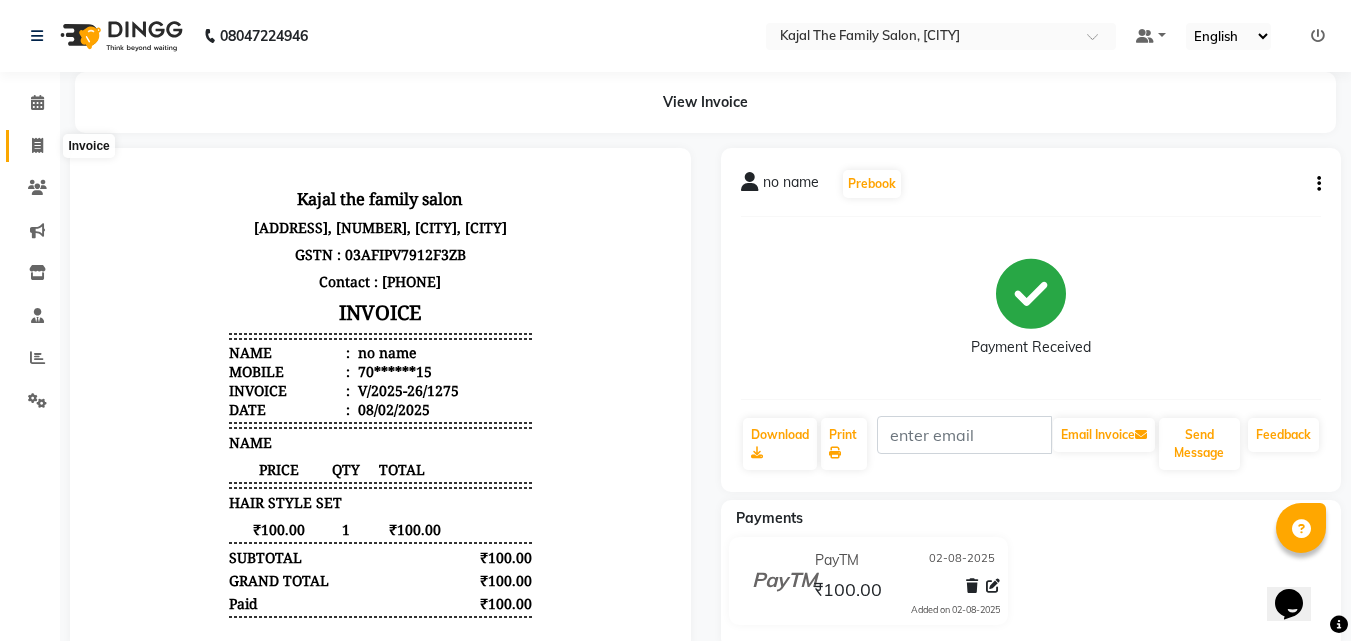 click 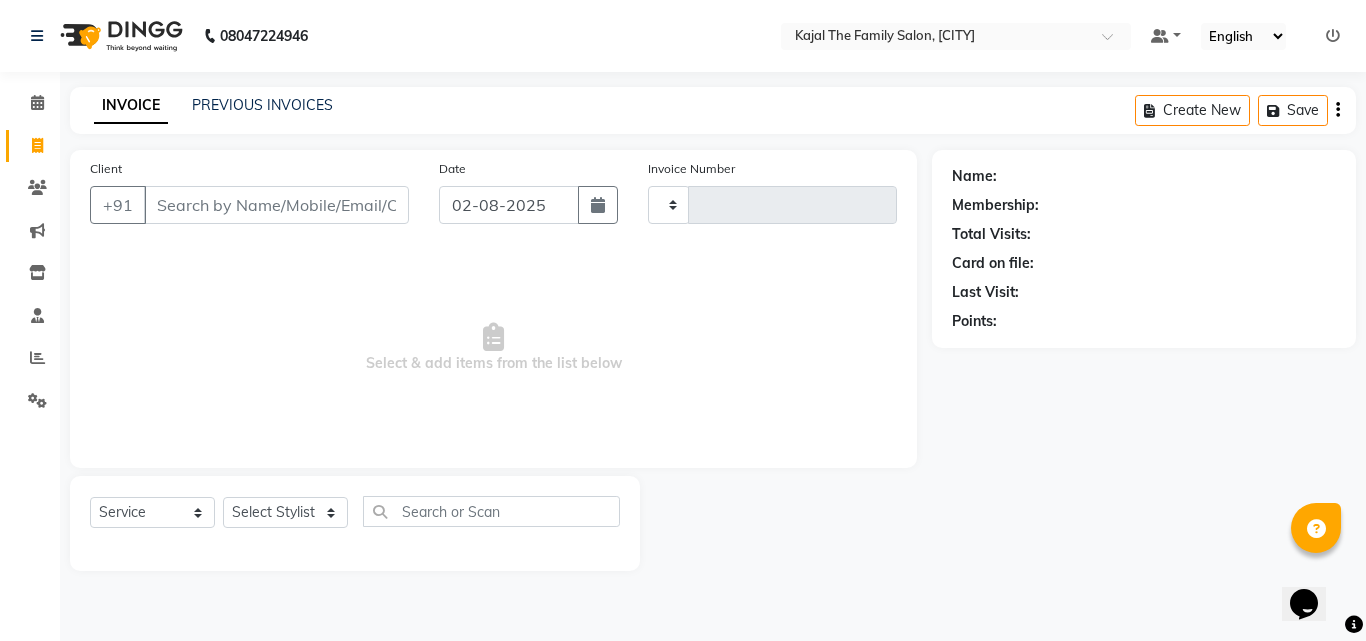 type on "1276" 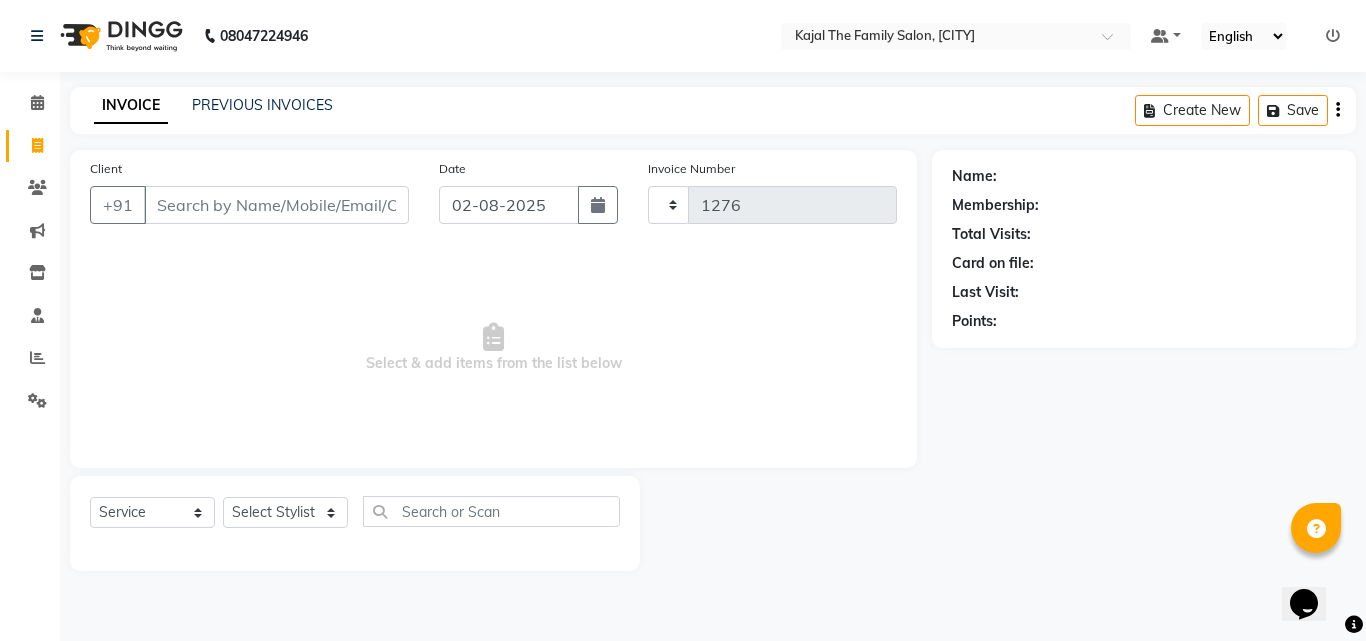 select on "39" 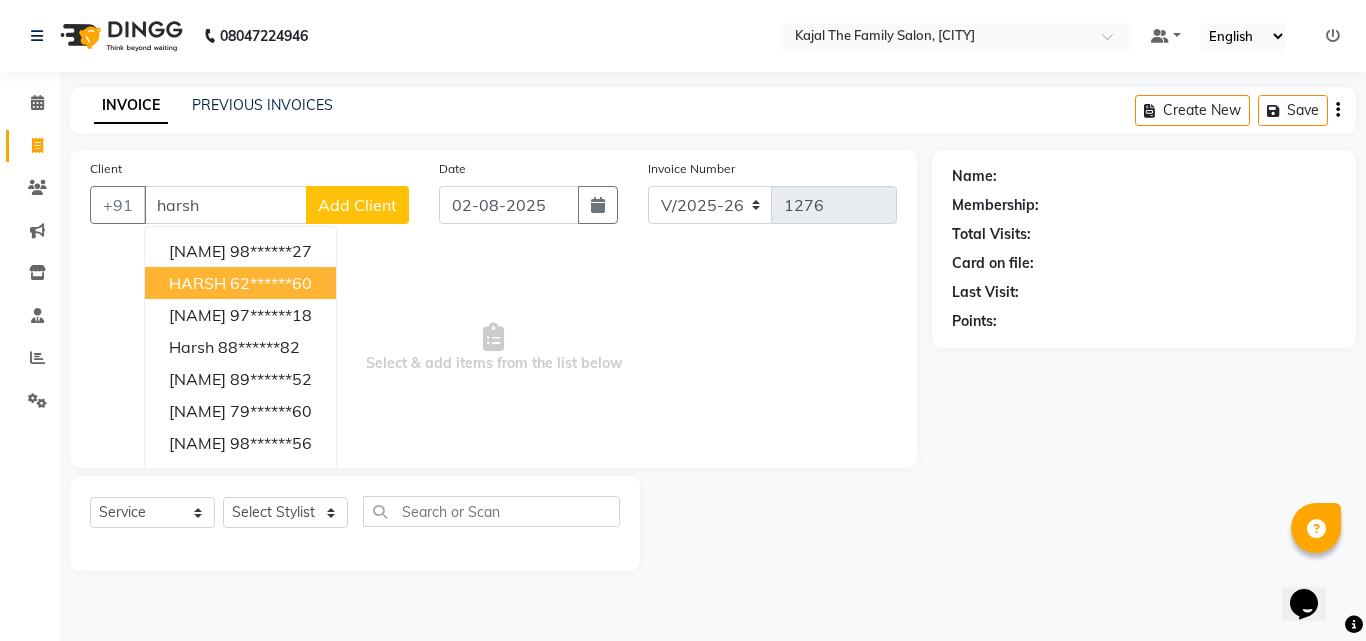 click on "[NAME] [PHONE]" at bounding box center [240, 283] 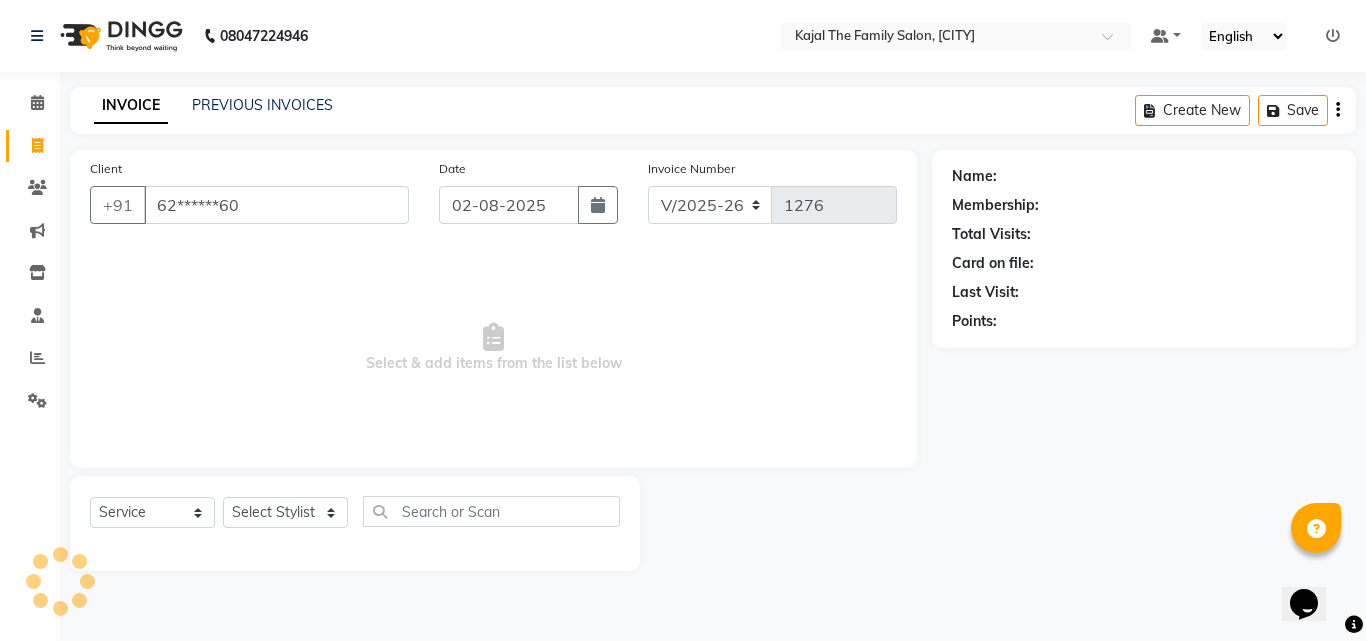 type on "62******60" 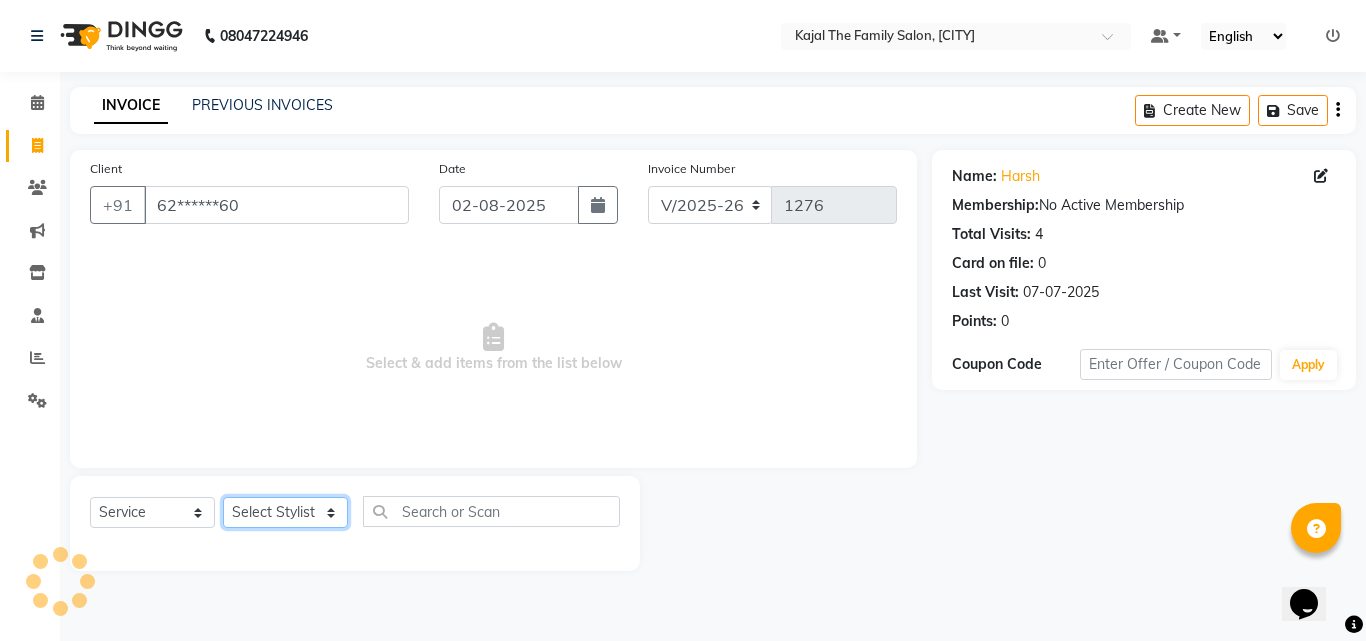 click on "Select Stylist [NAME] [NAME] [NAME] [NAME] [NAME] [NAME] [NAME] Reception [NAME] [NAME] [NAME] [NAME]" 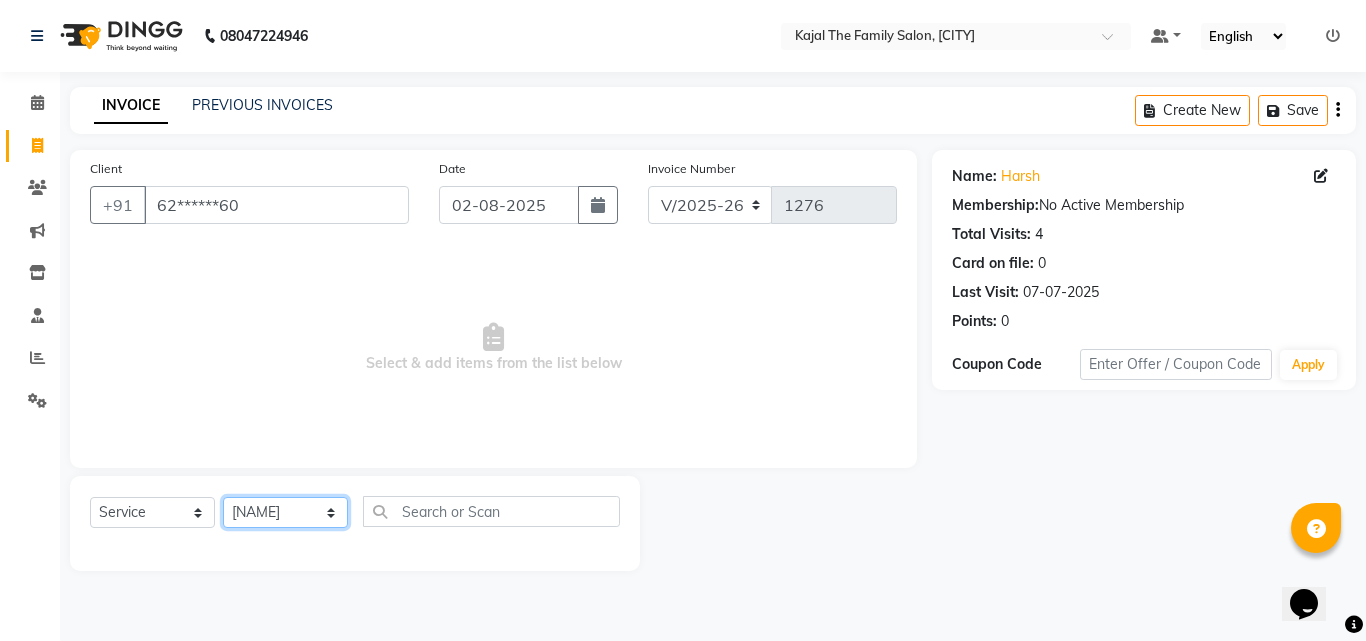 click on "Select Stylist [NAME] [NAME] [NAME] [NAME] [NAME] [NAME] [NAME] Reception [NAME] [NAME] [NAME] [NAME]" 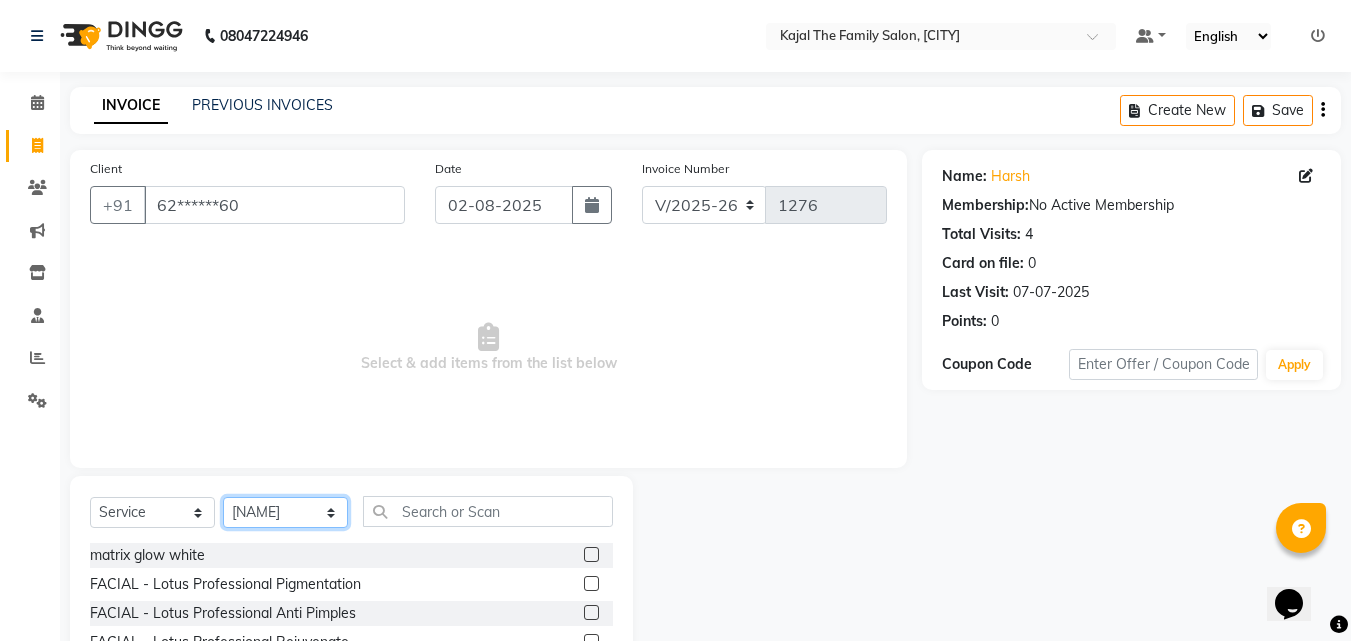 click on "Select Stylist [NAME] [NAME] [NAME] [NAME] [NAME] [NAME] [NAME] Reception [NAME] [NAME] [NAME] [NAME]" 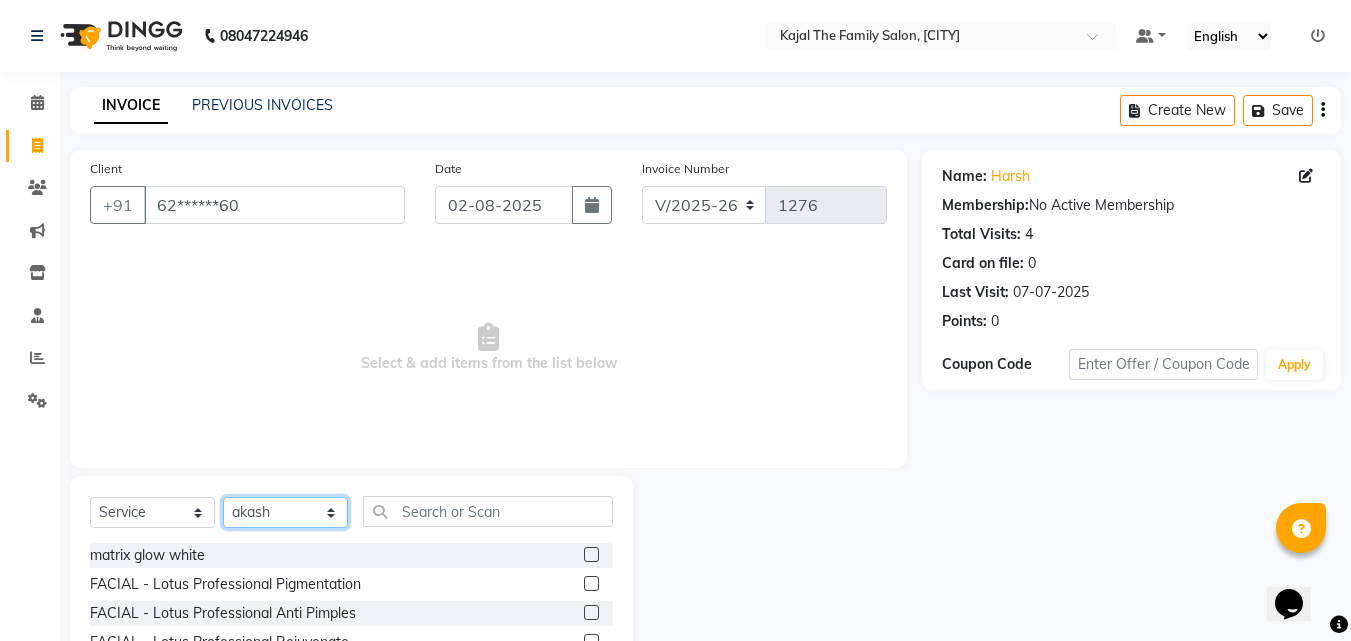 click on "Select Stylist [NAME] [NAME] [NAME] [NAME] [NAME] [NAME] [NAME] Reception [NAME] [NAME] [NAME] [NAME]" 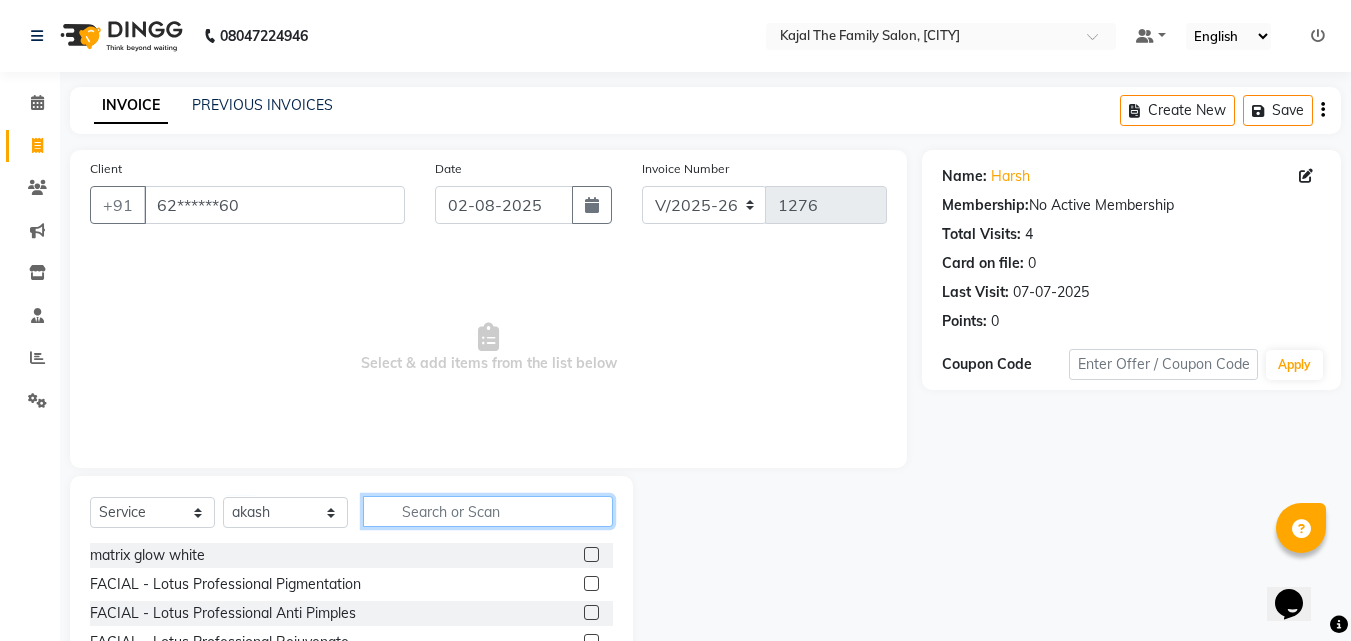click 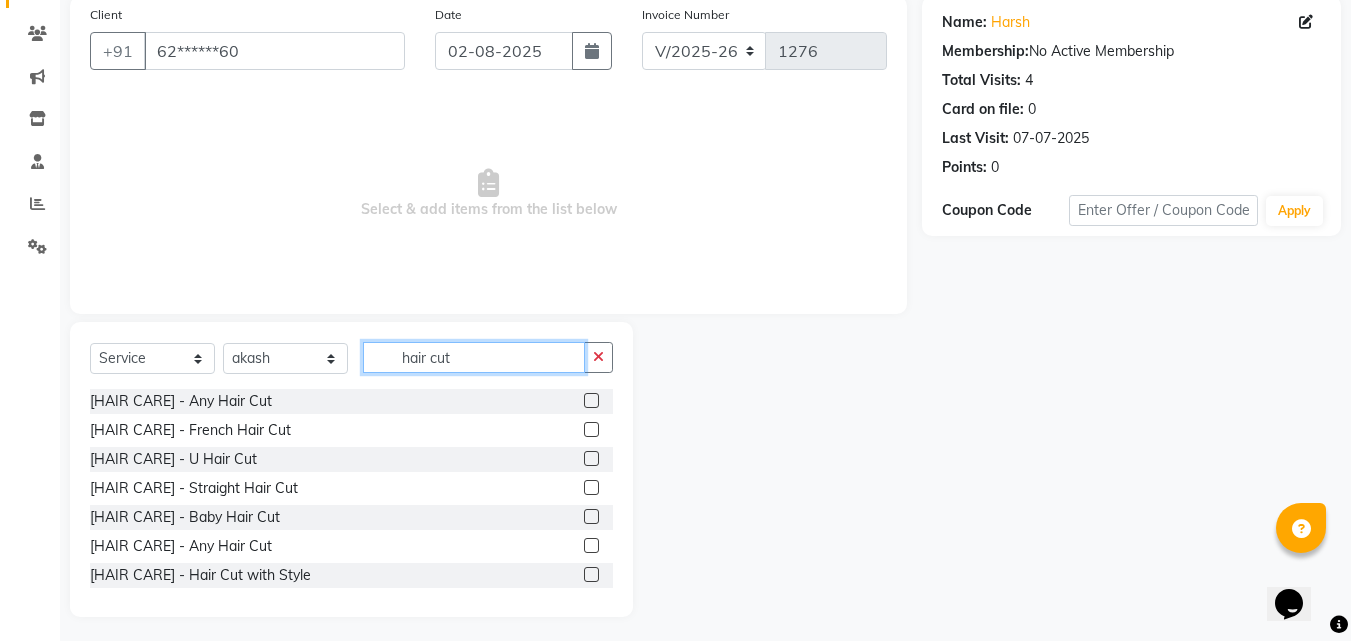 scroll, scrollTop: 160, scrollLeft: 0, axis: vertical 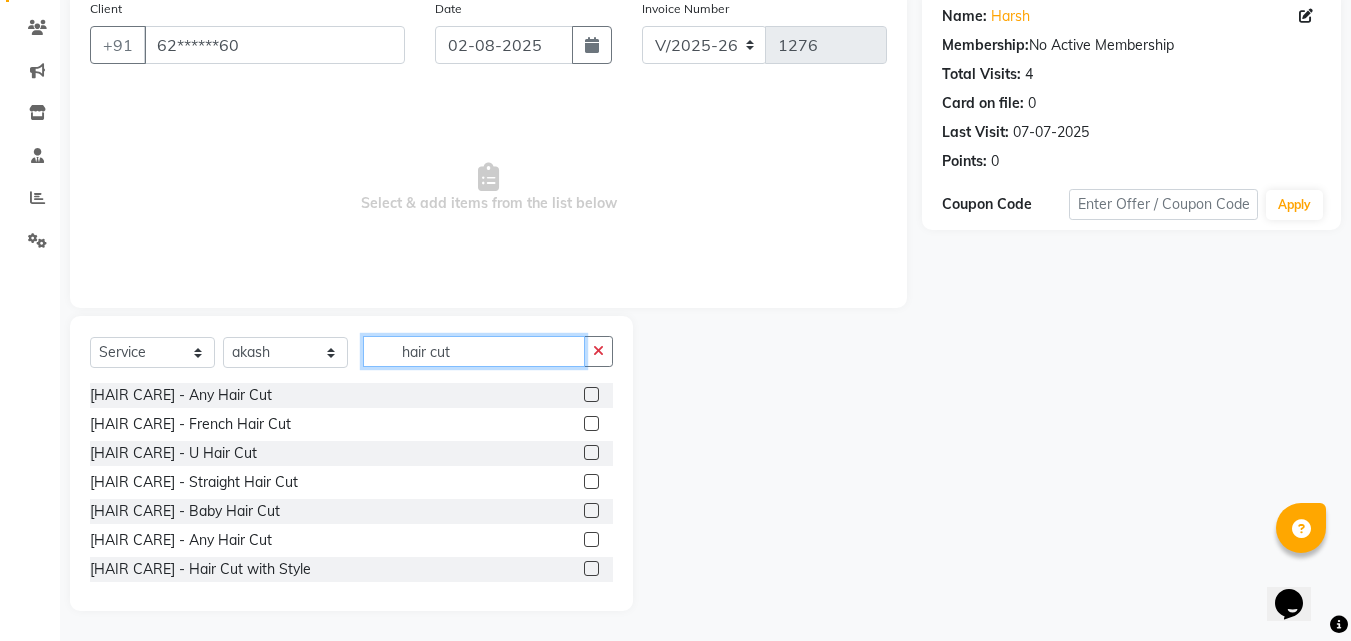 type on "hair cut" 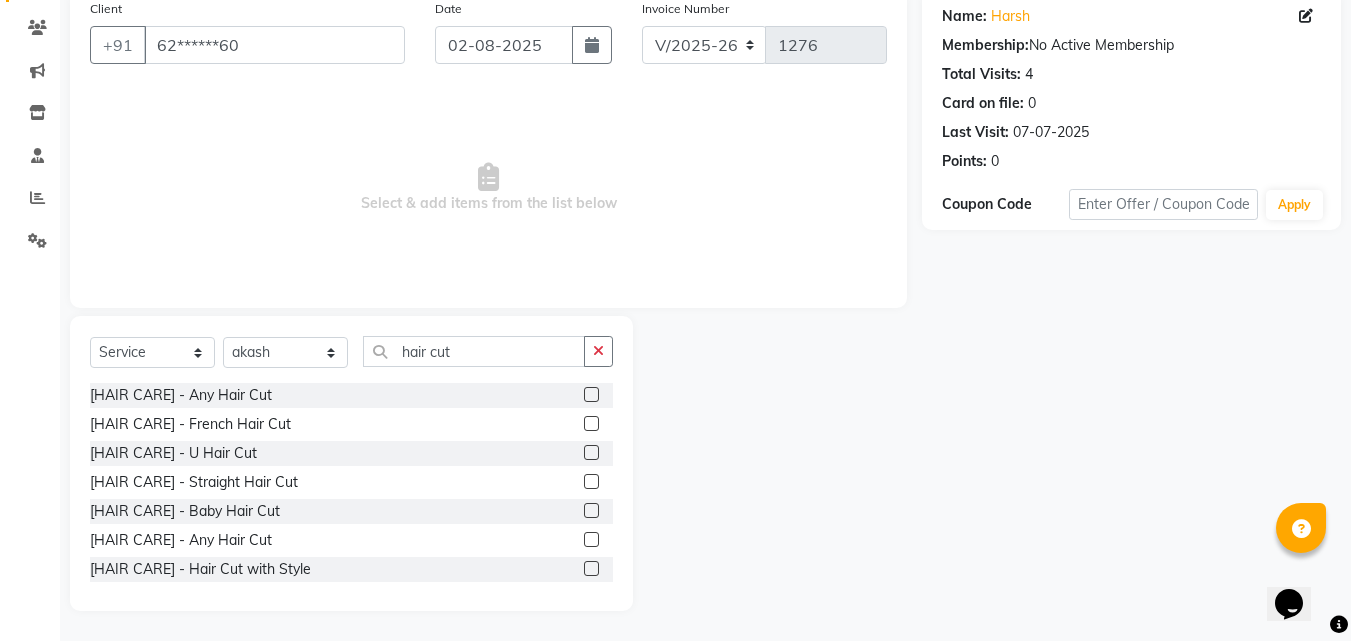 click 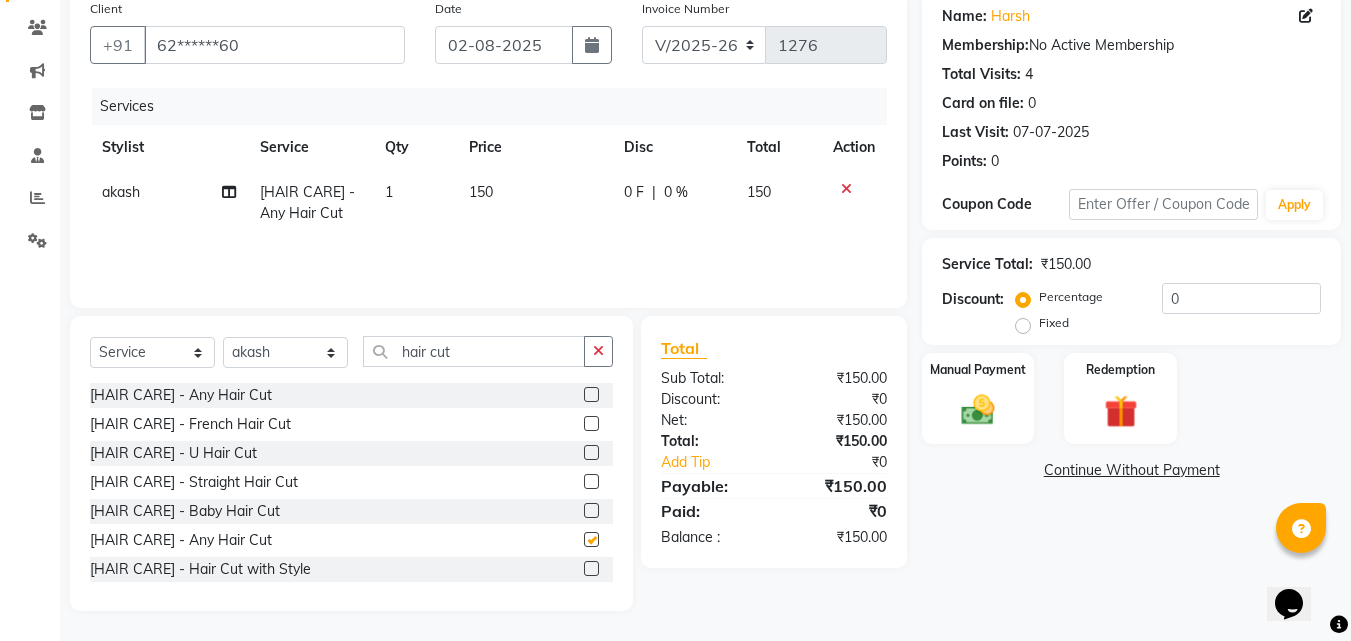 checkbox on "false" 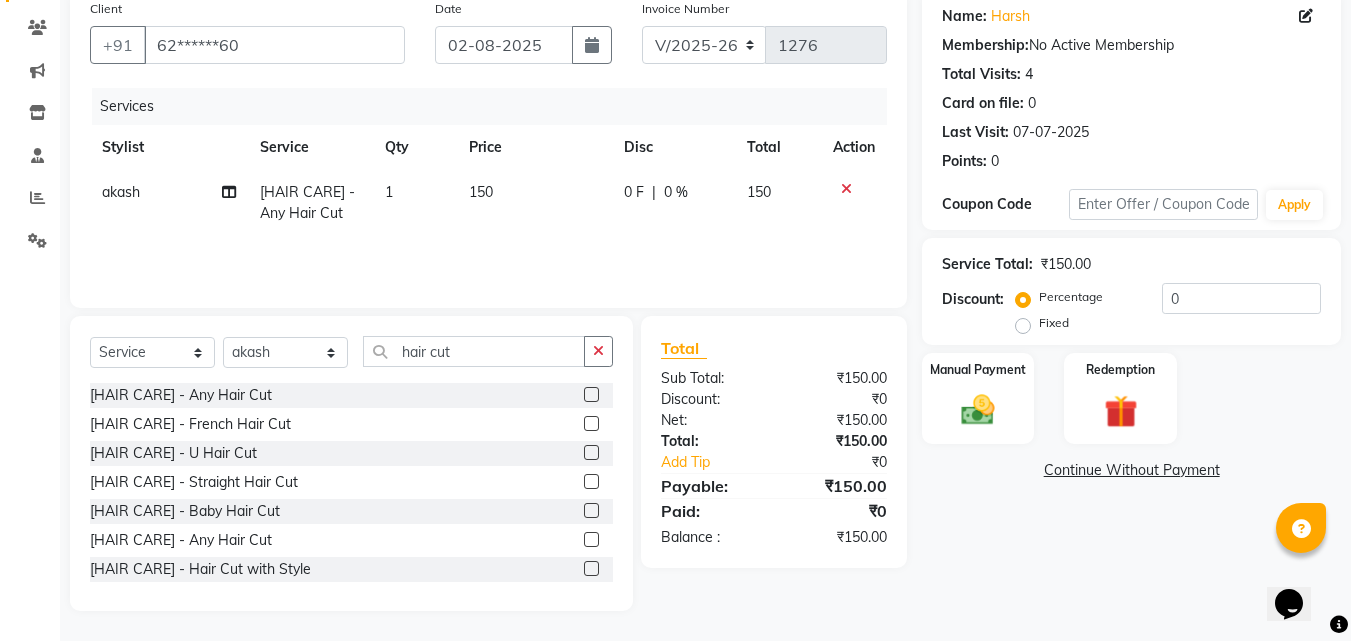 click on "150" 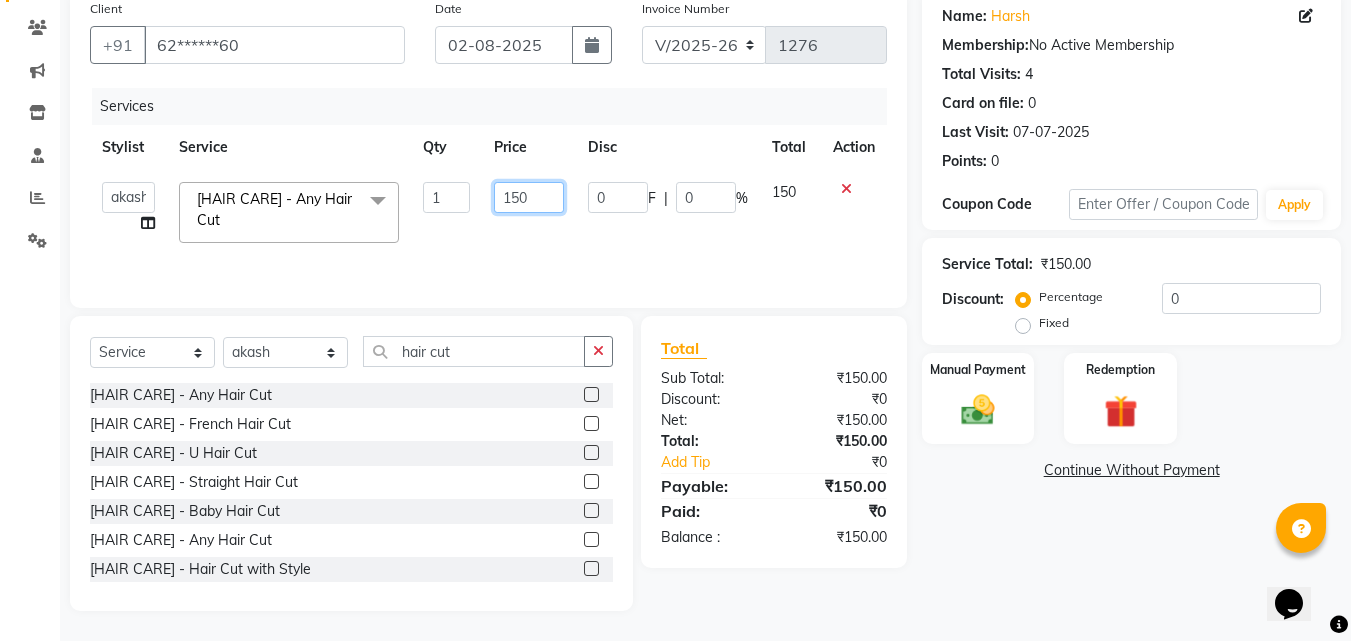 click on "150" 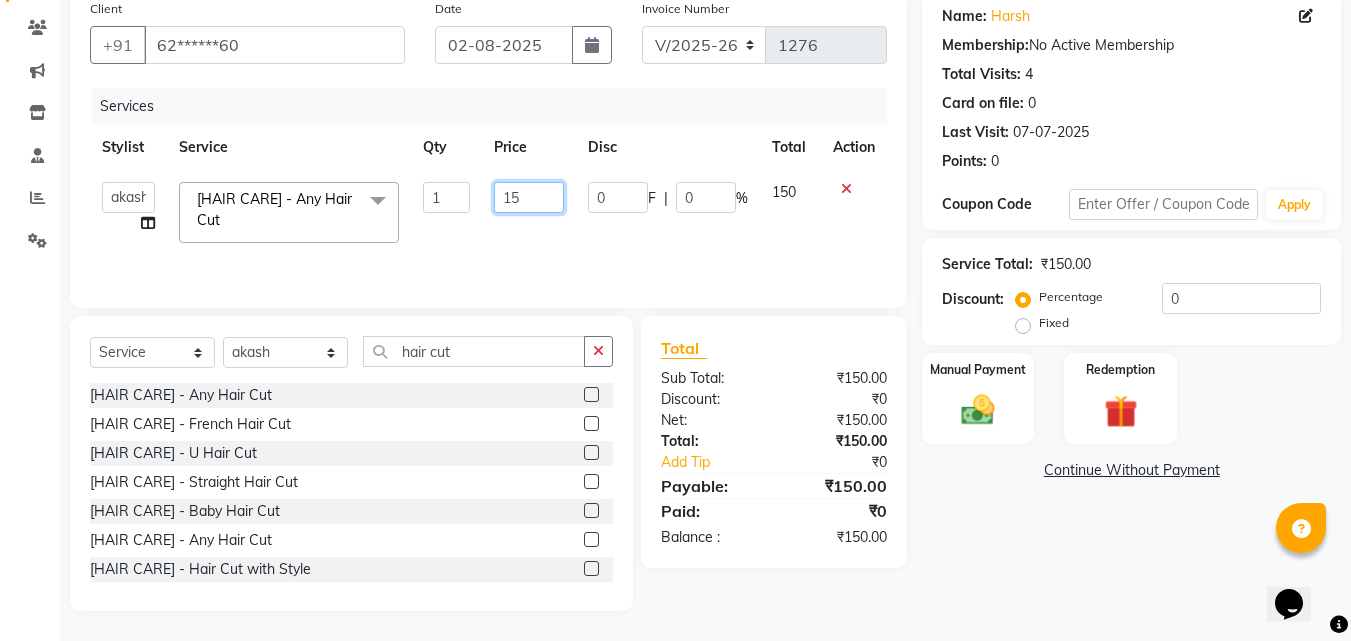 type on "1" 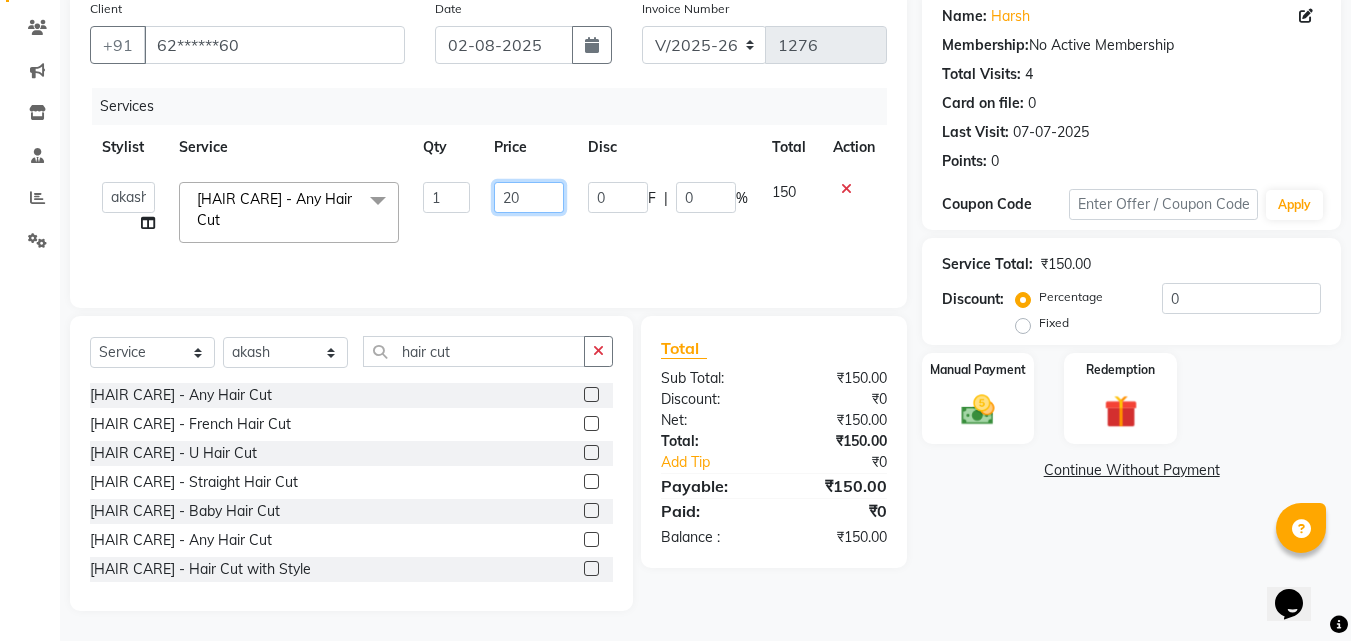 type on "200" 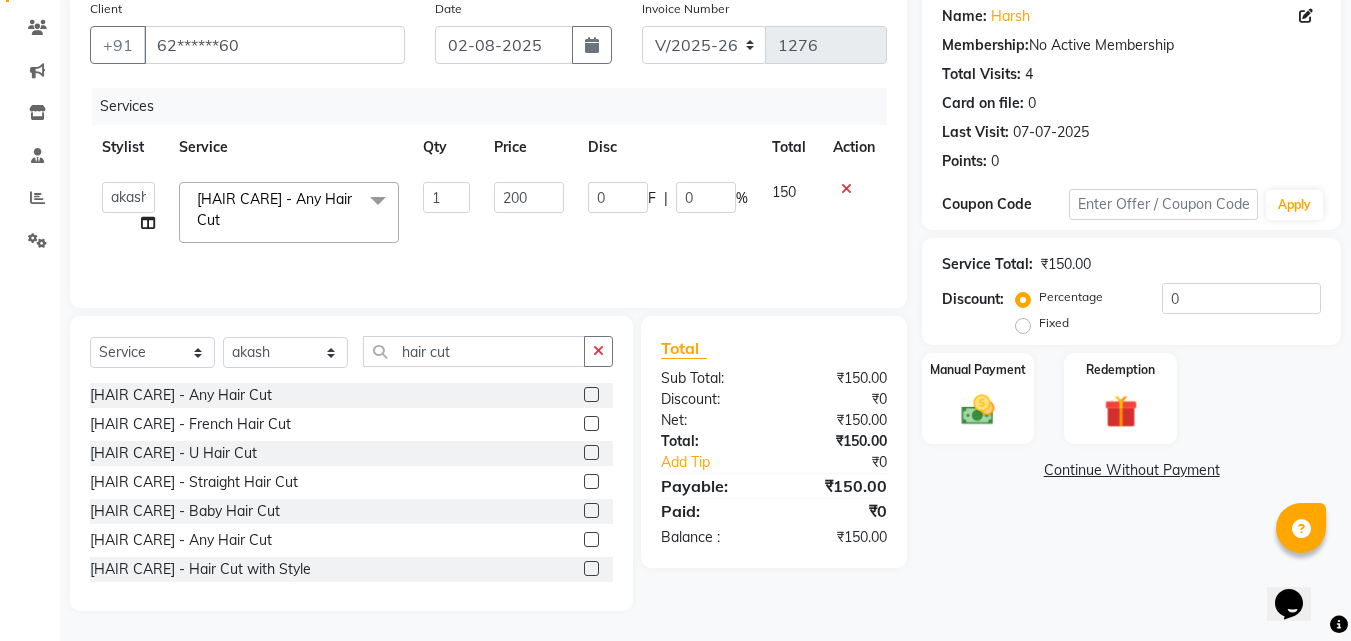 click on "150" 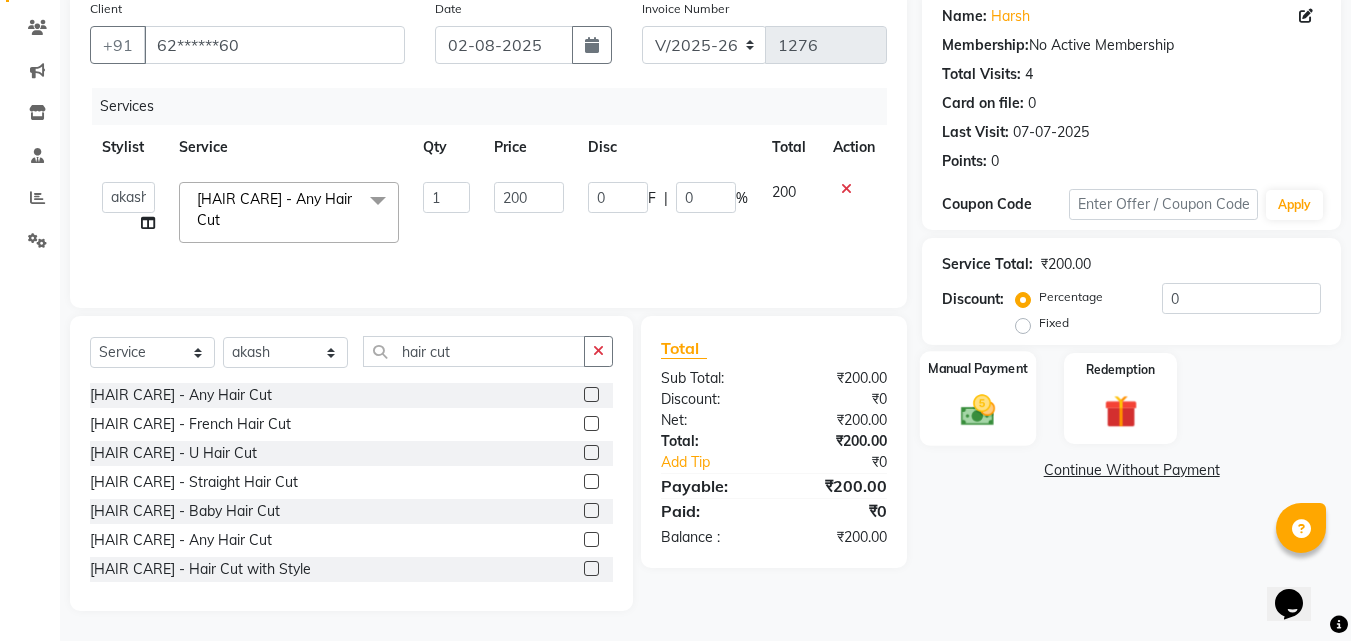click on "Manual Payment" 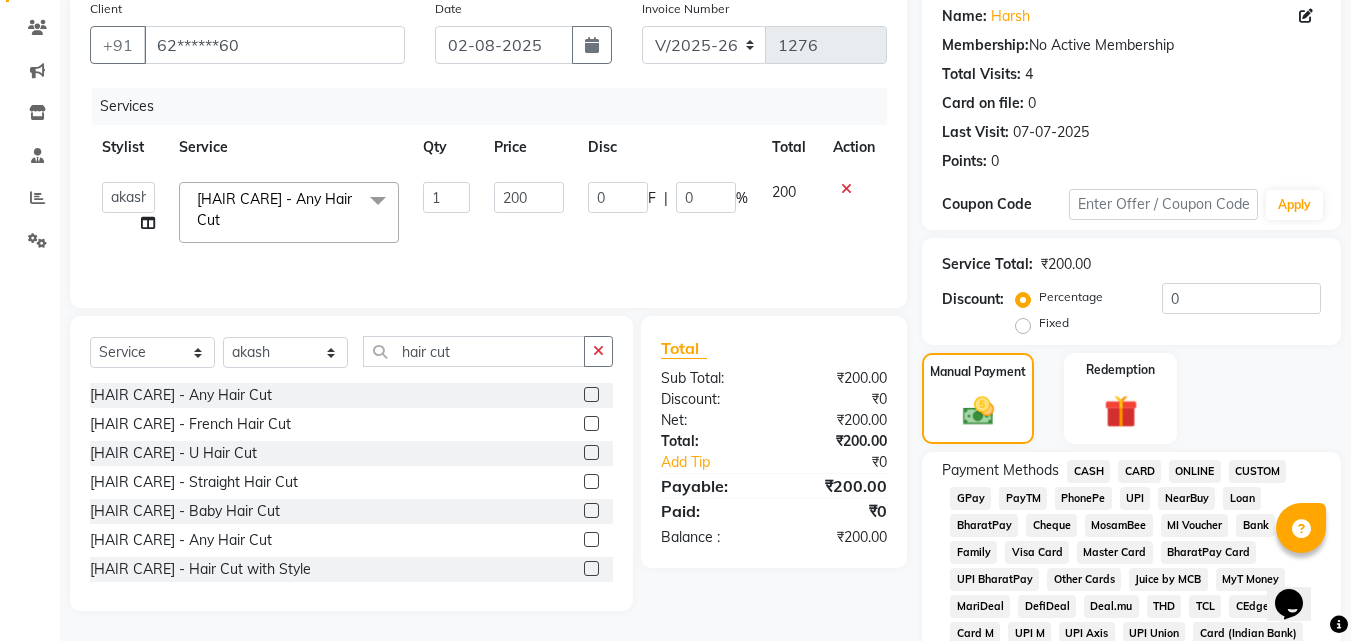 click on "CASH" 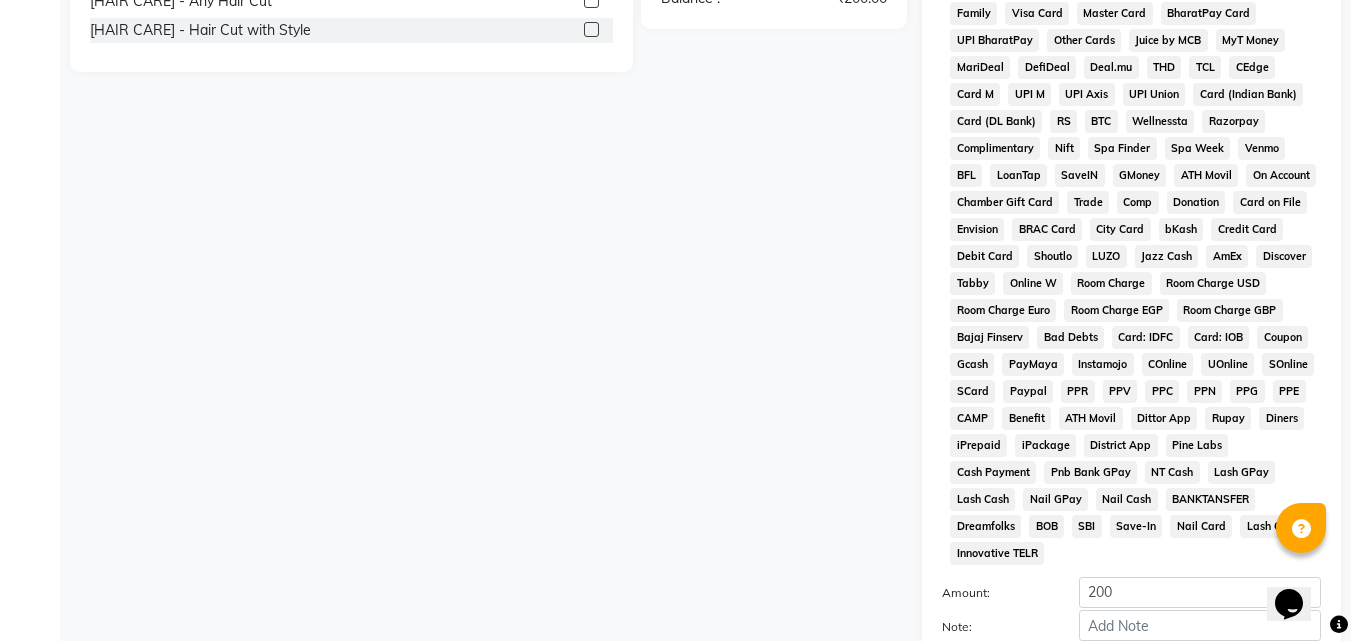 scroll, scrollTop: 888, scrollLeft: 0, axis: vertical 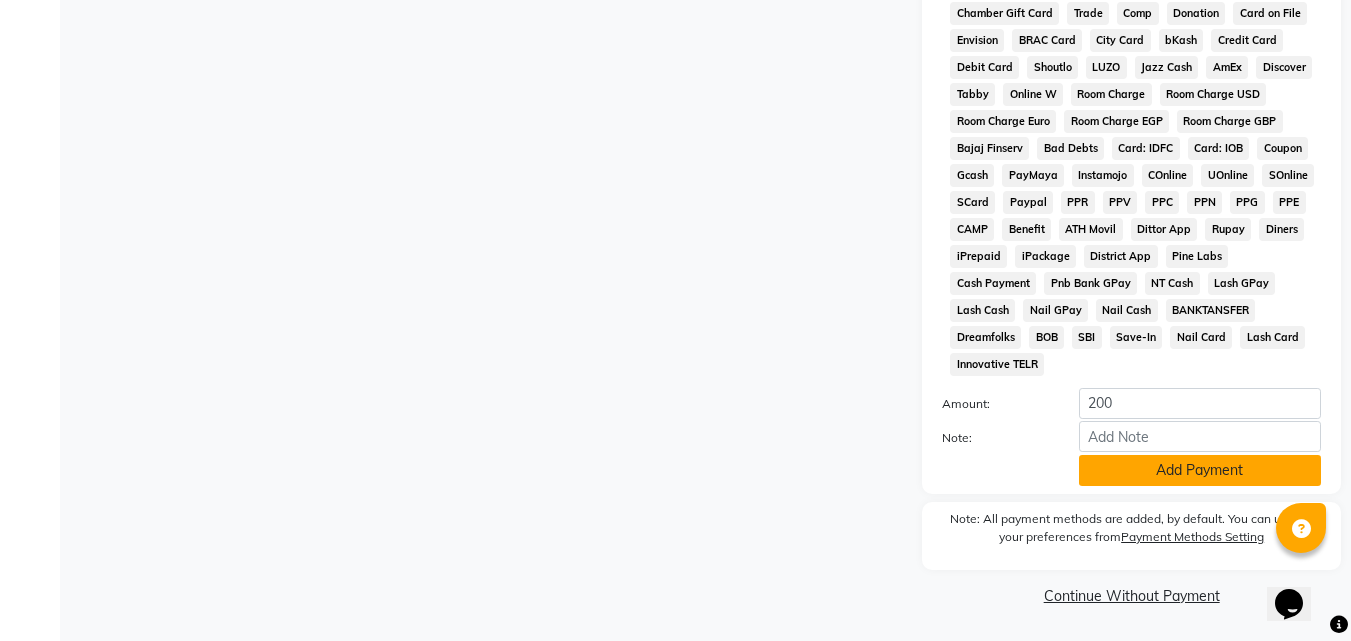 click on "Add Payment" 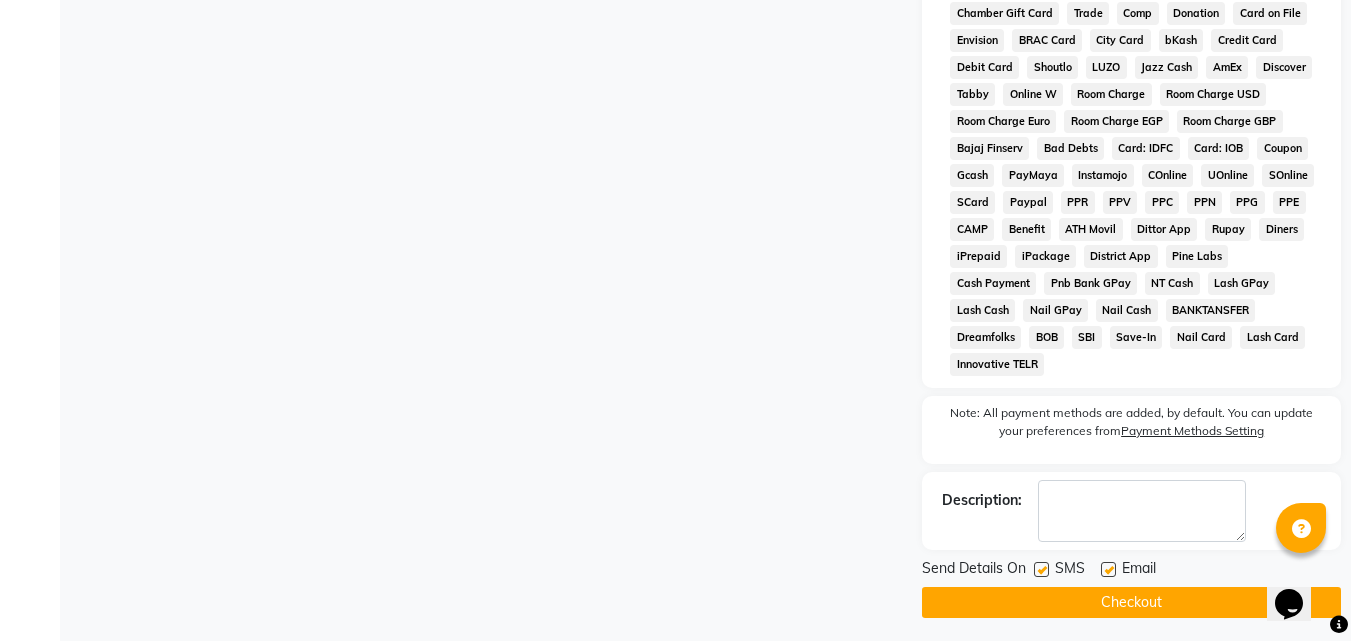 click 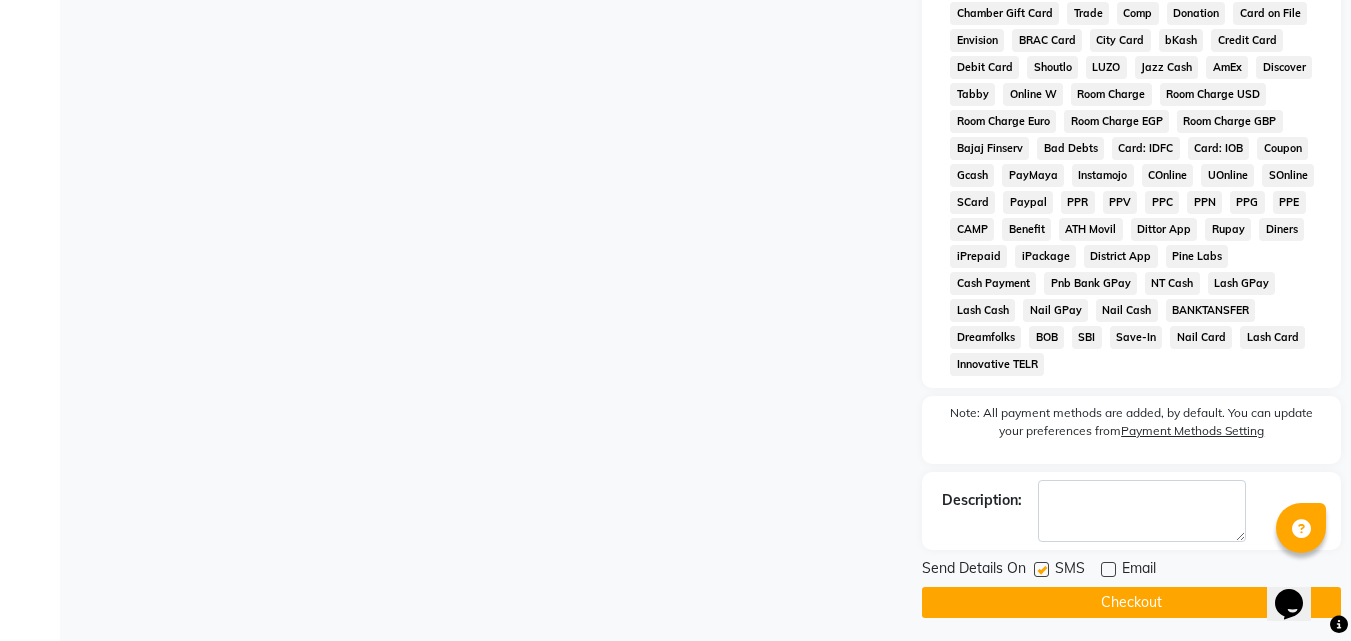 click on "Checkout" 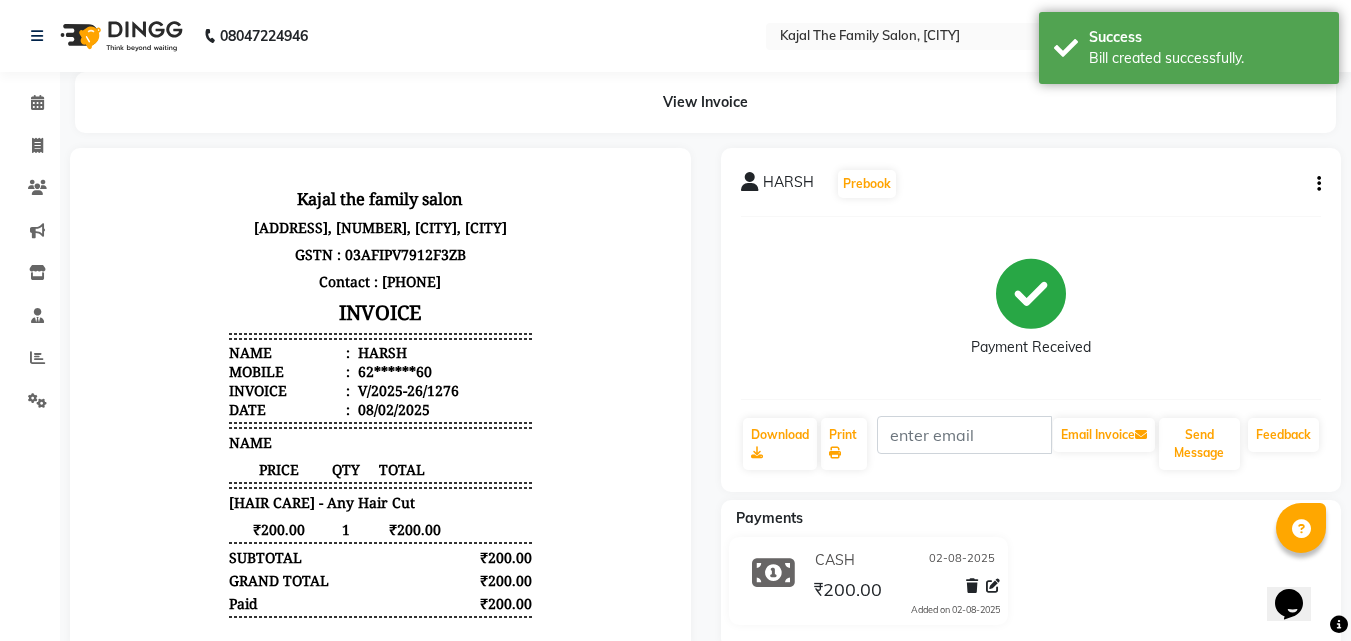 scroll, scrollTop: 0, scrollLeft: 0, axis: both 